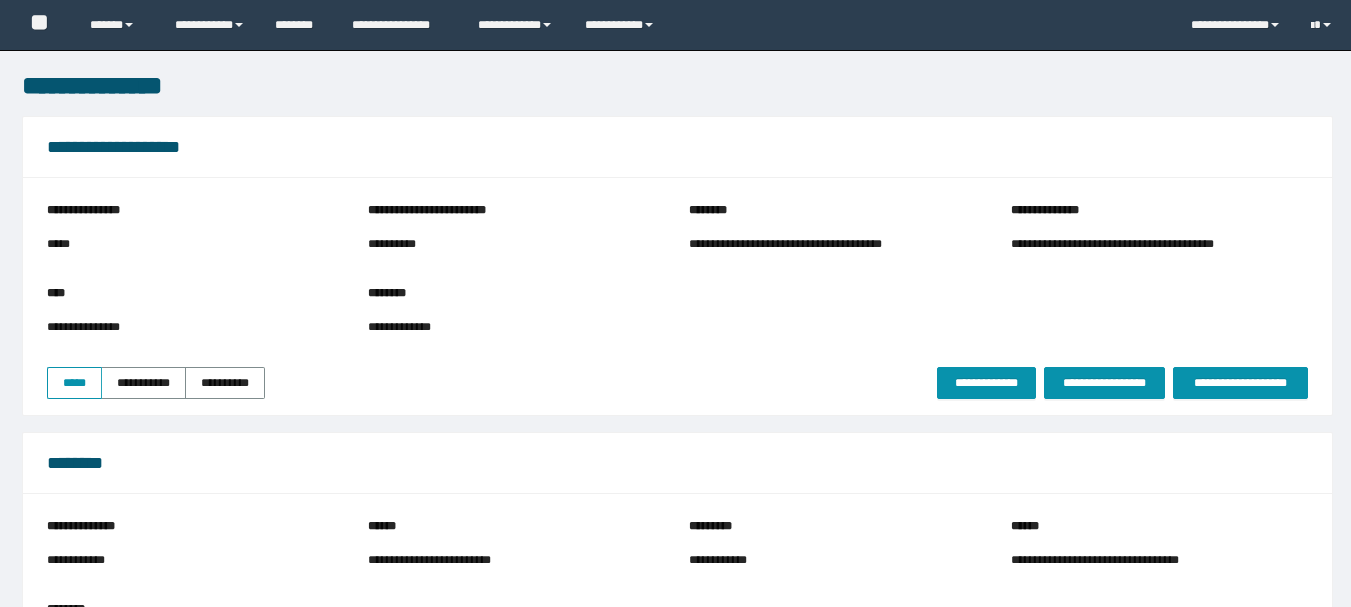 scroll, scrollTop: 398, scrollLeft: 0, axis: vertical 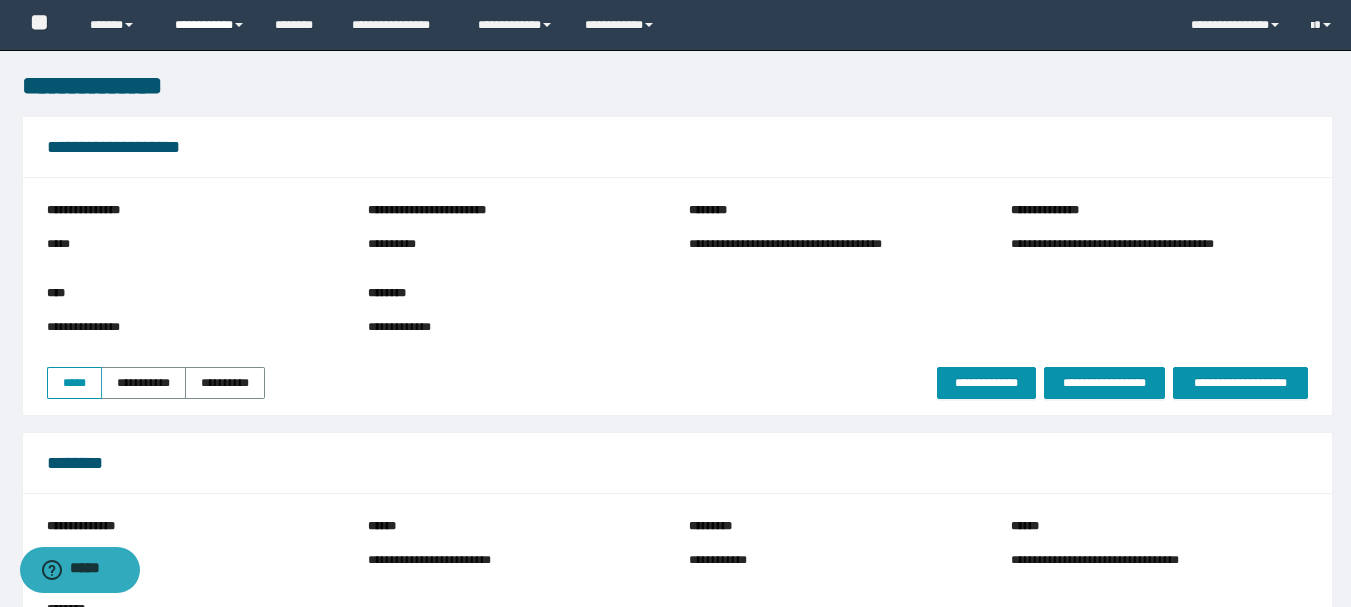 click on "**********" at bounding box center (210, 25) 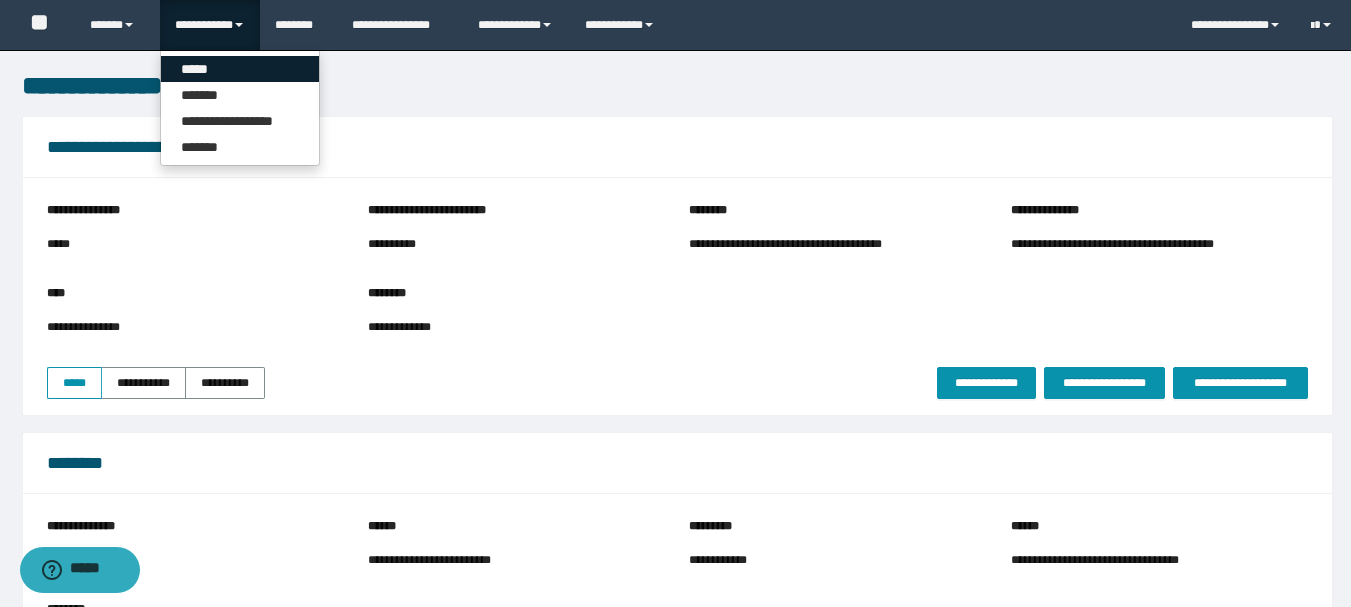 click on "*****" at bounding box center [240, 69] 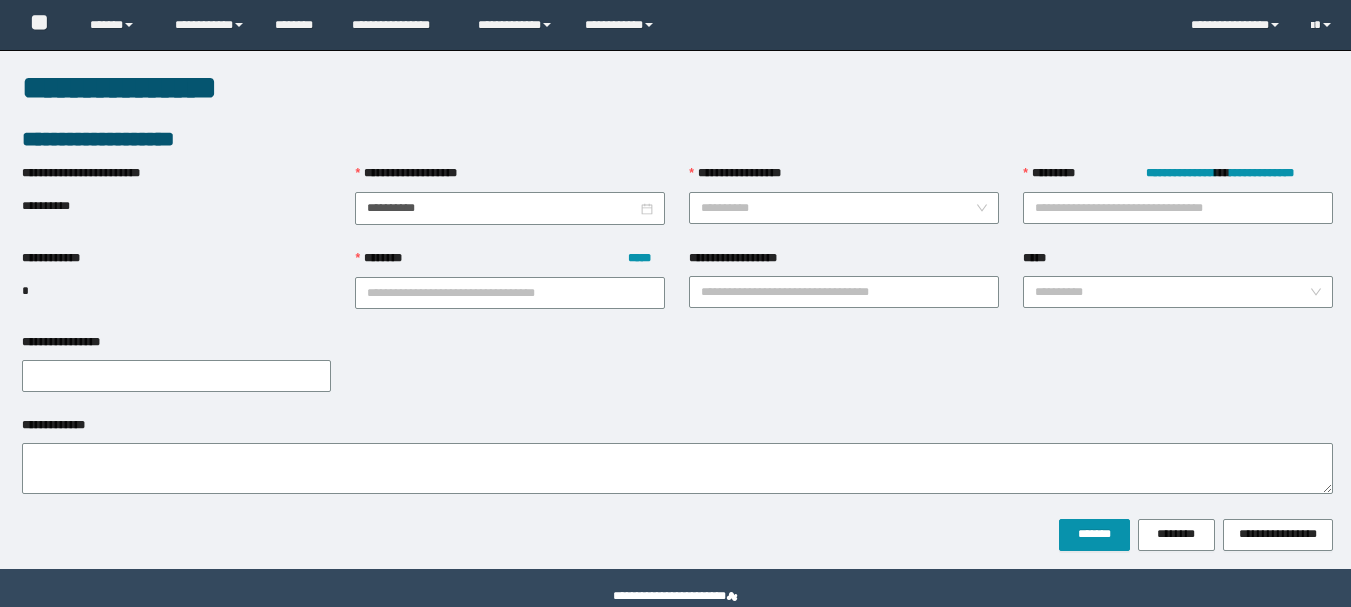 scroll, scrollTop: 0, scrollLeft: 0, axis: both 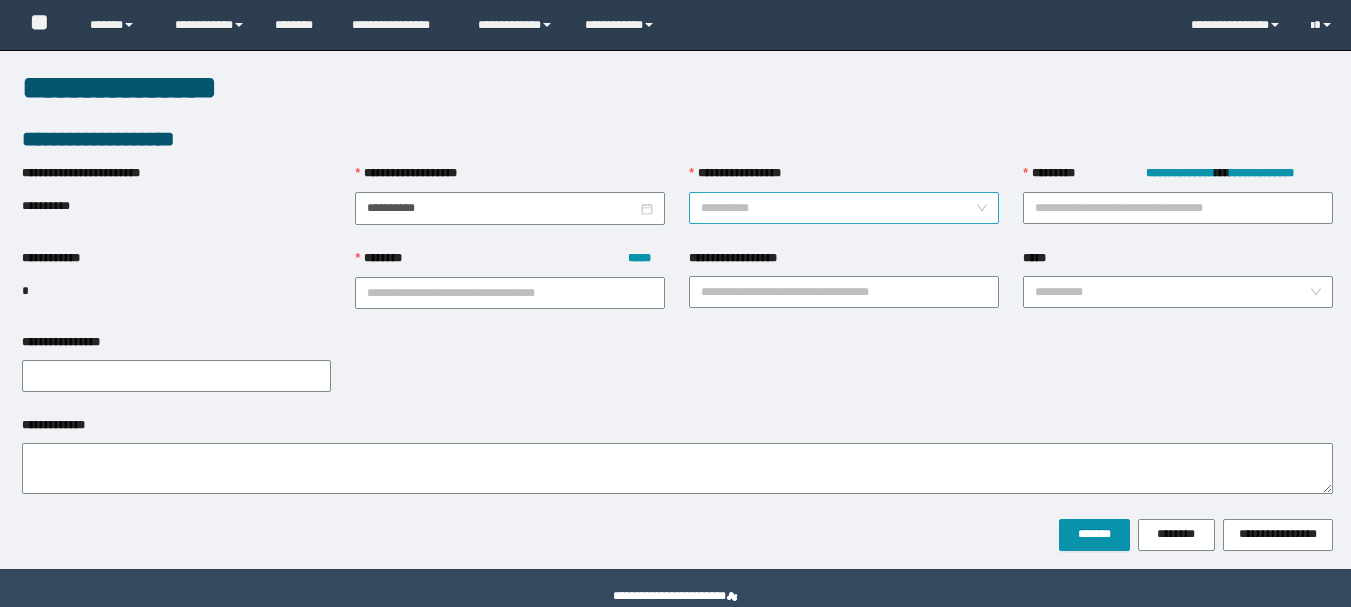 click on "**********" at bounding box center [844, 206] 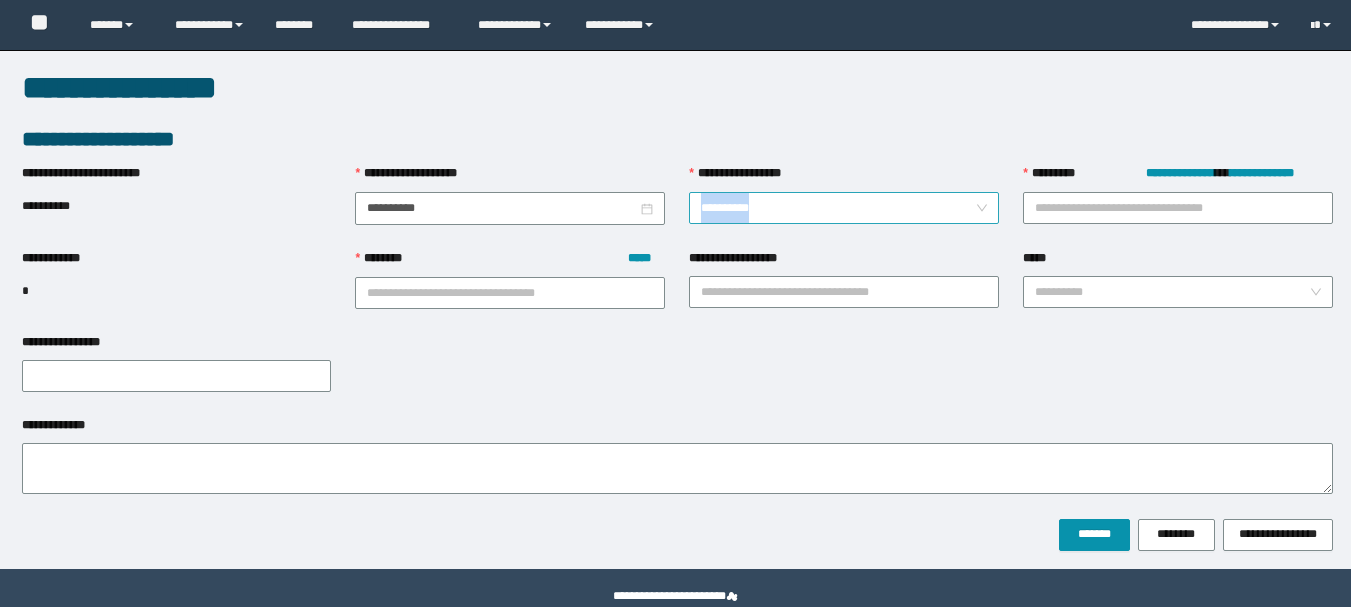 scroll, scrollTop: 0, scrollLeft: 0, axis: both 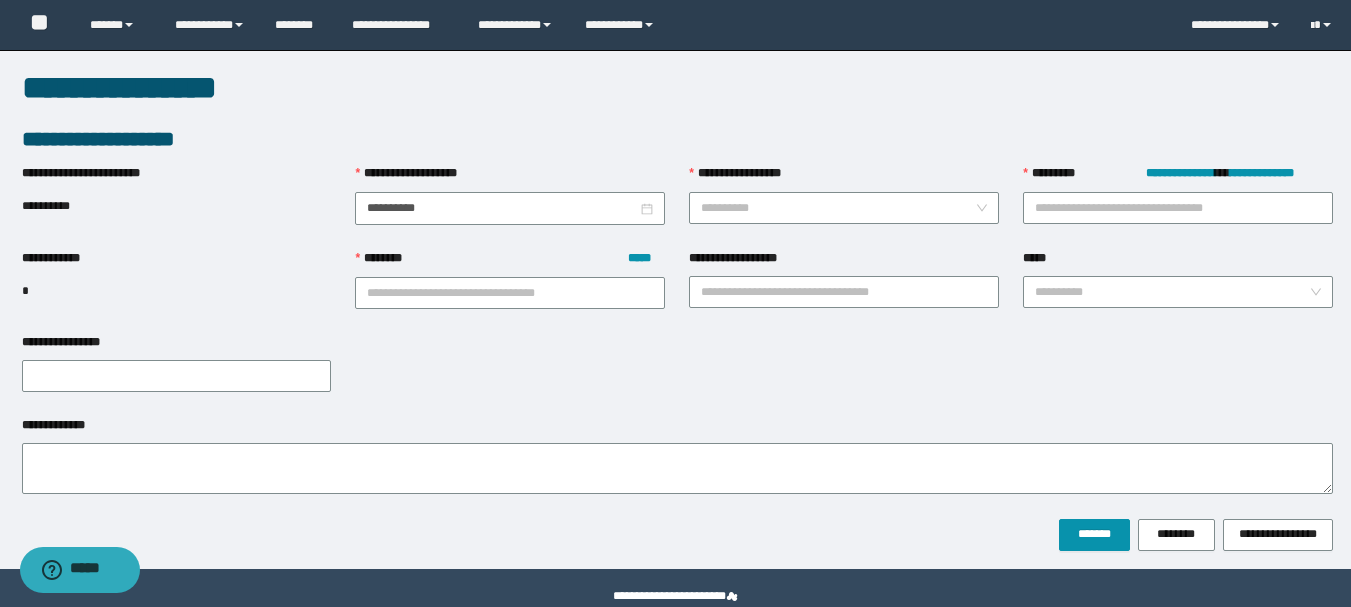 click on "**********" at bounding box center (1178, 206) 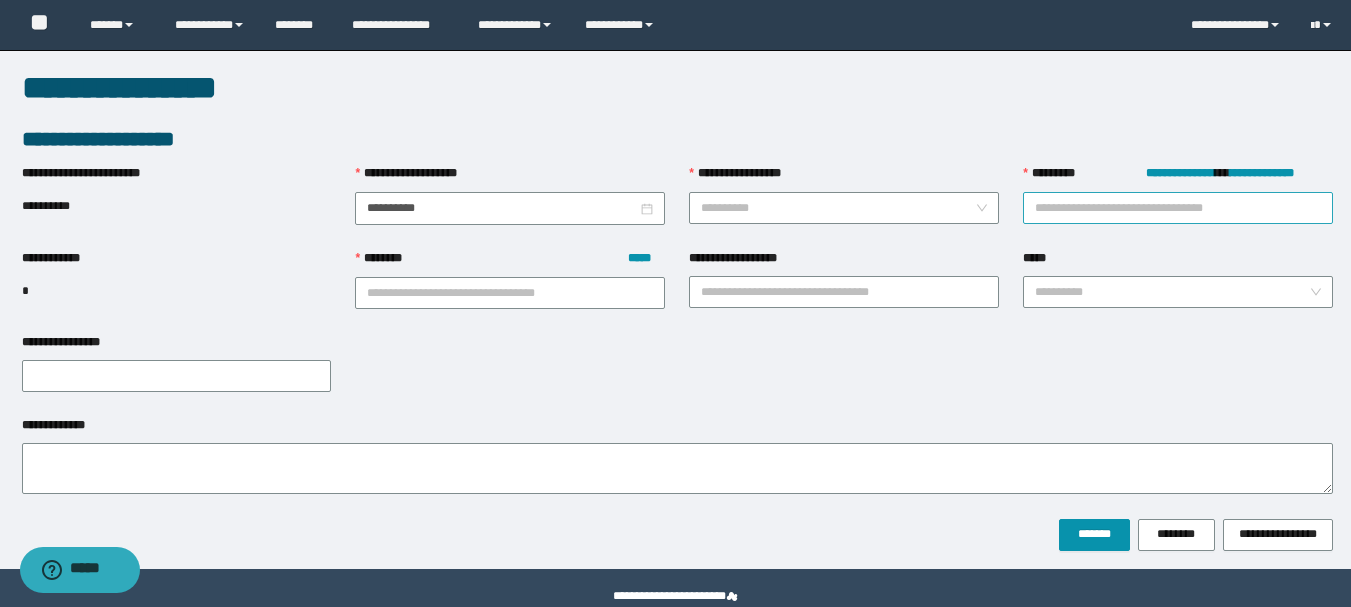 click on "**********" at bounding box center [1178, 208] 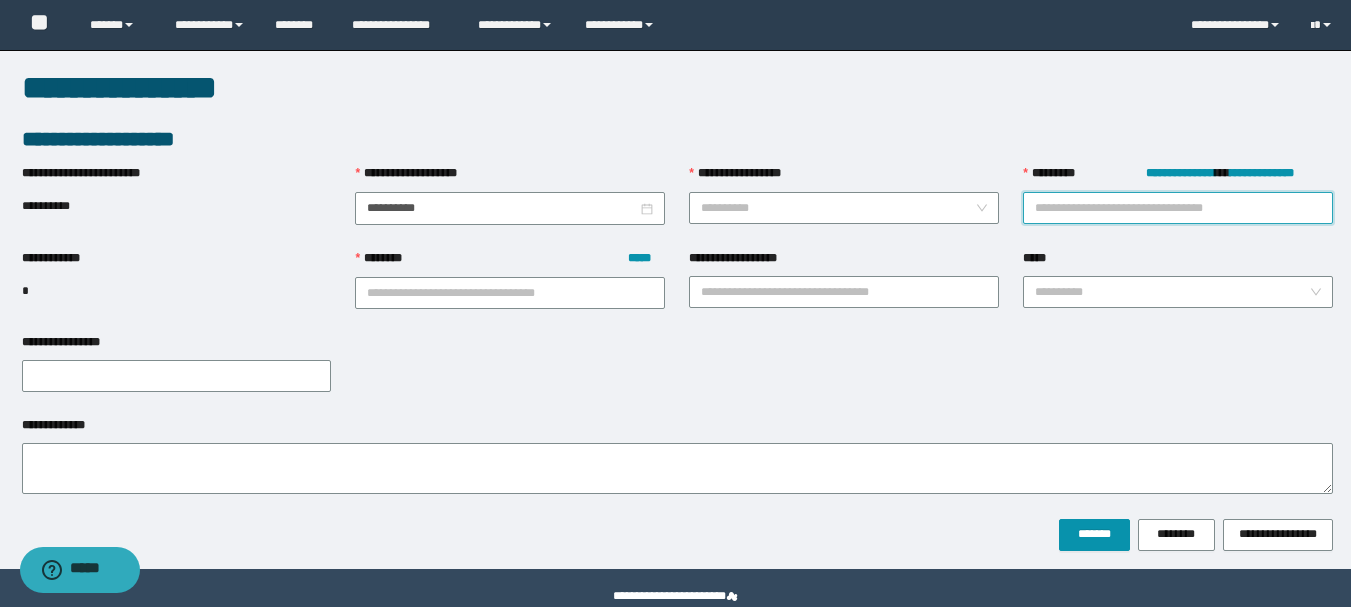 paste on "**********" 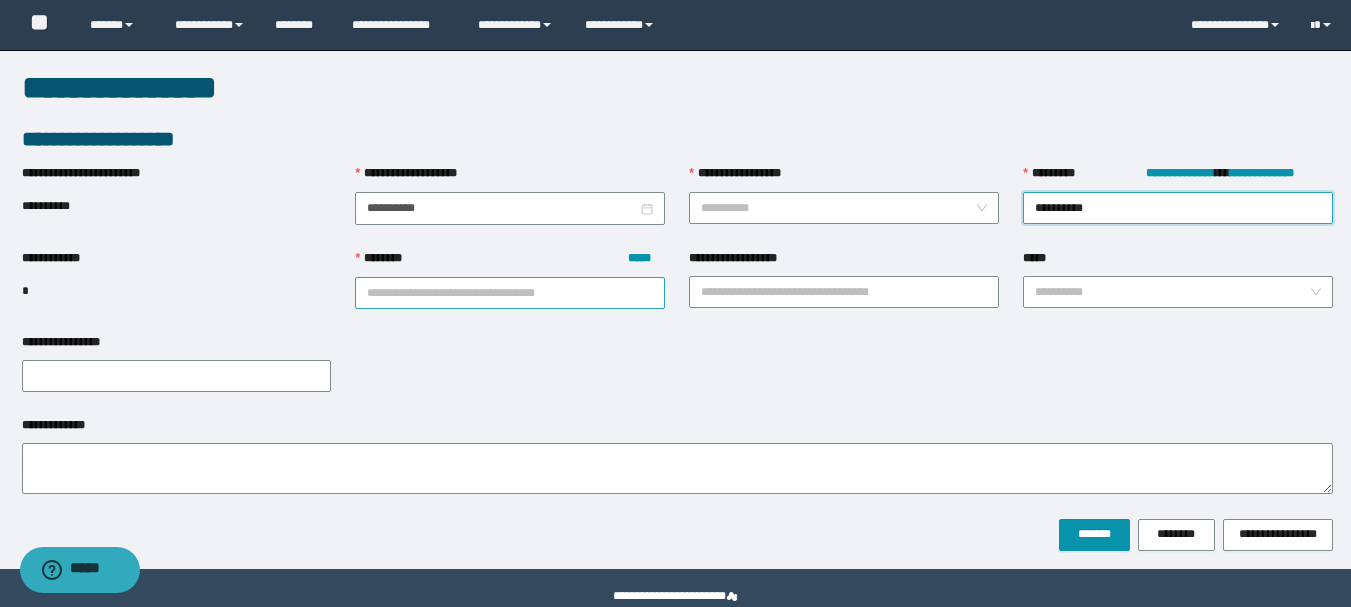 type on "**********" 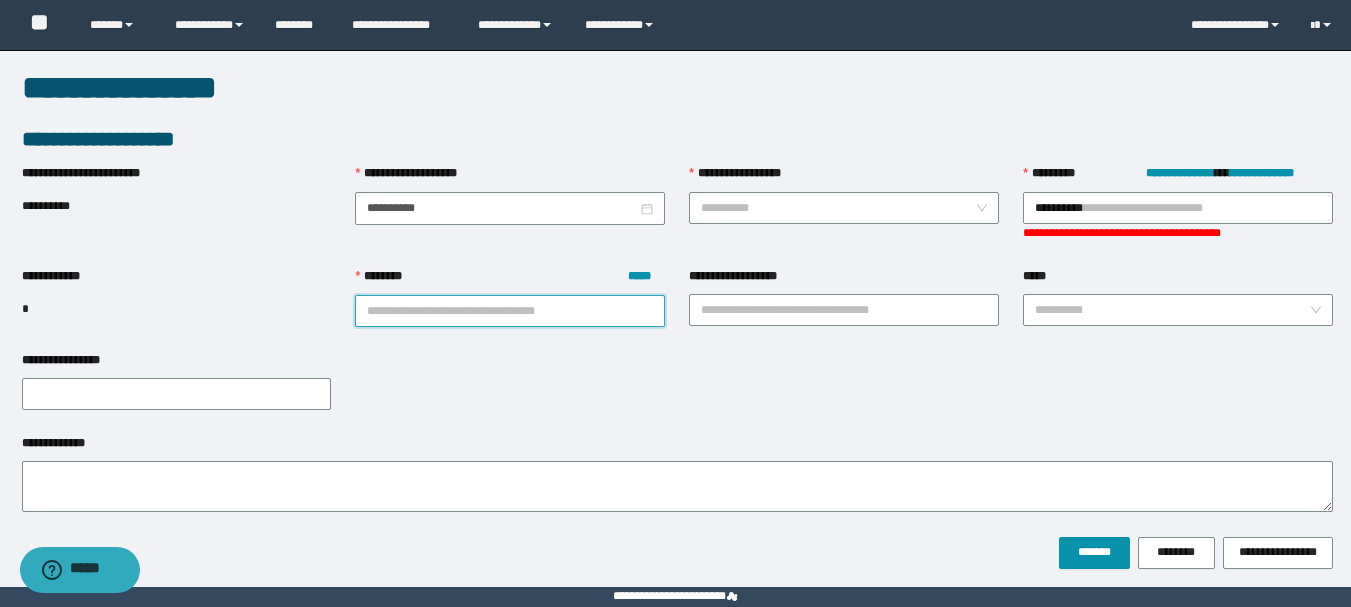 drag, startPoint x: 575, startPoint y: 277, endPoint x: 577, endPoint y: 287, distance: 10.198039 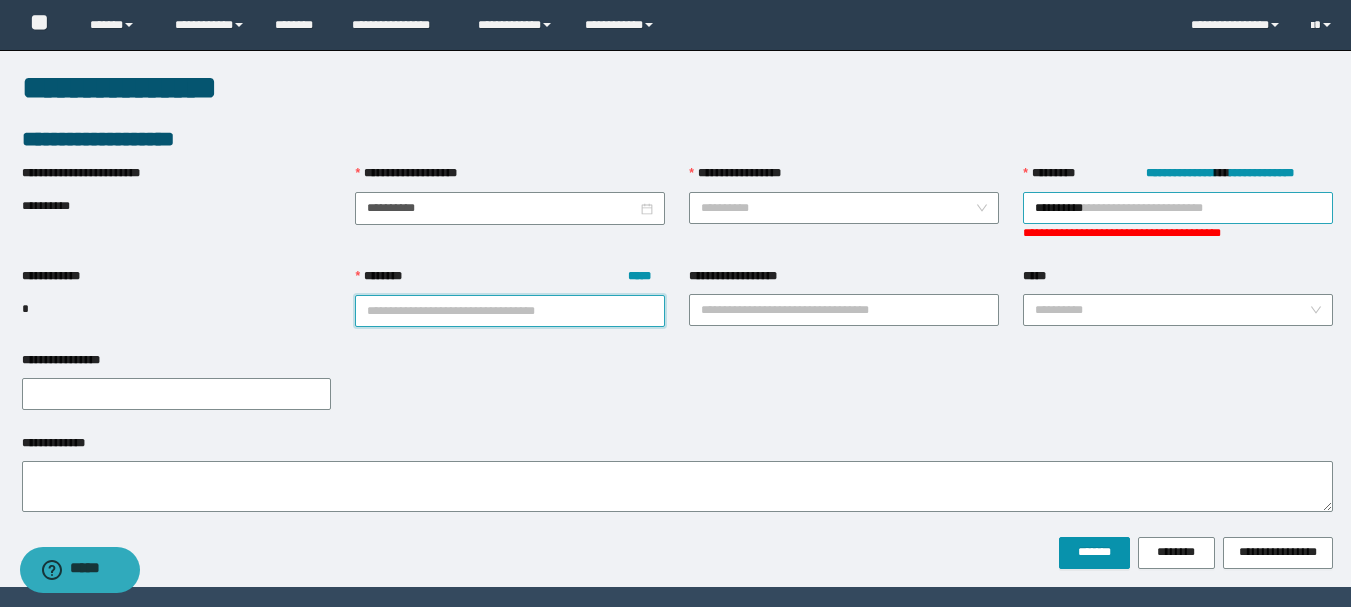 paste on "**********" 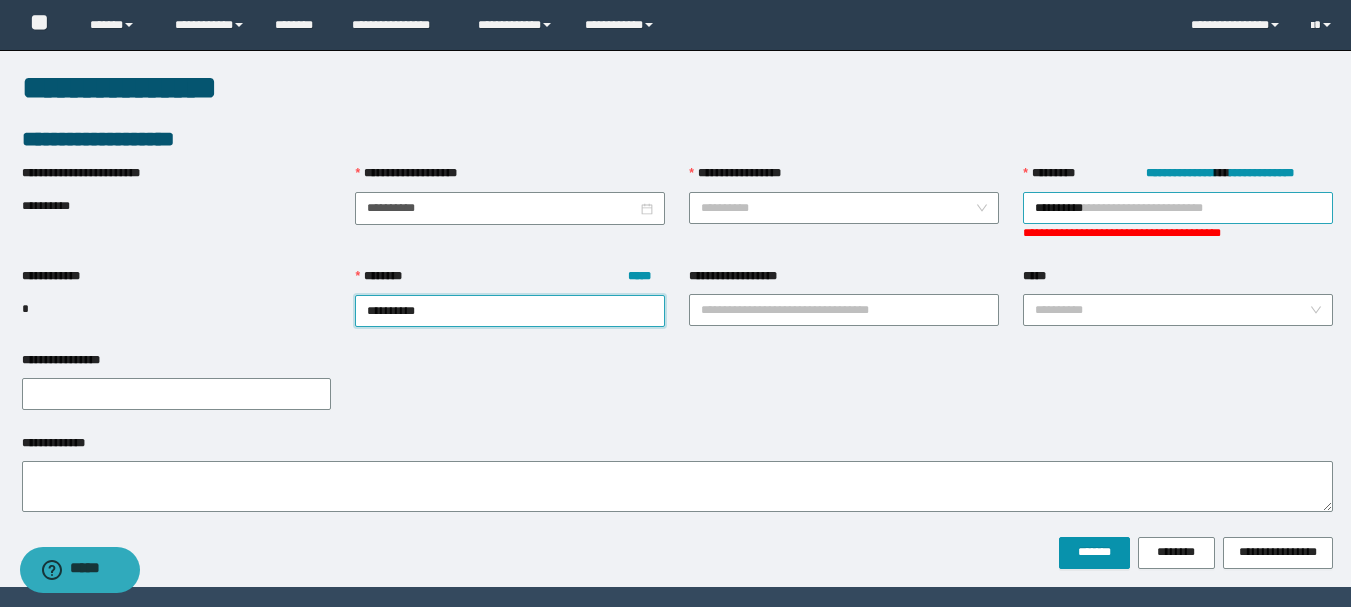 type on "**********" 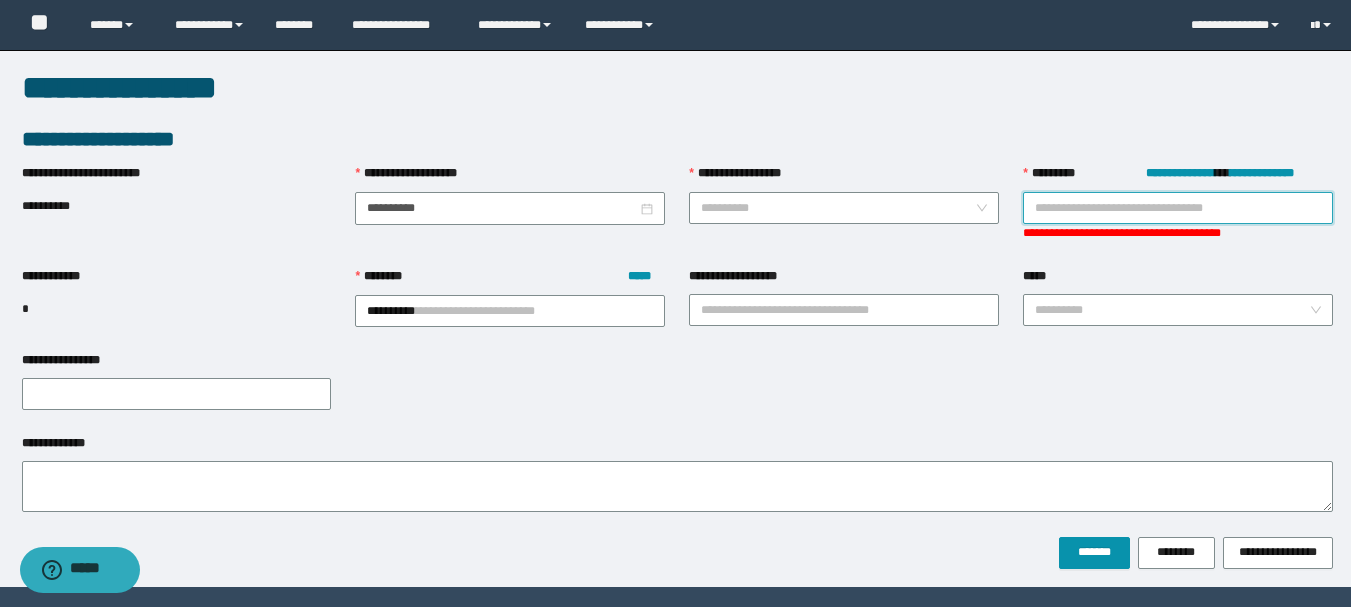 paste on "**********" 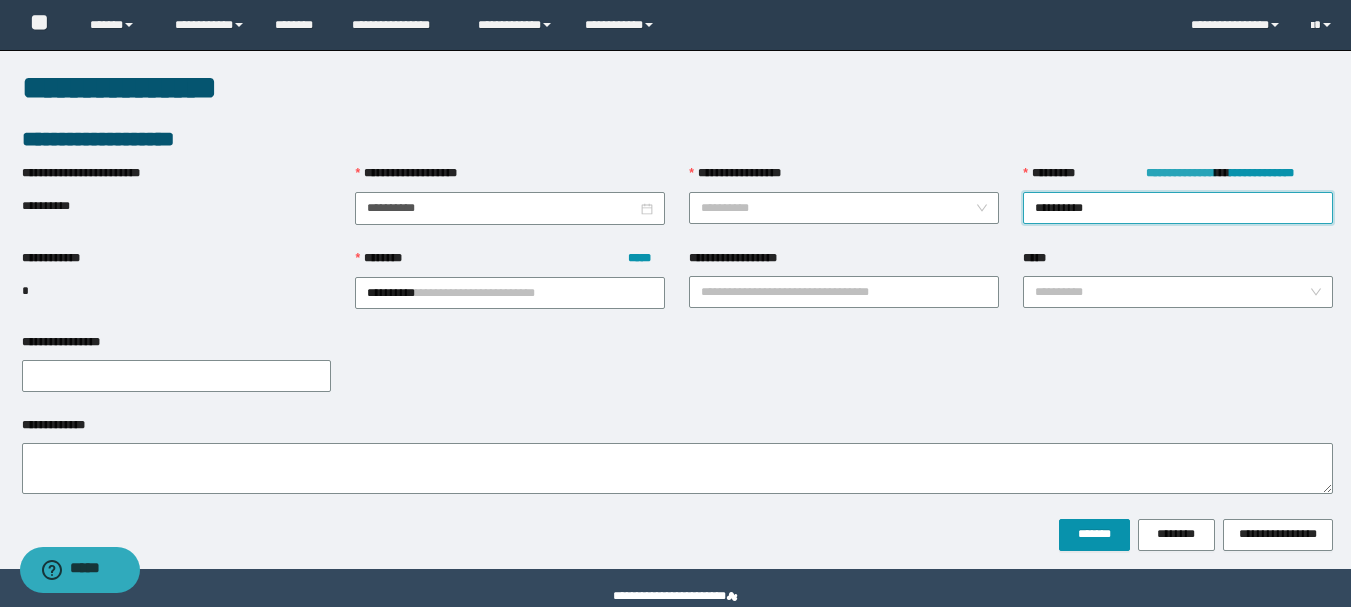 type on "**********" 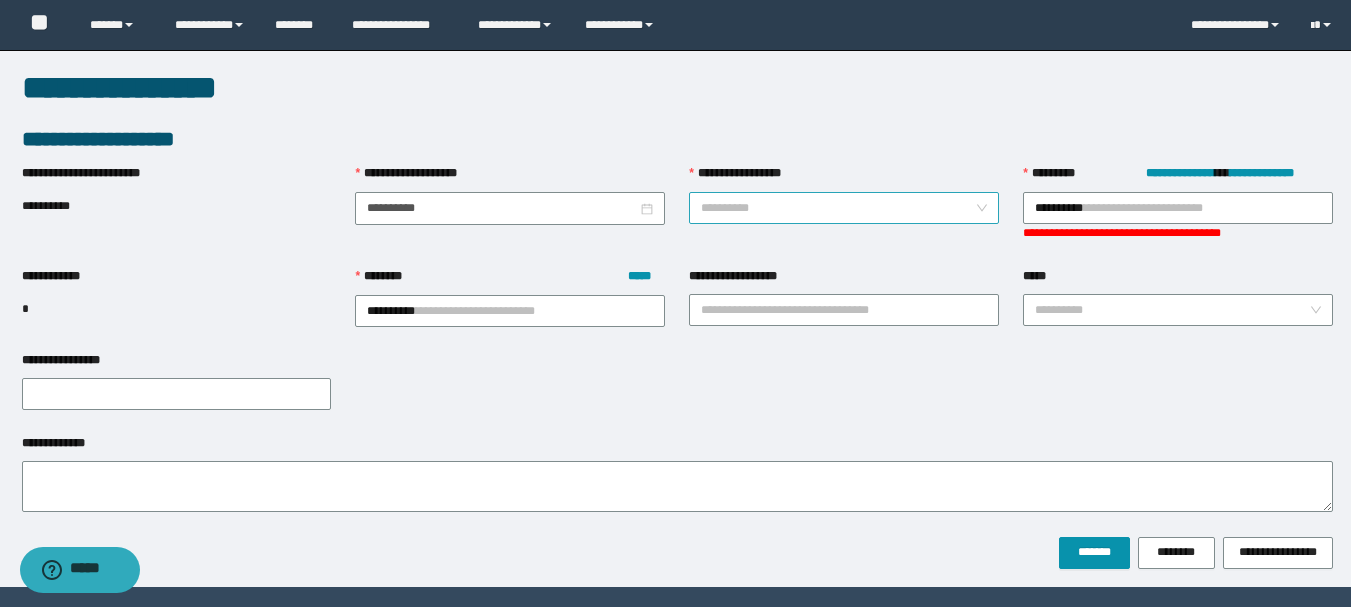 click on "**********" at bounding box center [838, 208] 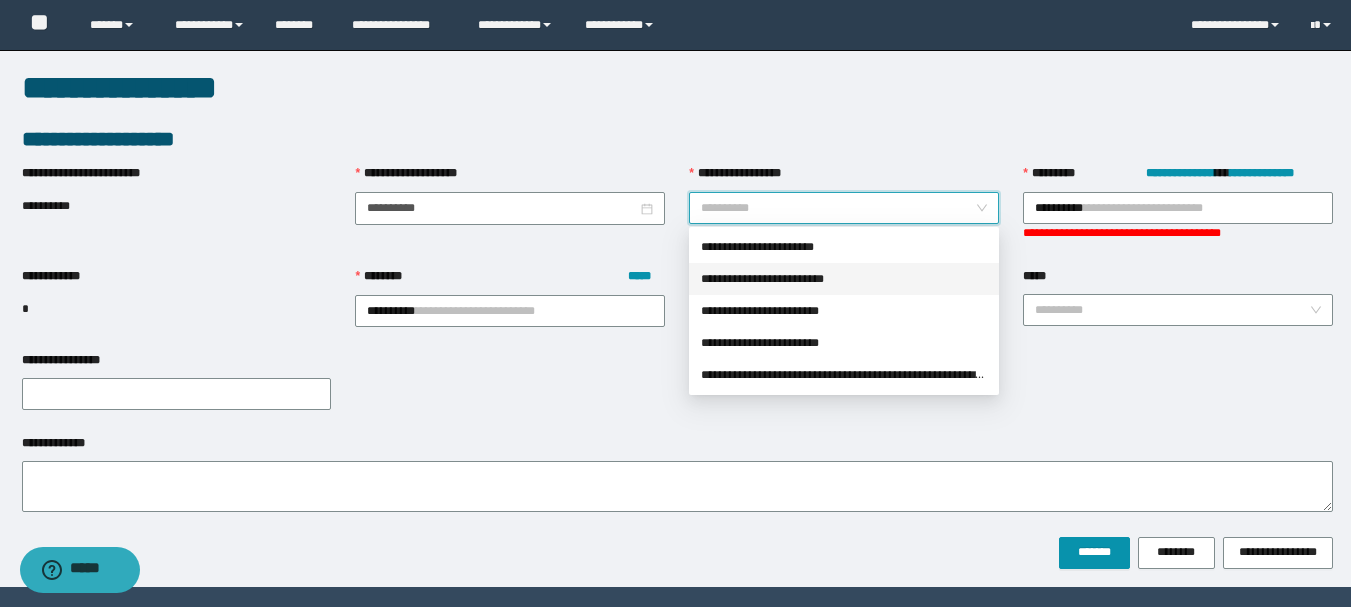 click on "**********" at bounding box center (844, 279) 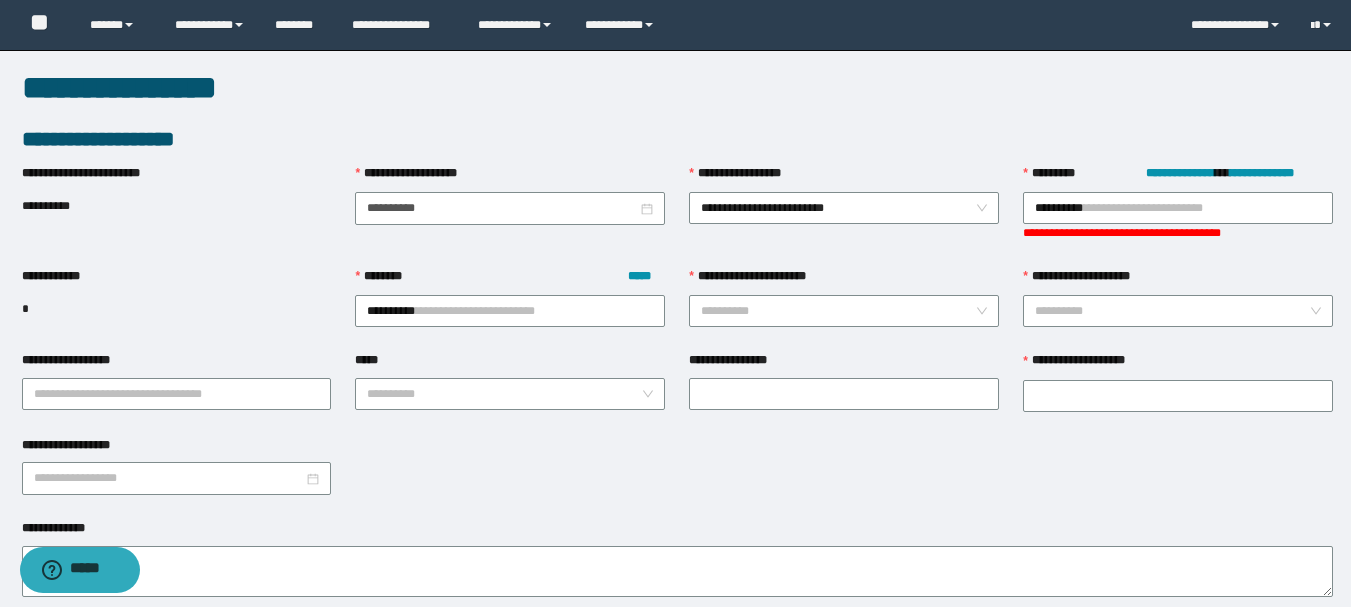 click on "**********" at bounding box center (177, 177) 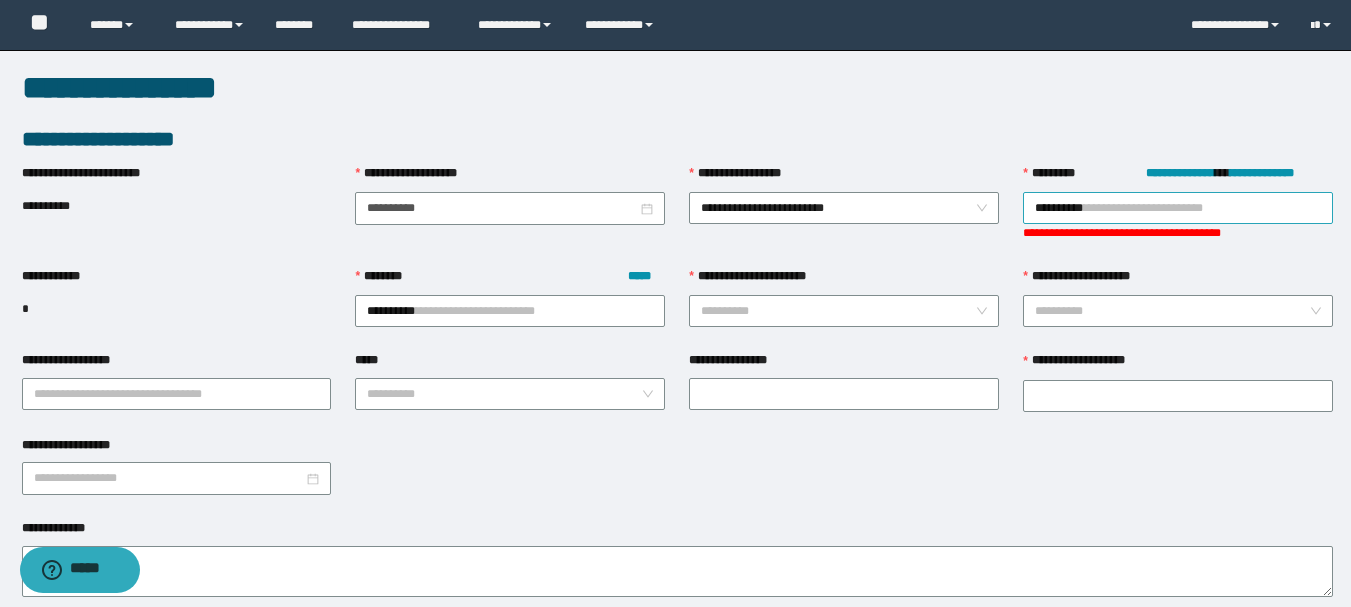 click on "**********" at bounding box center [1178, 208] 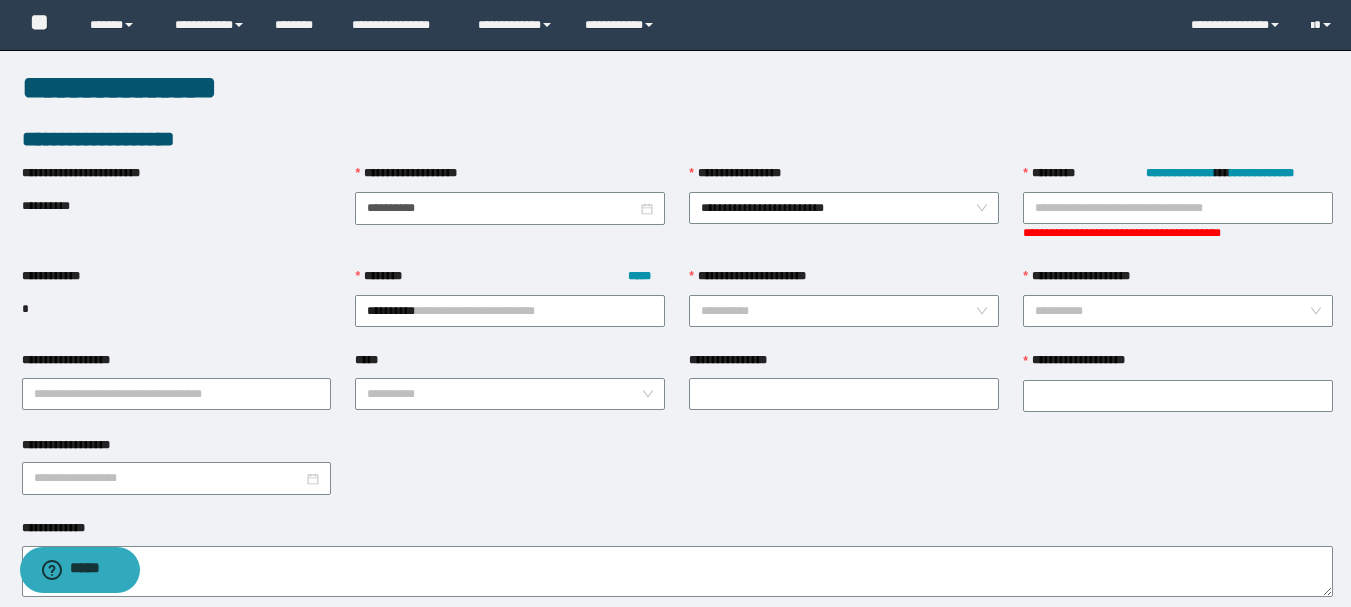 paste on "**********" 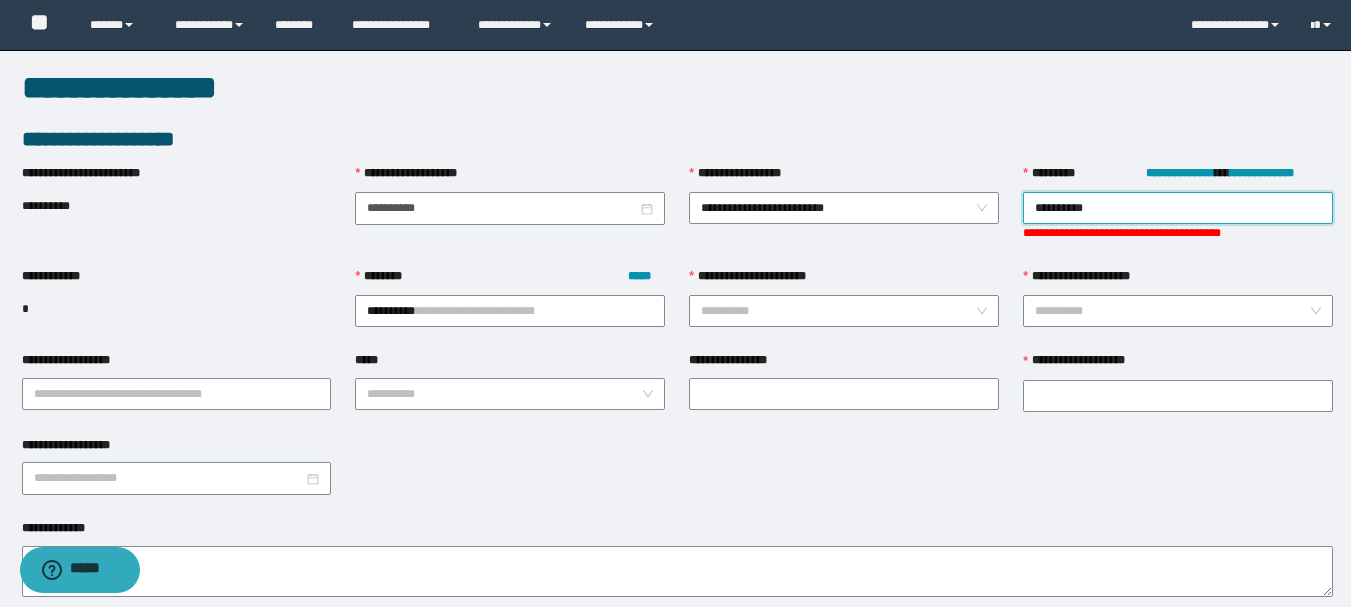type on "**********" 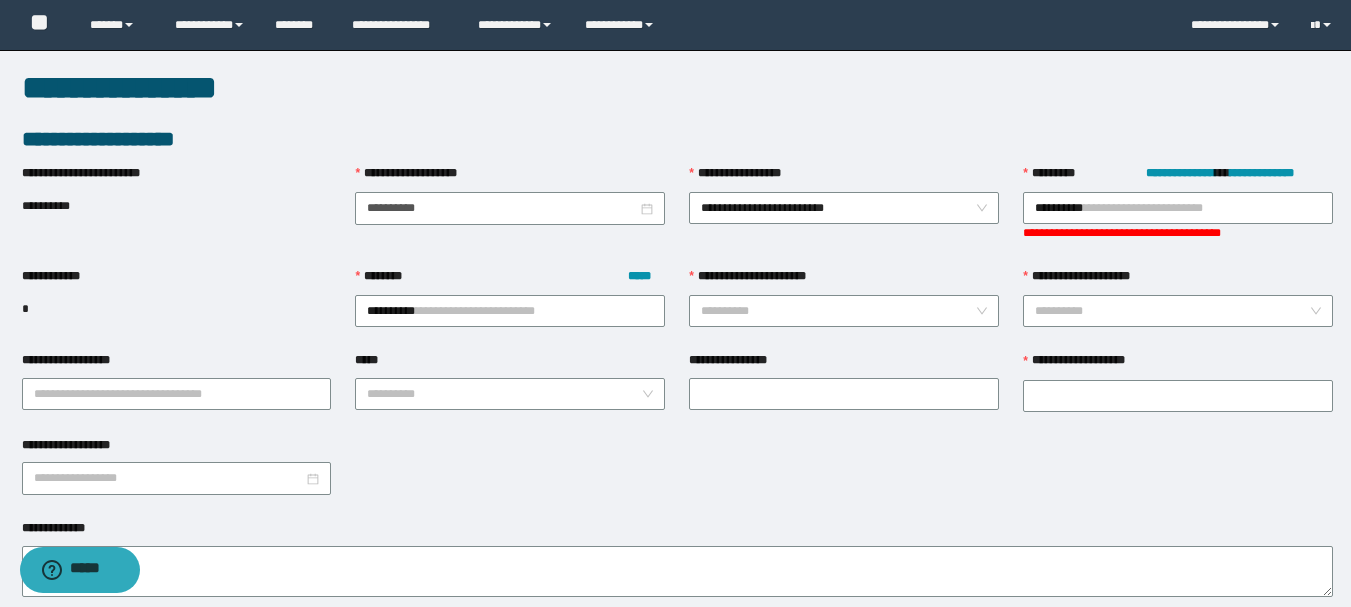 click on "**********" at bounding box center [510, 309] 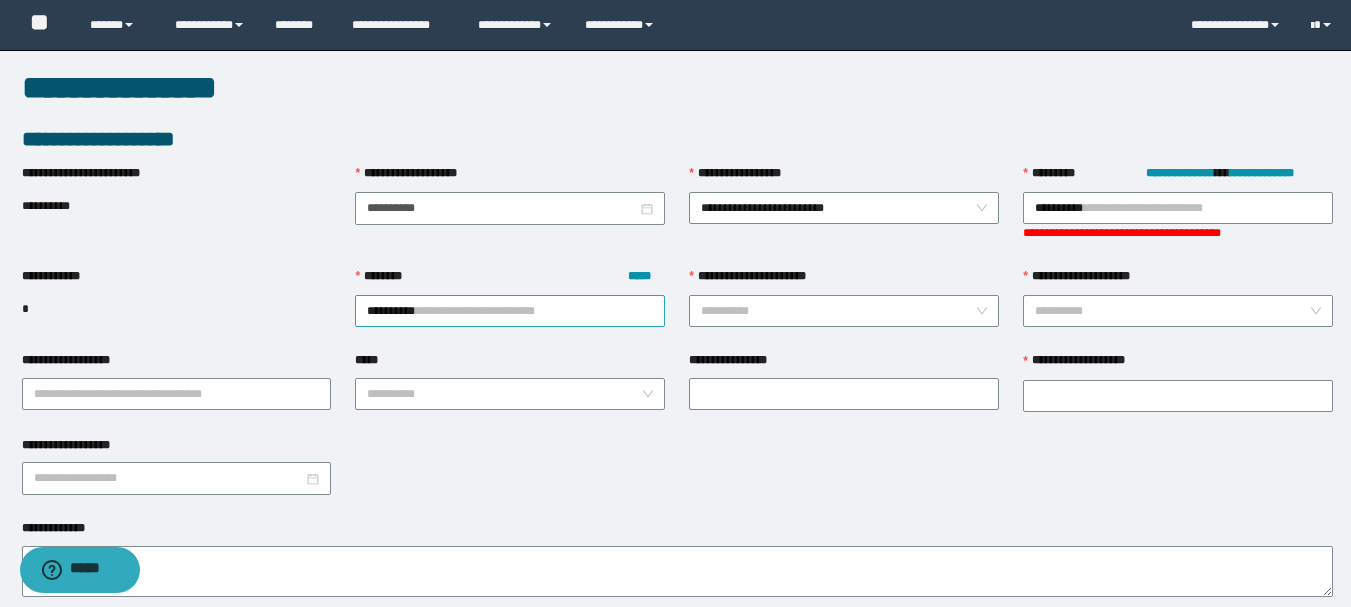 click on "**********" at bounding box center [510, 311] 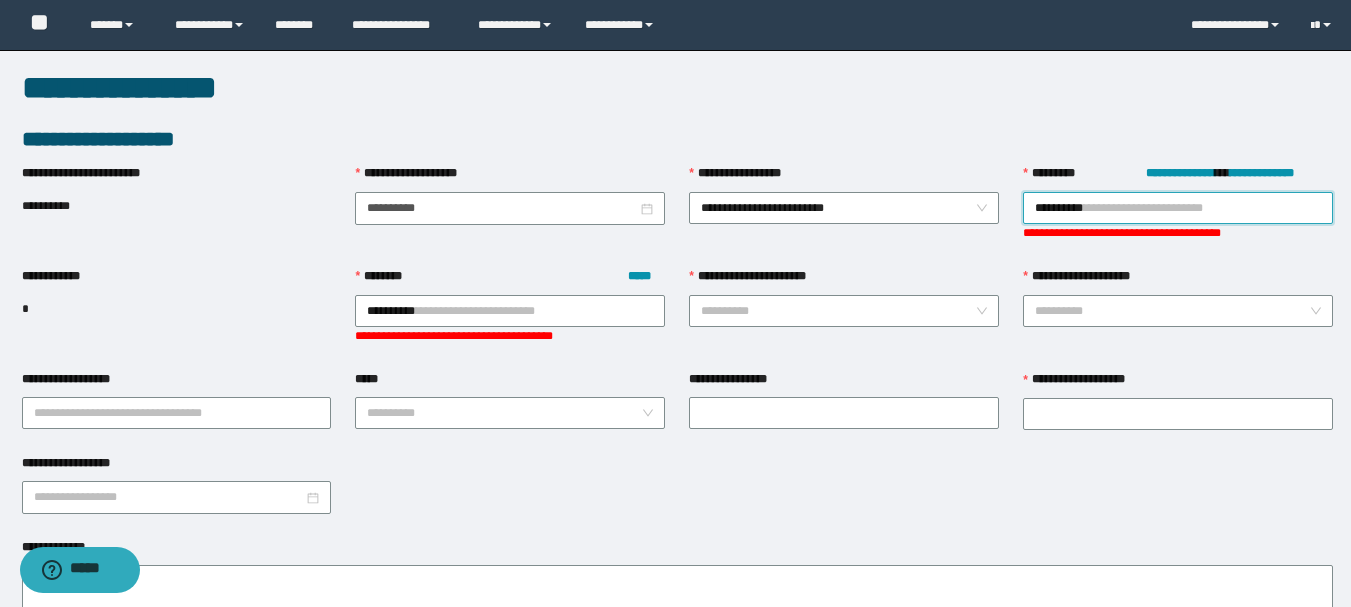 click on "**********" at bounding box center [1178, 208] 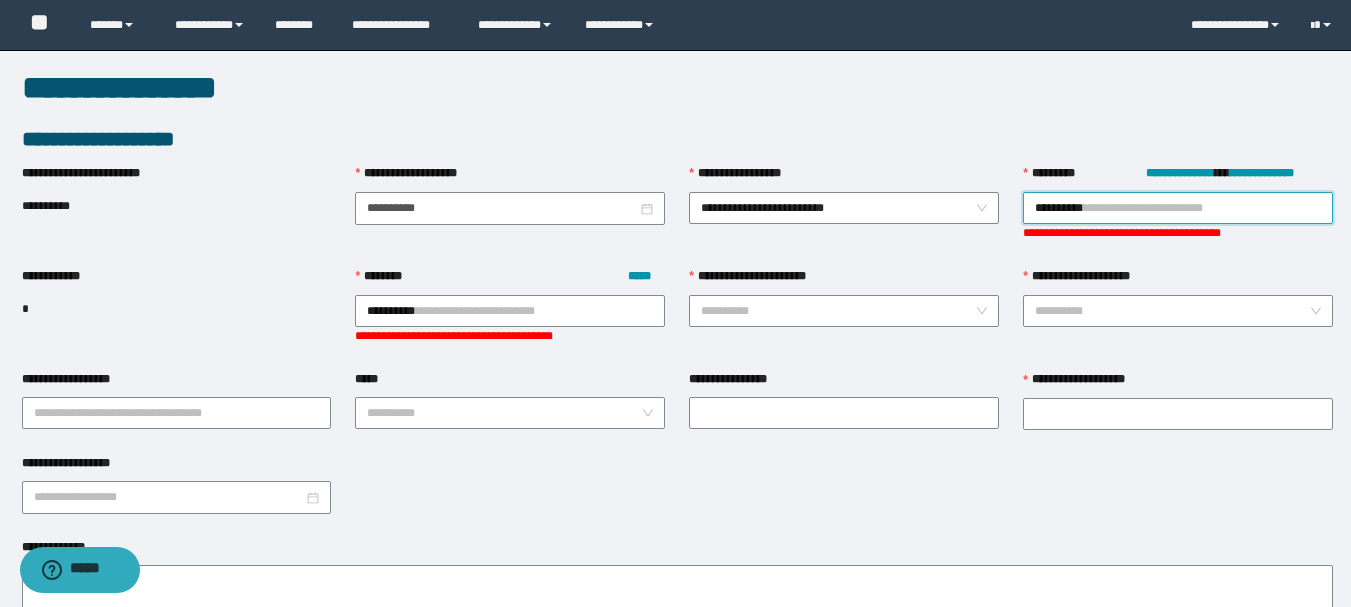 click on "**********" at bounding box center [1178, 208] 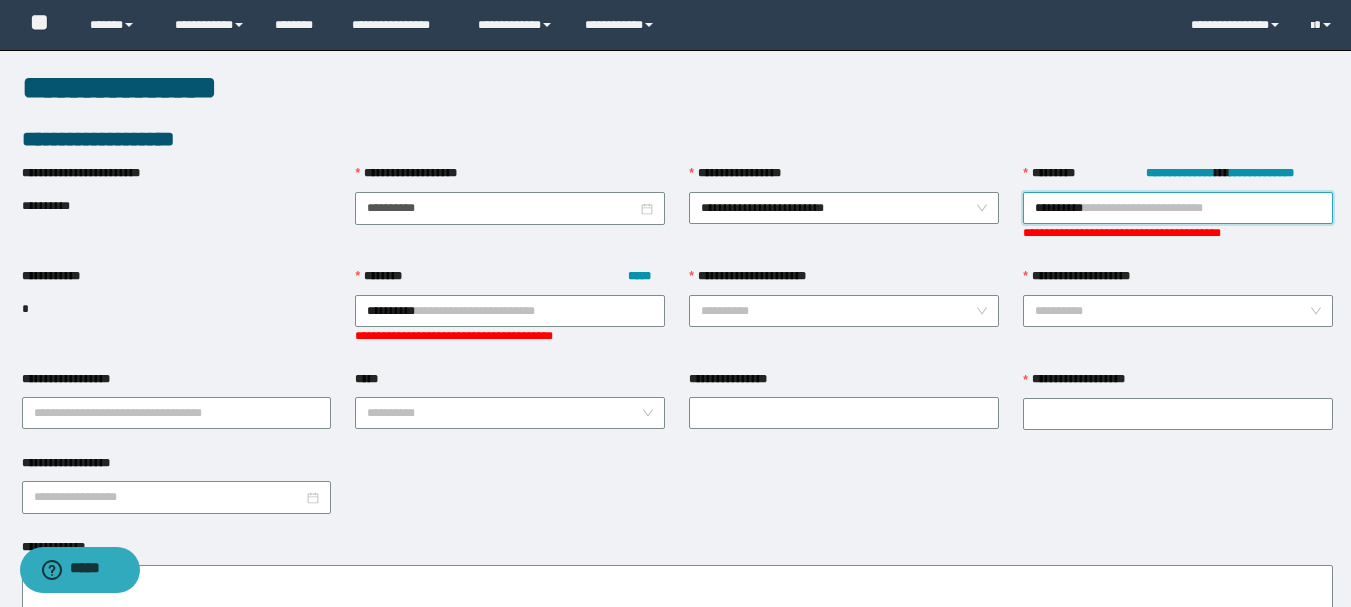click on "**********" at bounding box center (1178, 208) 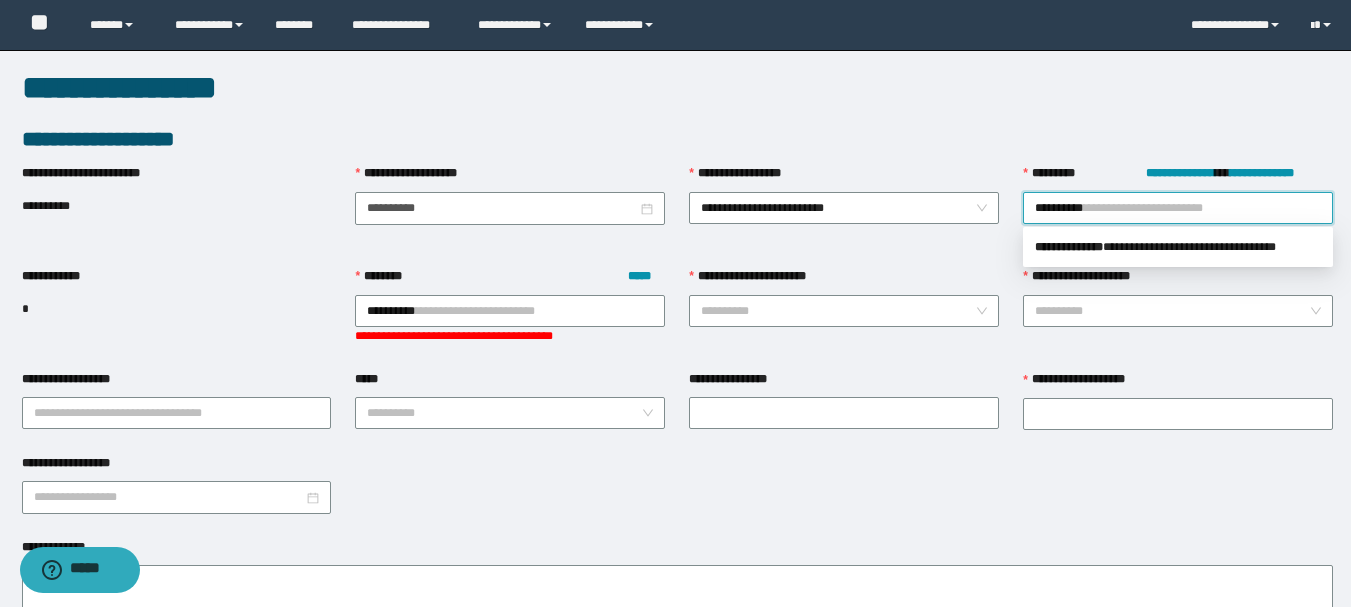 type 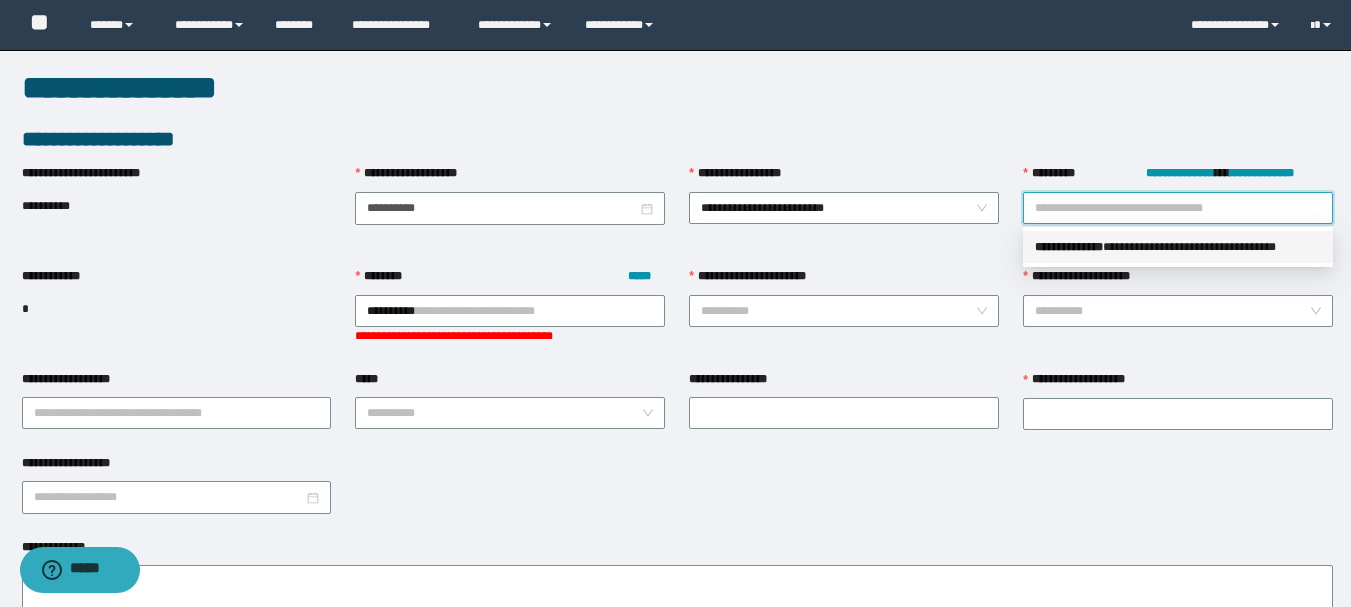 click on "**********" at bounding box center [1178, 247] 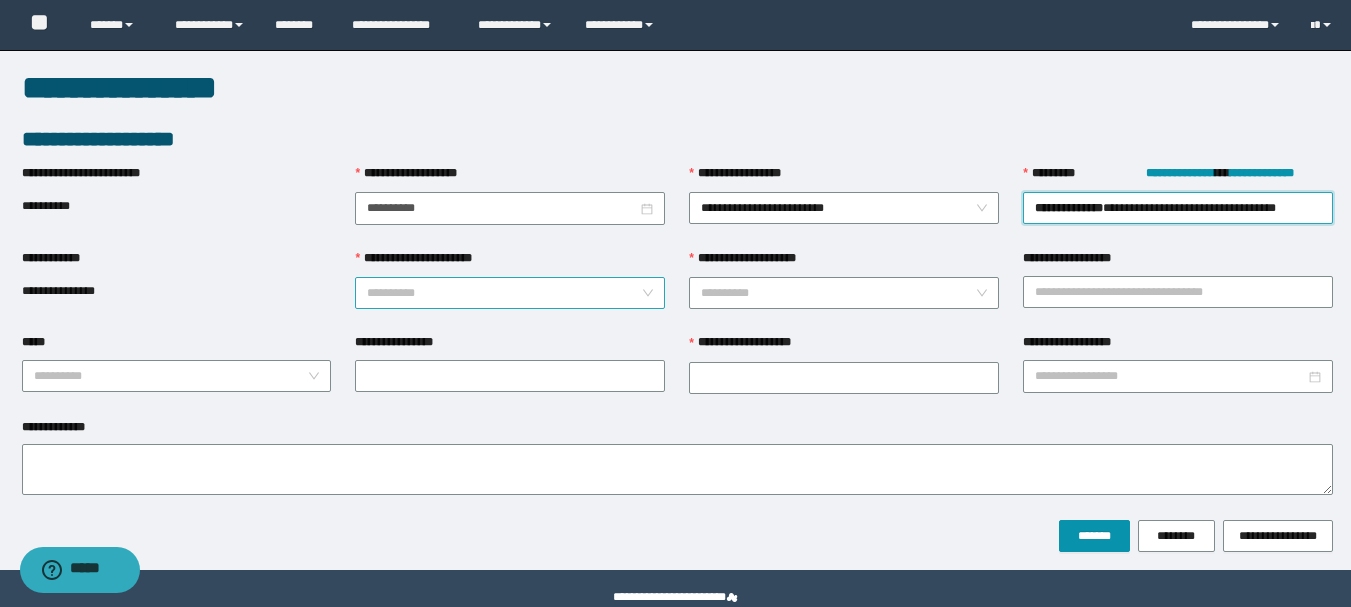 click on "**********" at bounding box center [504, 293] 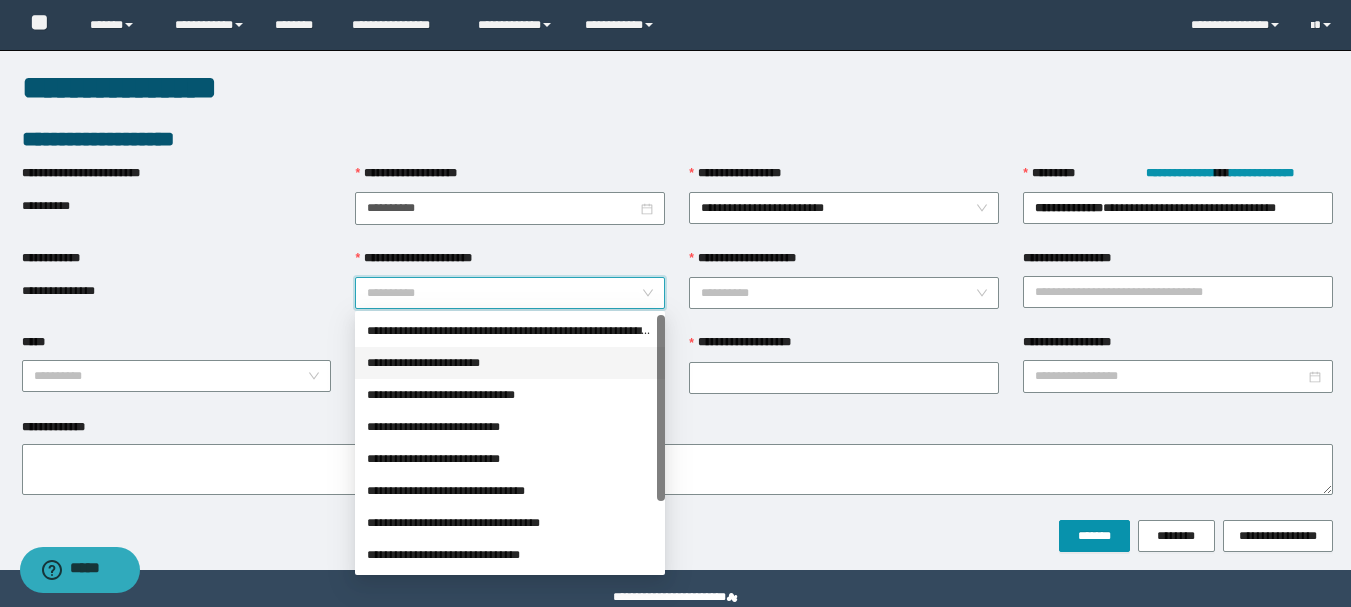 drag, startPoint x: 475, startPoint y: 358, endPoint x: 485, endPoint y: 362, distance: 10.770329 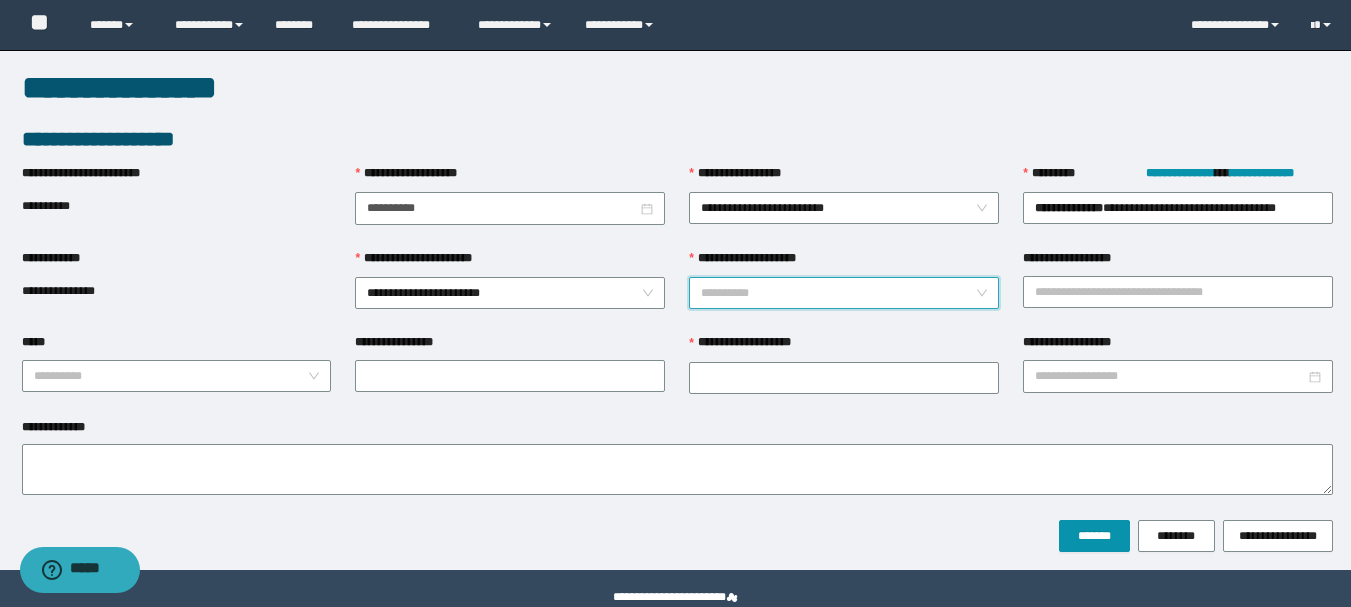 click on "**********" at bounding box center [838, 293] 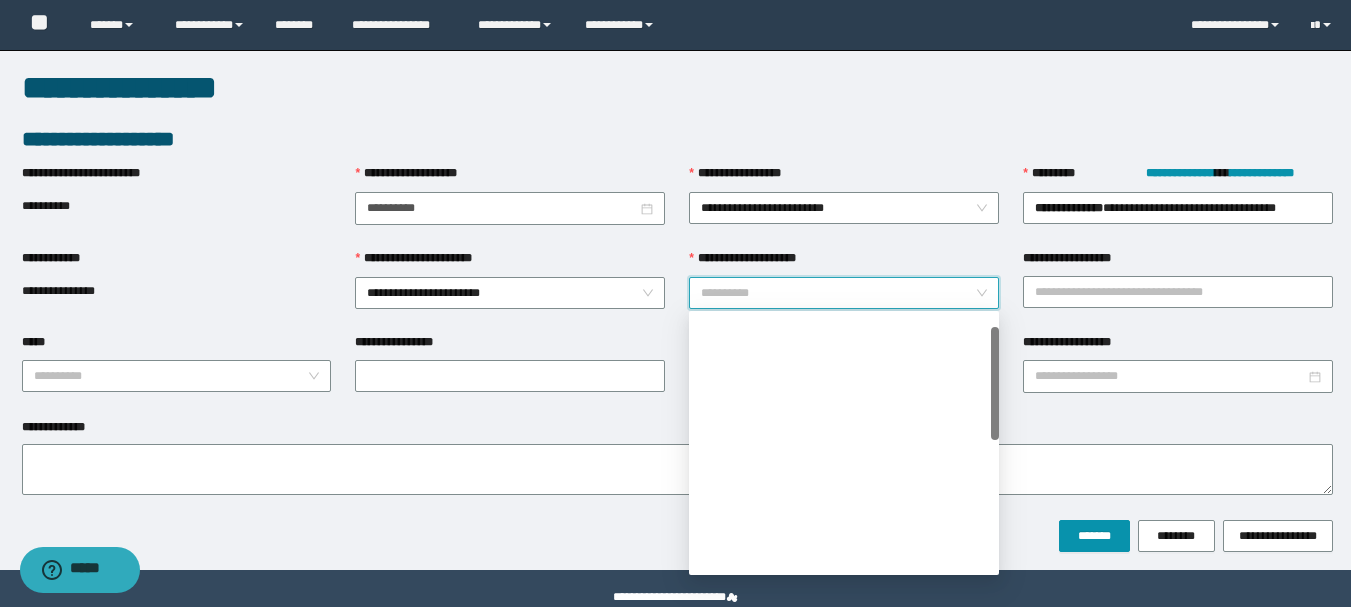 scroll, scrollTop: 320, scrollLeft: 0, axis: vertical 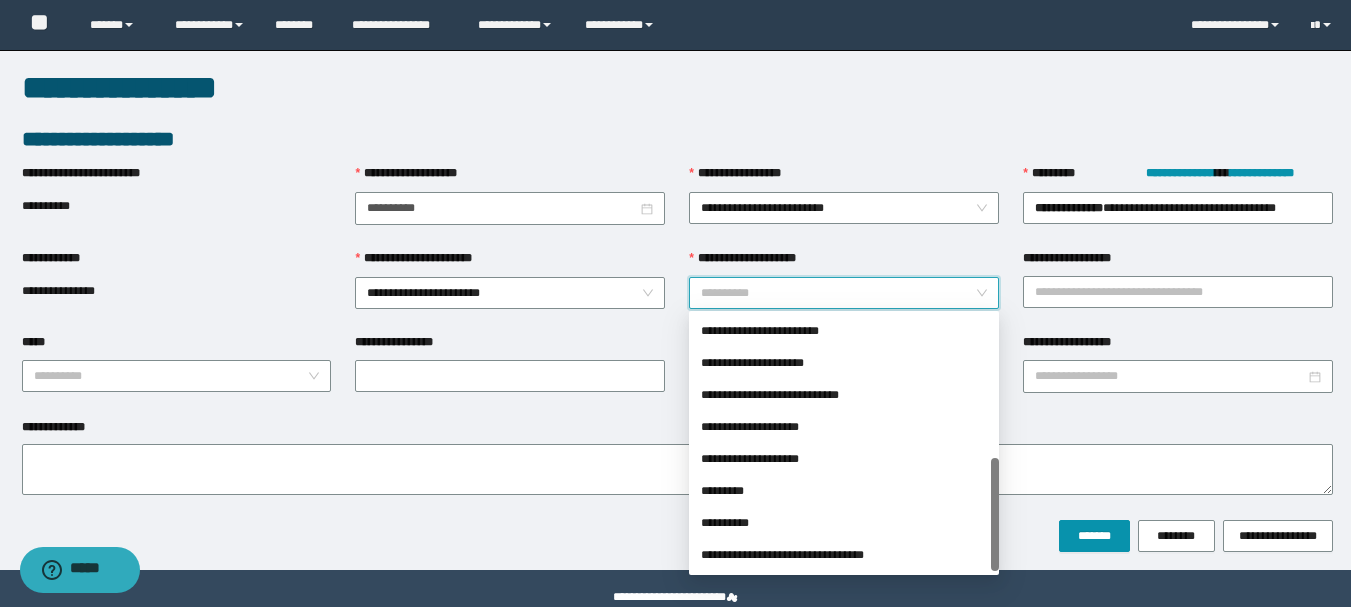 drag, startPoint x: 994, startPoint y: 395, endPoint x: 994, endPoint y: 566, distance: 171 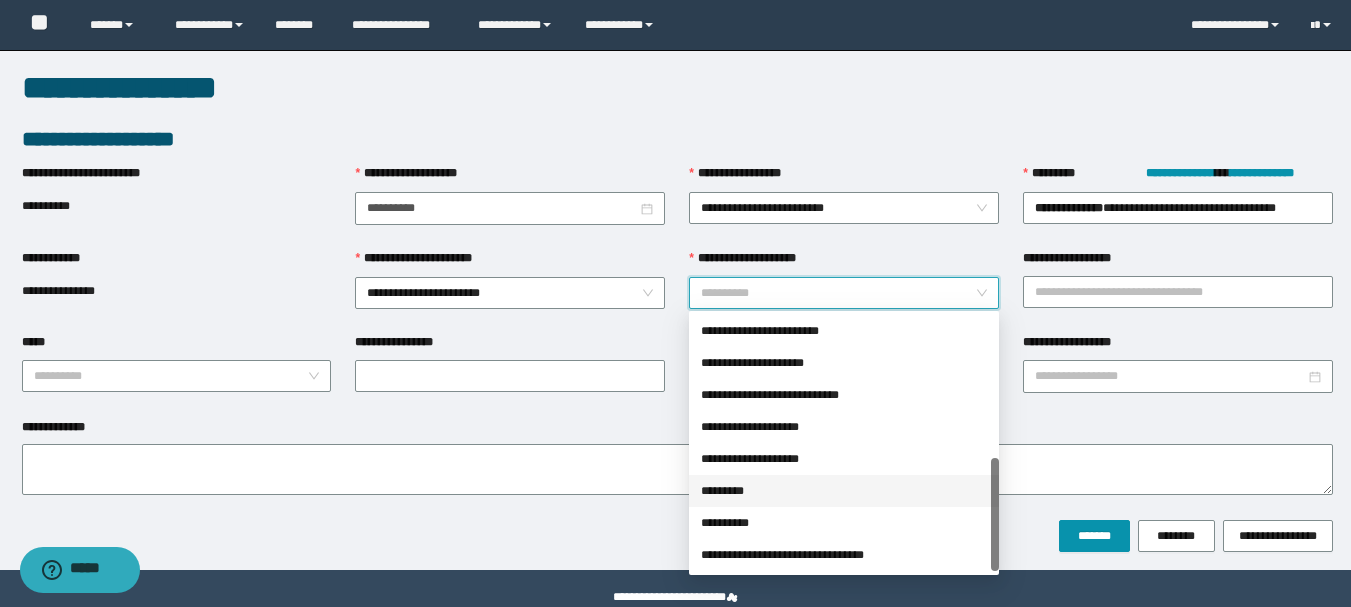 click on "*********" at bounding box center [844, 491] 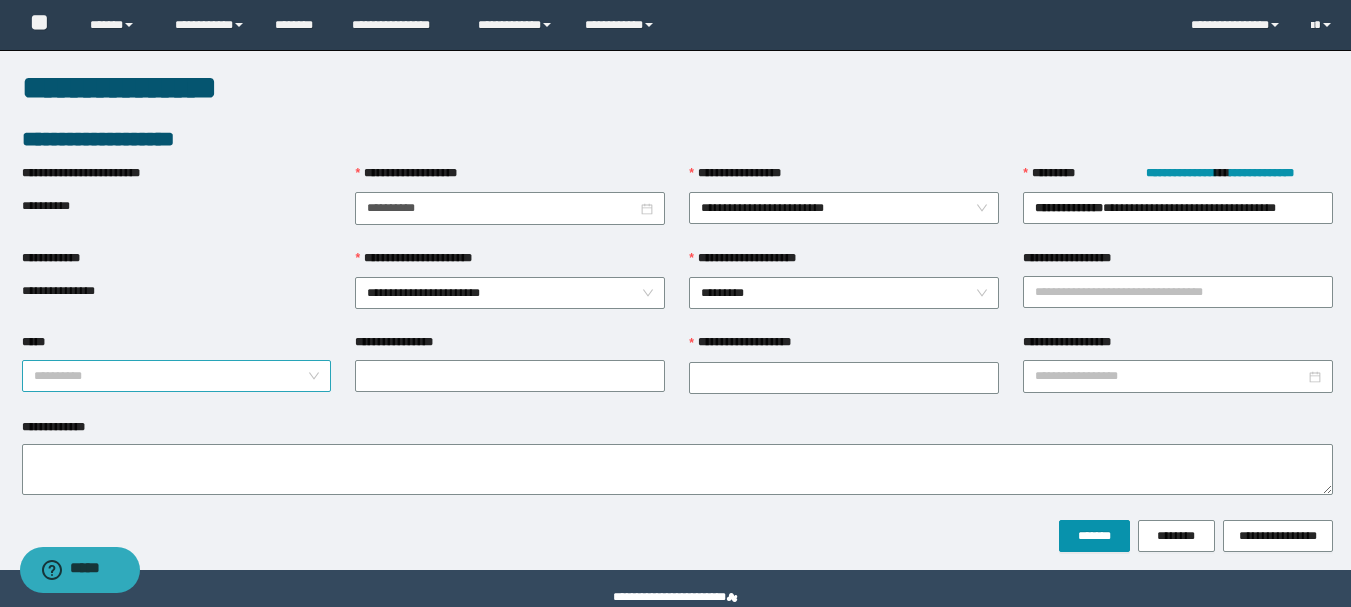 click on "*****" at bounding box center (171, 376) 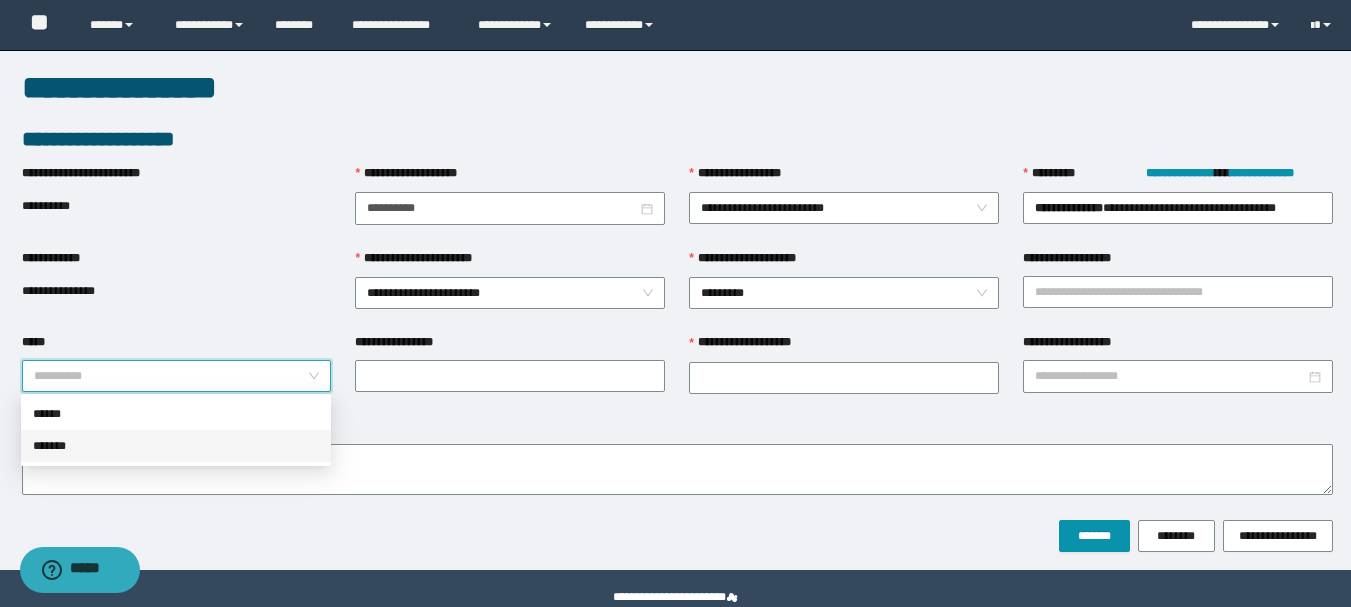 click on "*******" at bounding box center [176, 446] 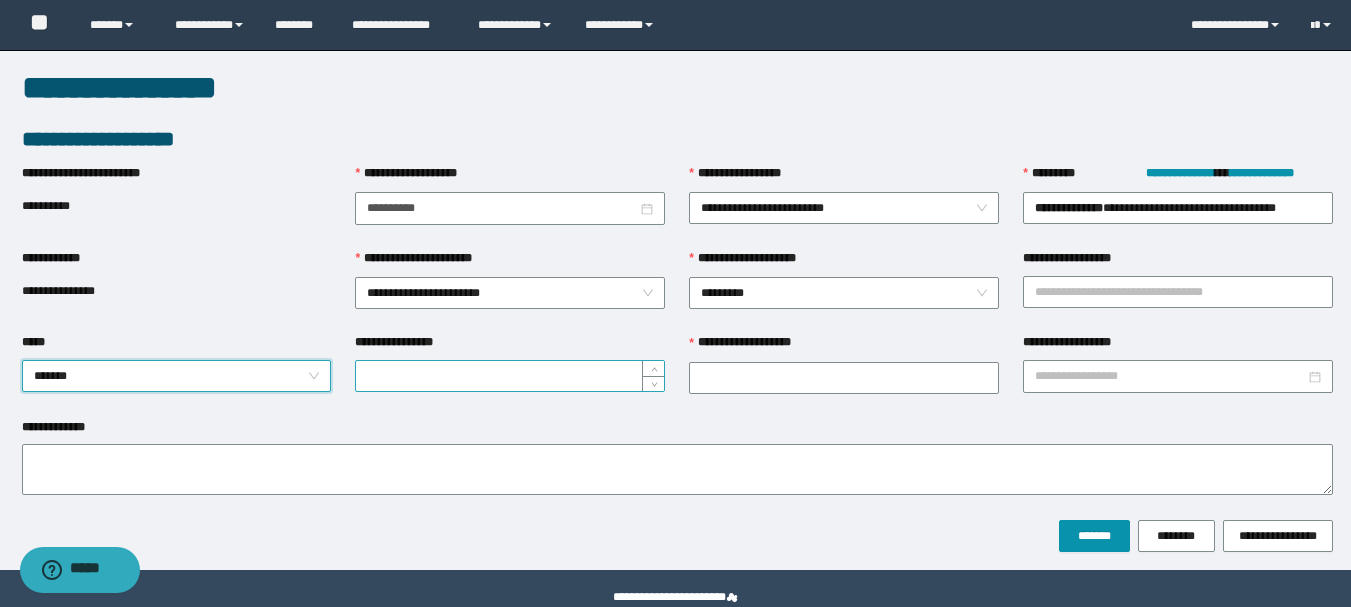 click on "**********" at bounding box center (510, 376) 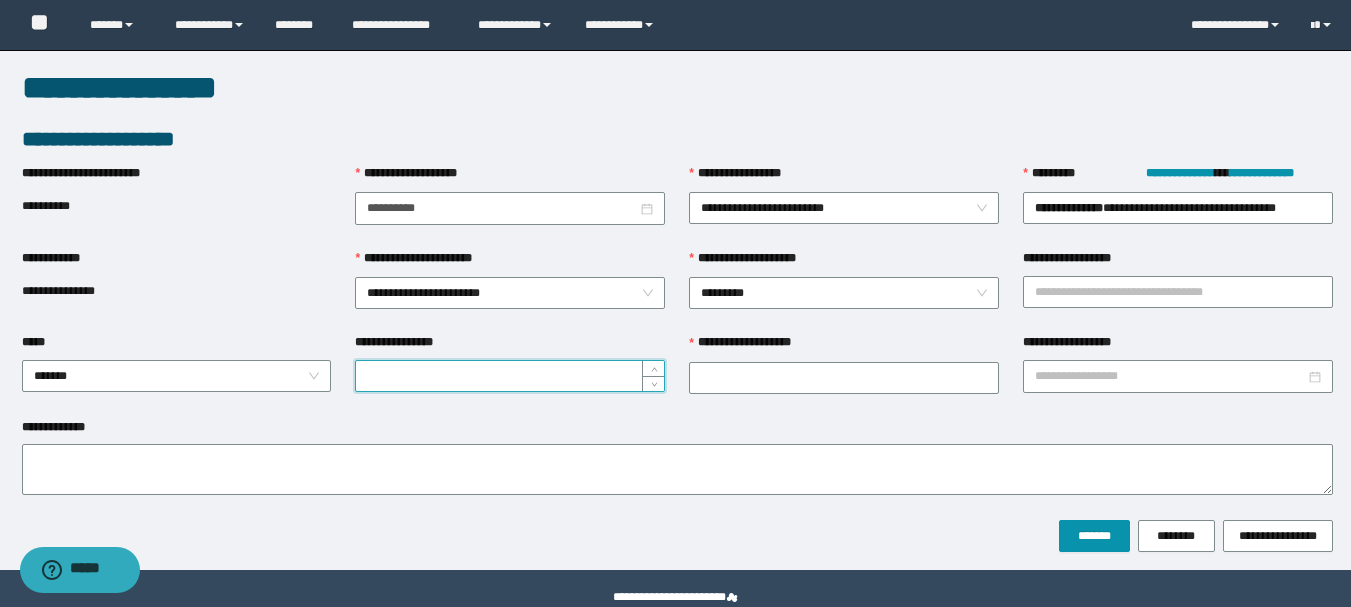 click on "**********" at bounding box center (510, 376) 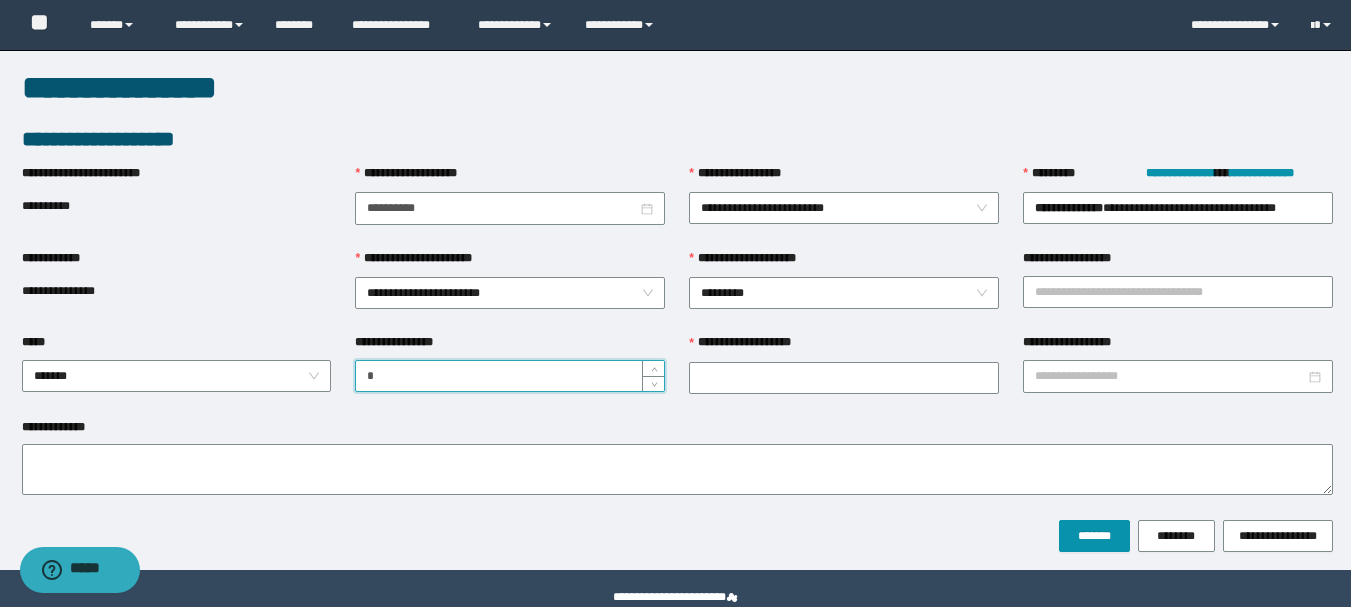 type on "*" 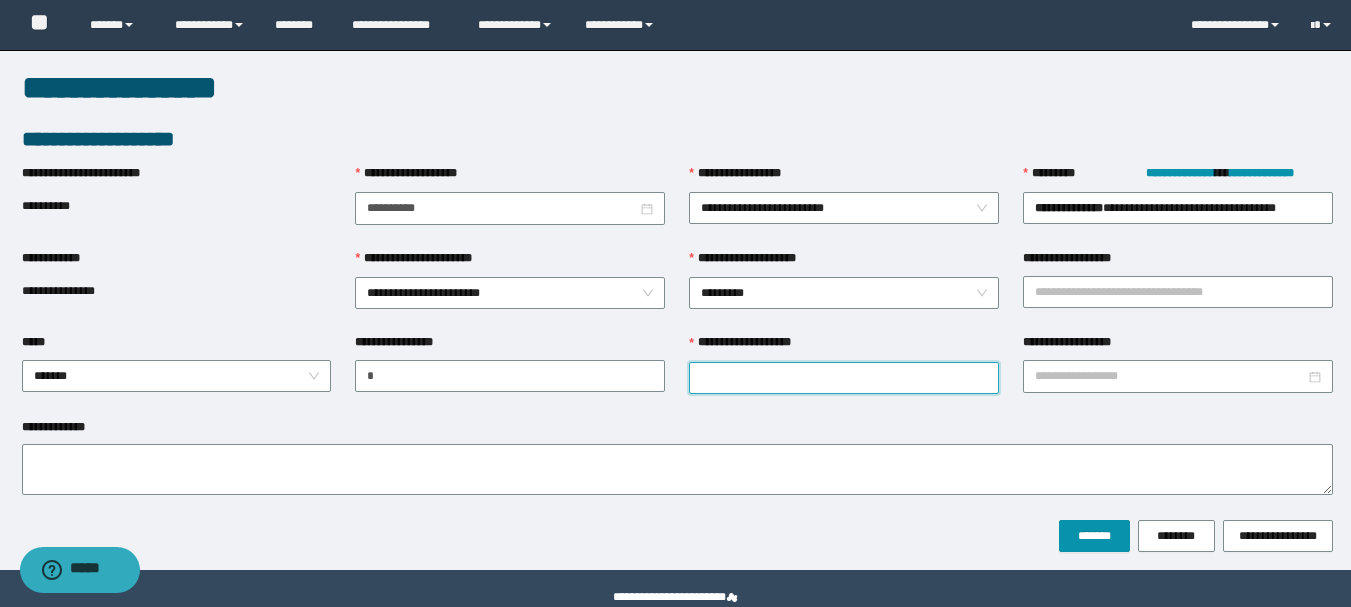 drag, startPoint x: 788, startPoint y: 374, endPoint x: 849, endPoint y: 383, distance: 61.66036 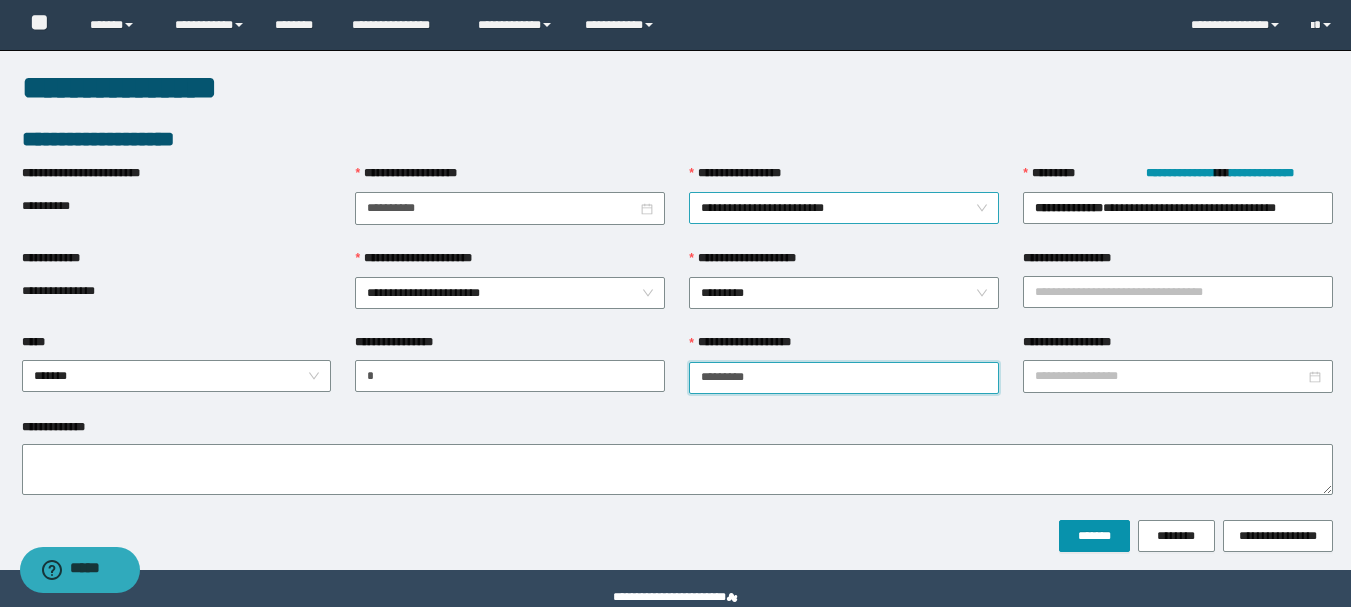 type on "*********" 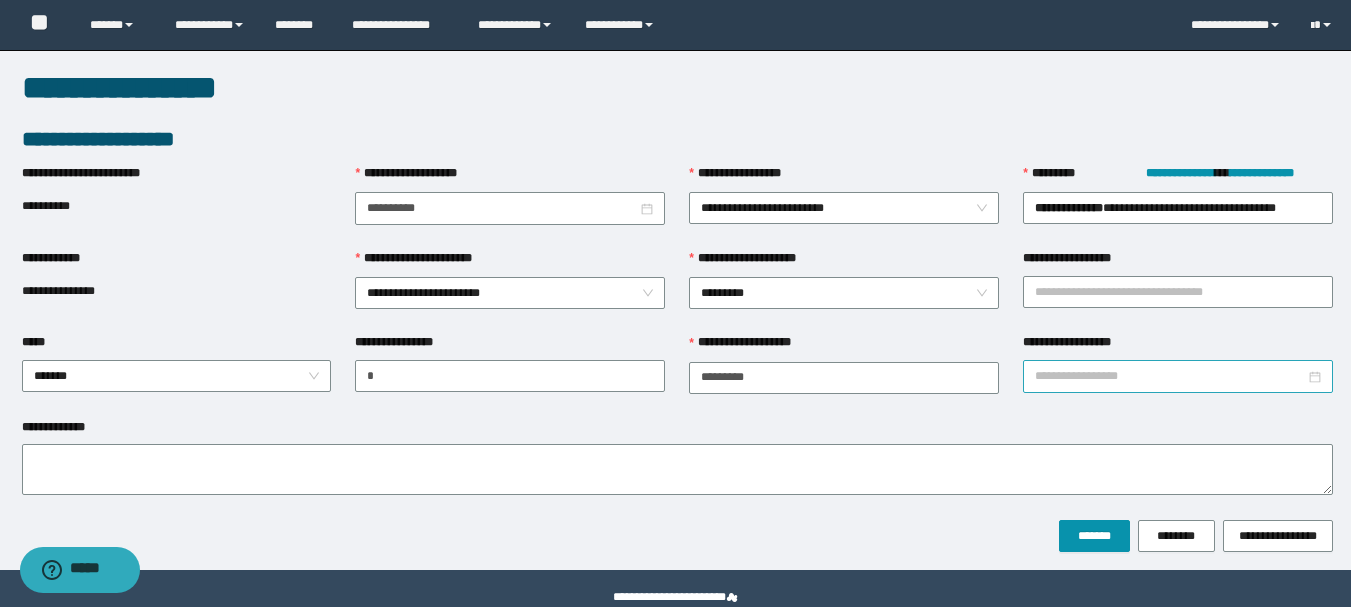 click on "**********" at bounding box center (1170, 376) 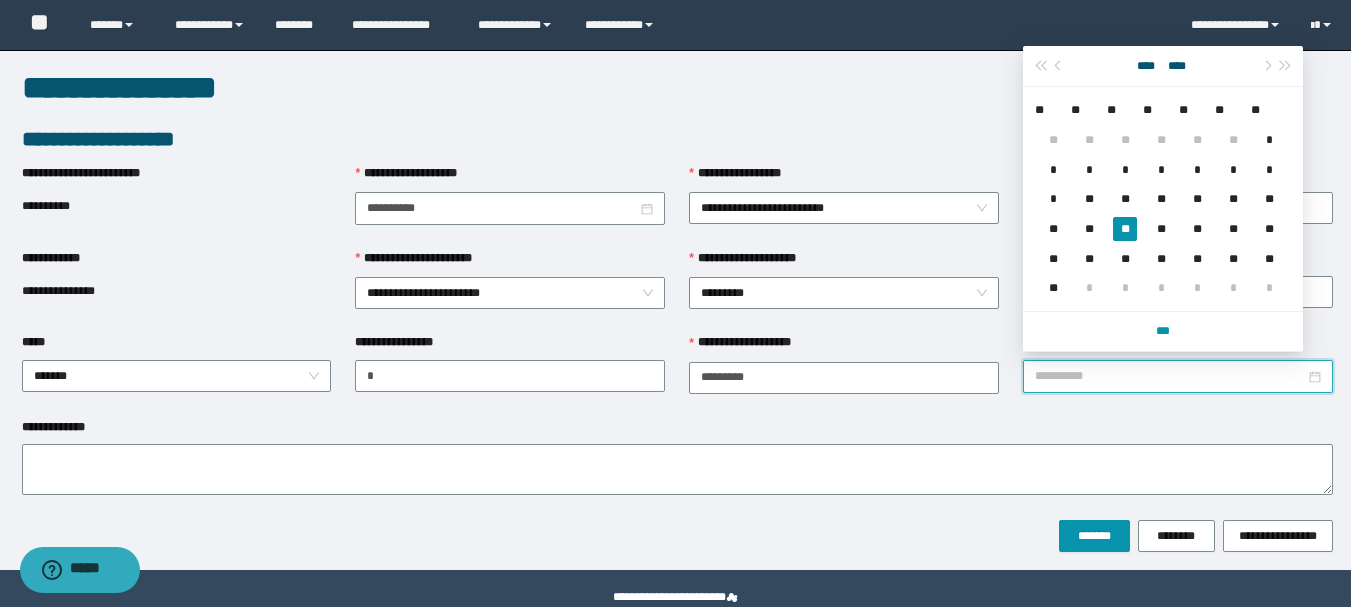 click on "**" at bounding box center (1125, 229) 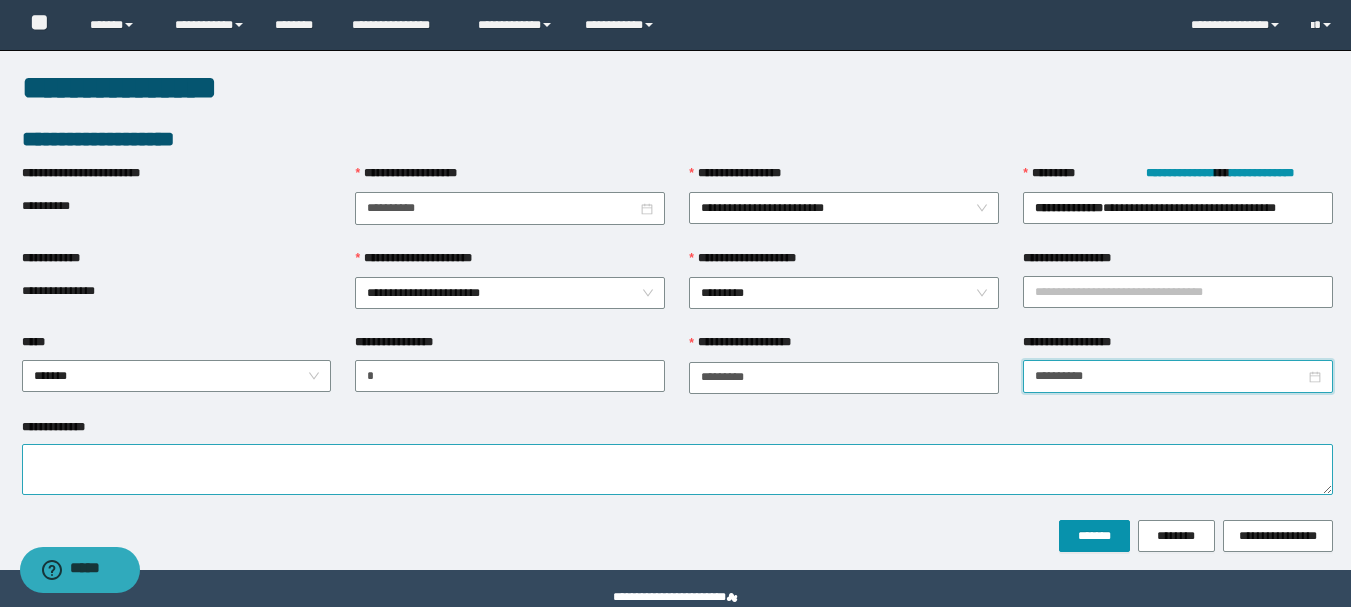 type on "**********" 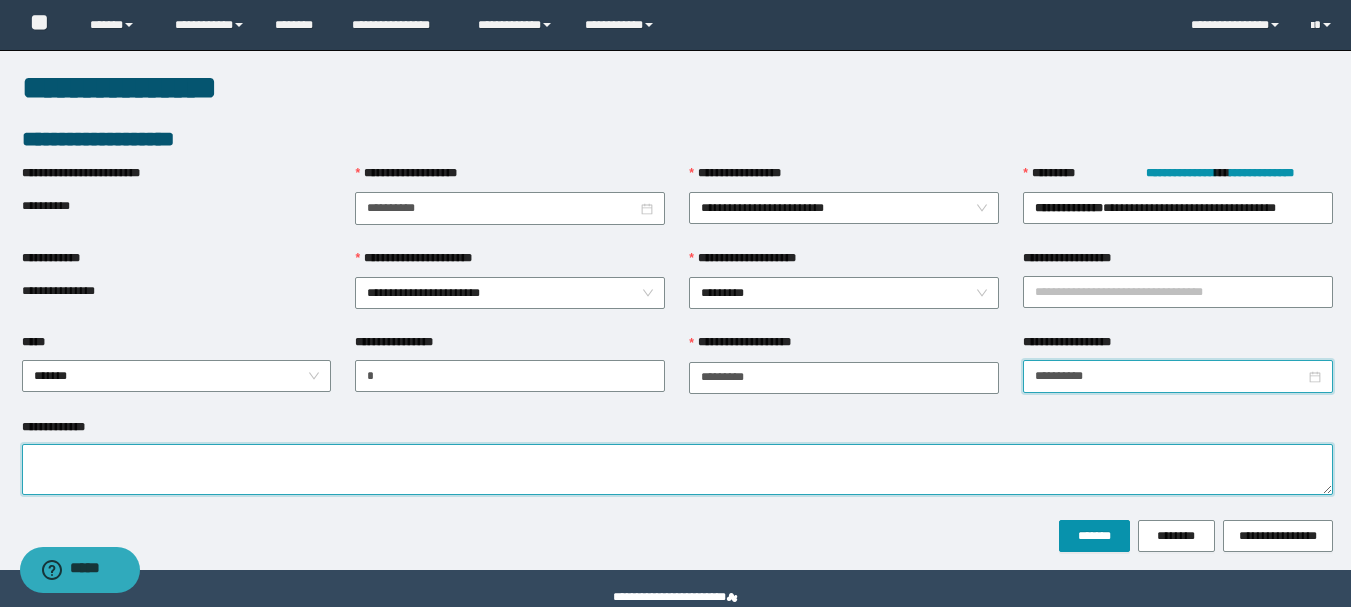 click on "**********" at bounding box center (677, 469) 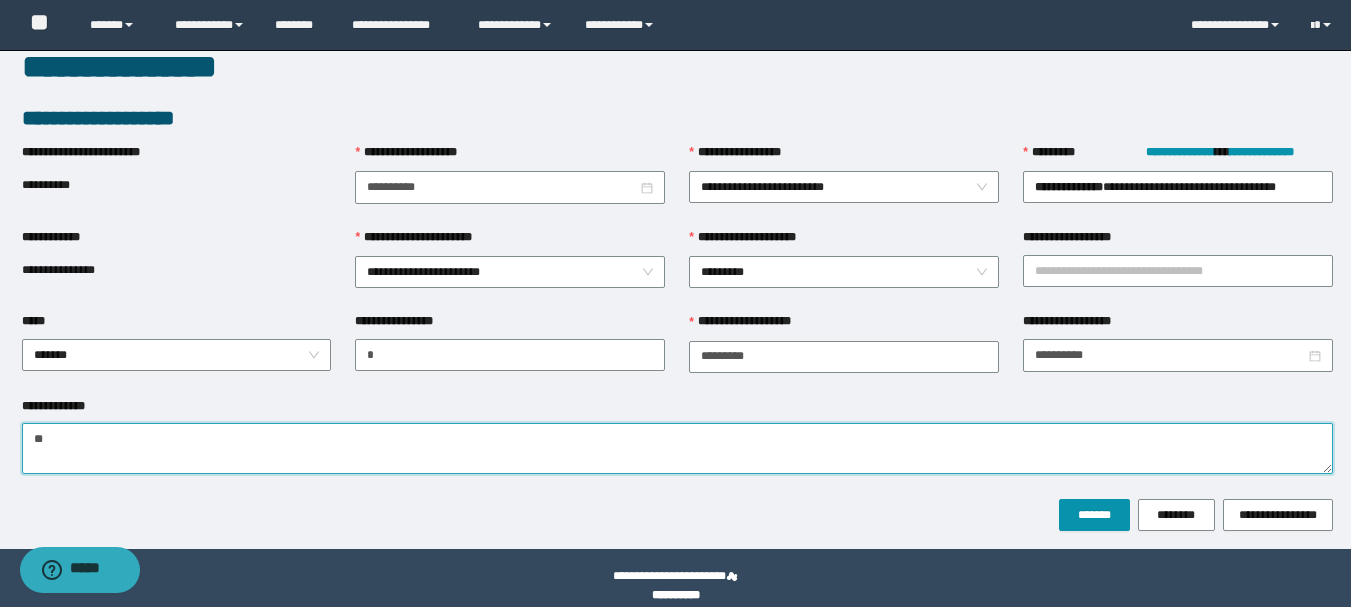scroll, scrollTop: 39, scrollLeft: 0, axis: vertical 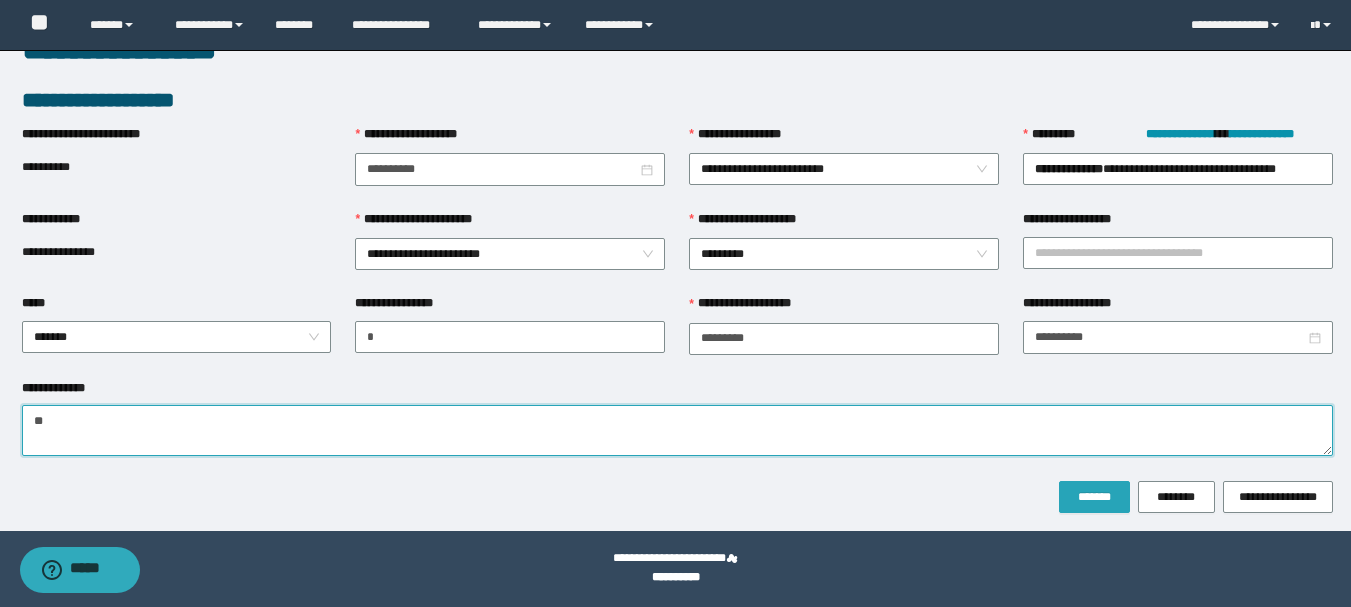 type on "**" 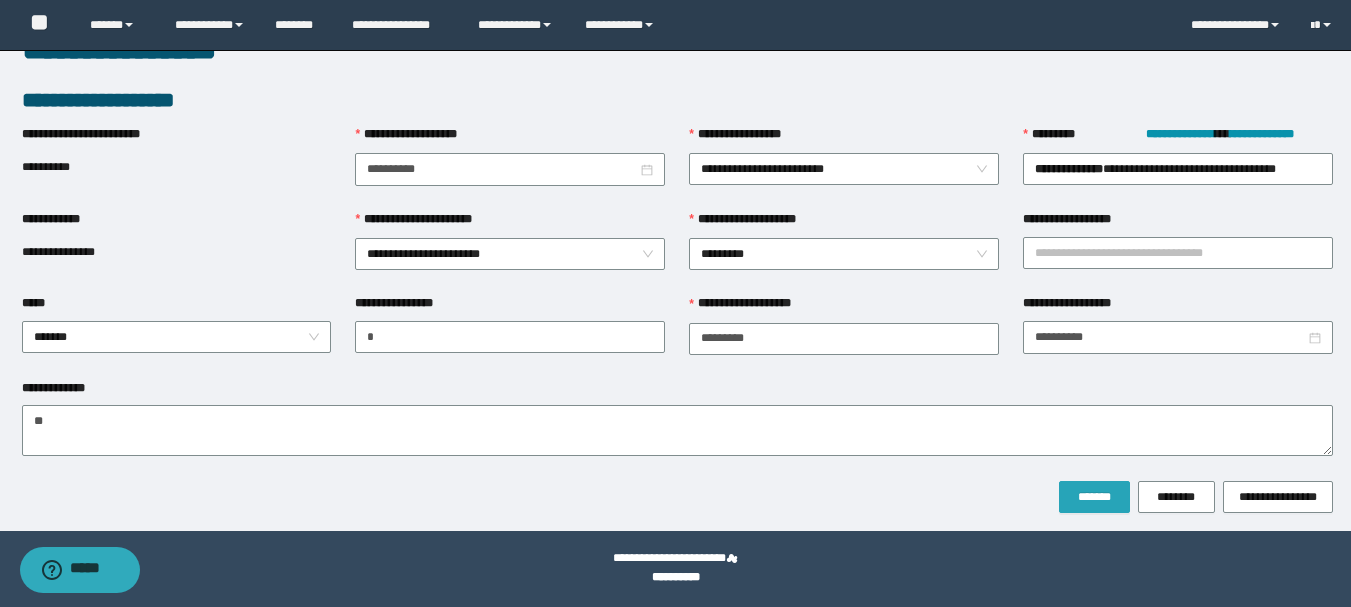click on "*******" at bounding box center [1094, 497] 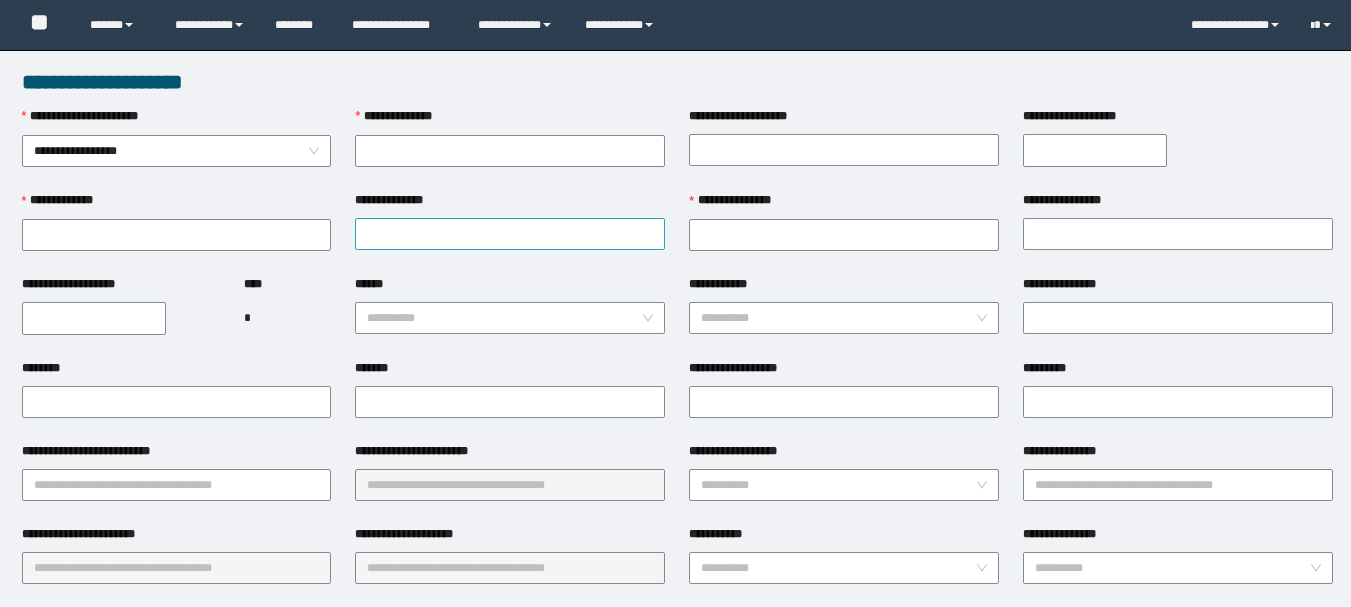 scroll, scrollTop: 0, scrollLeft: 0, axis: both 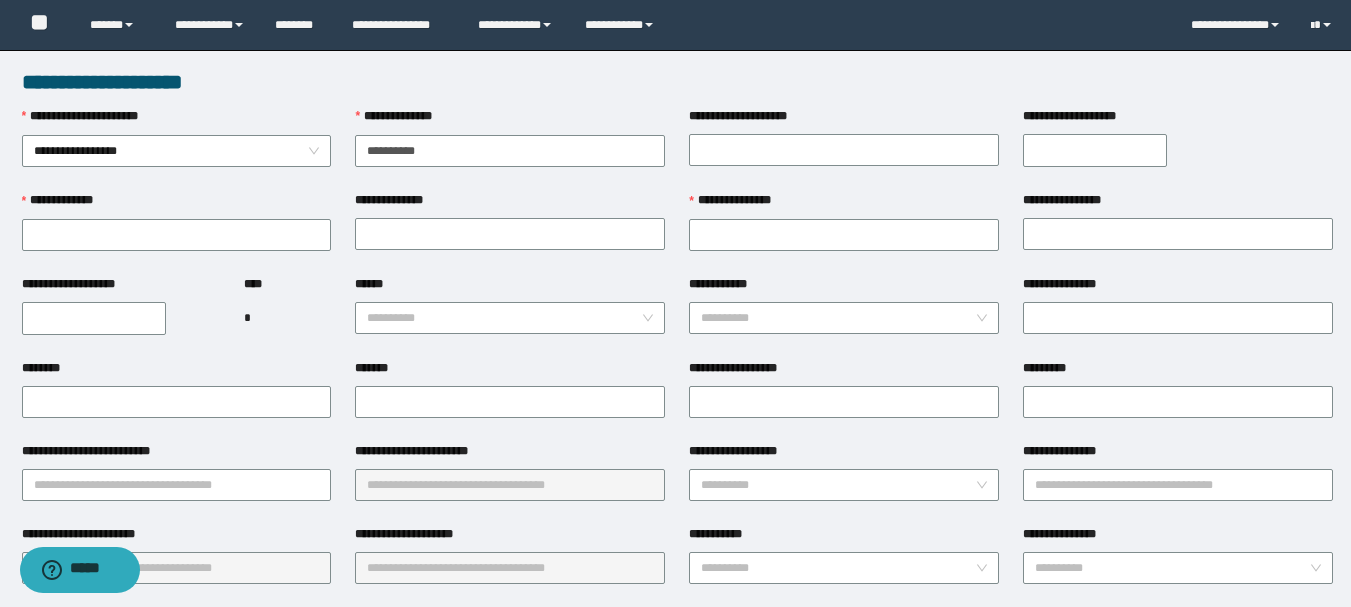 type on "**********" 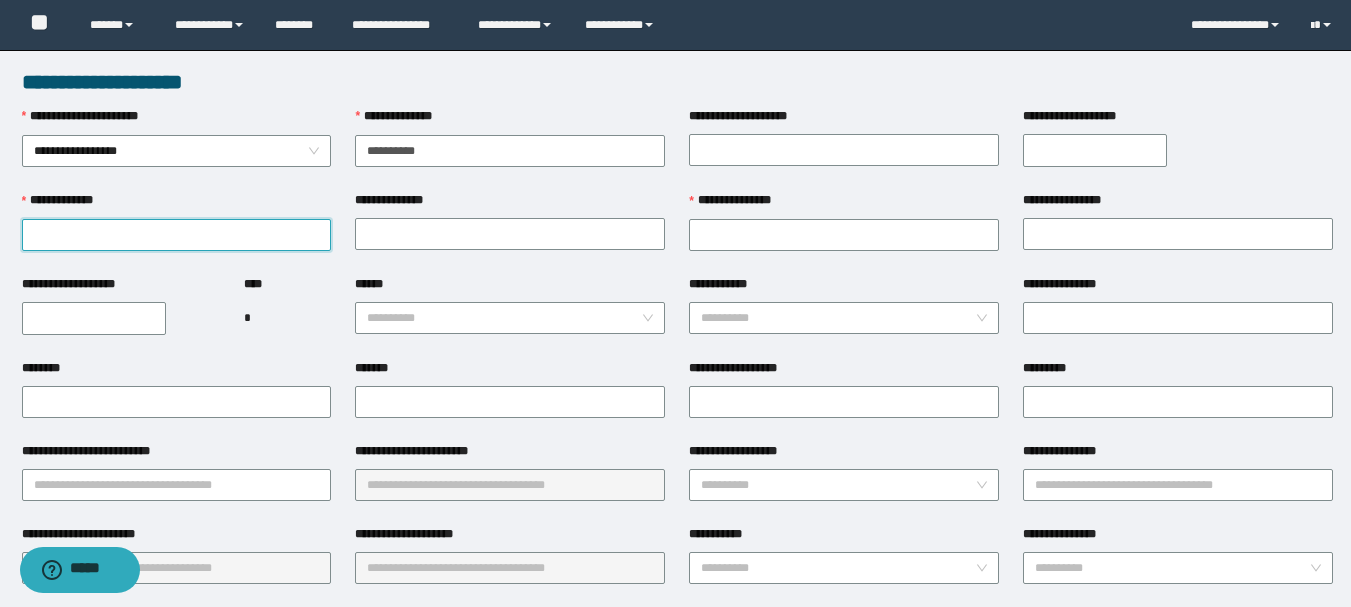 click on "**********" at bounding box center (177, 235) 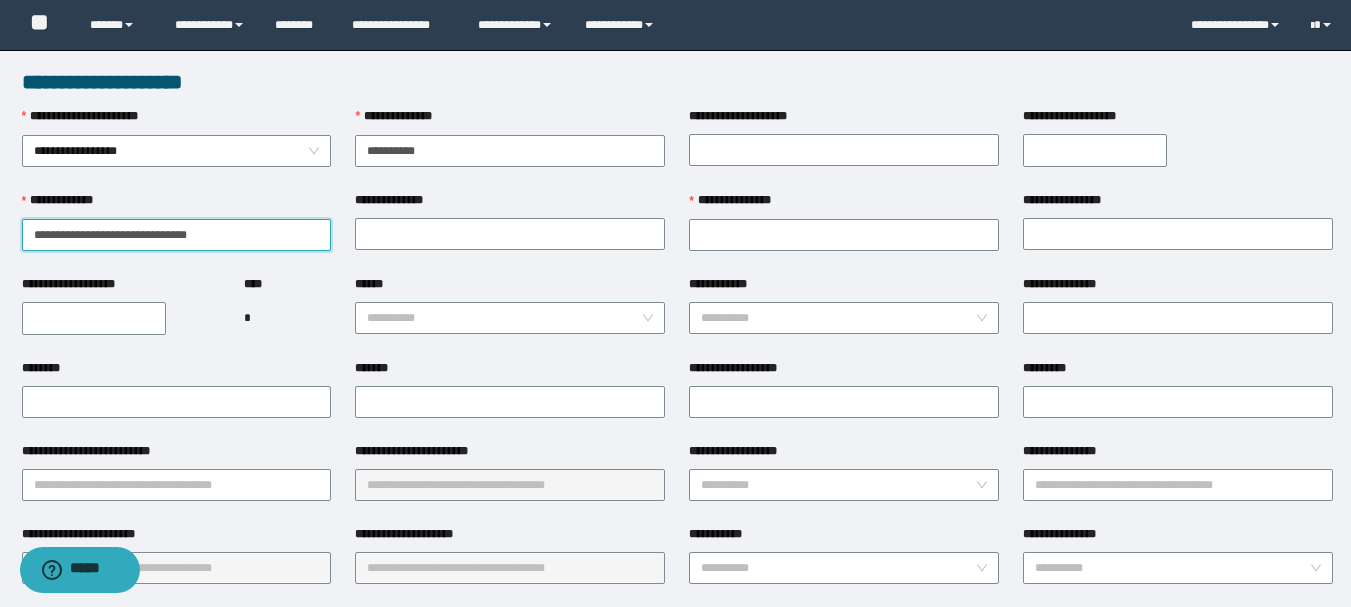 click on "**********" at bounding box center (177, 235) 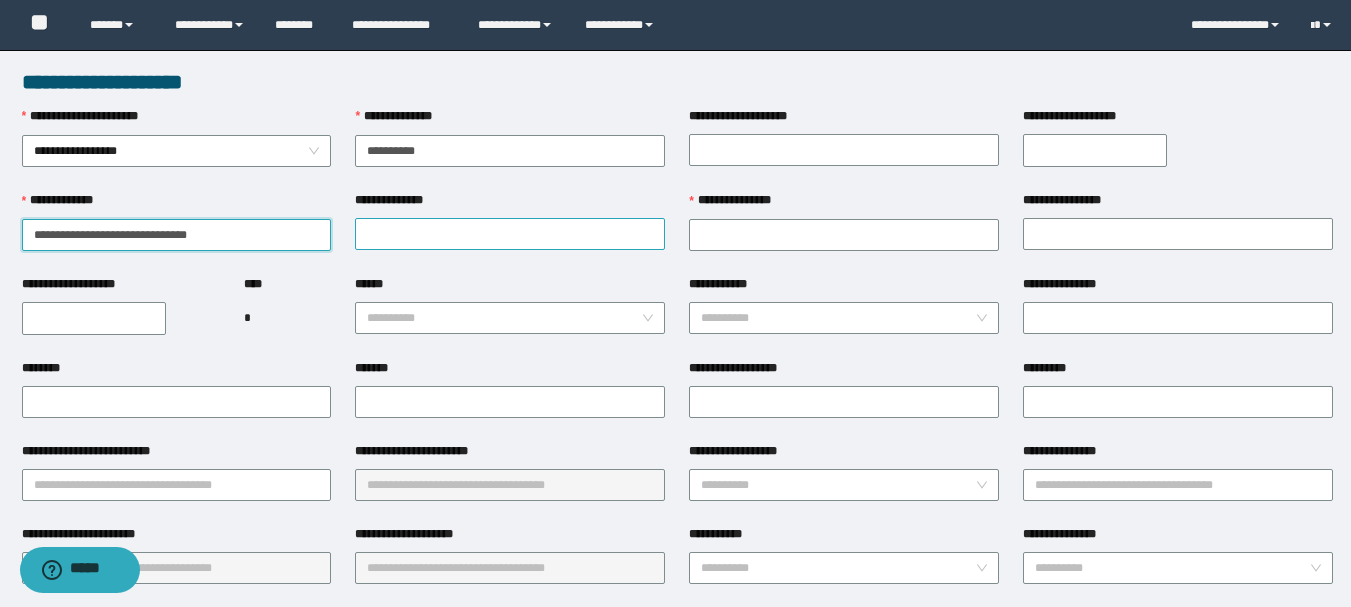 type on "**********" 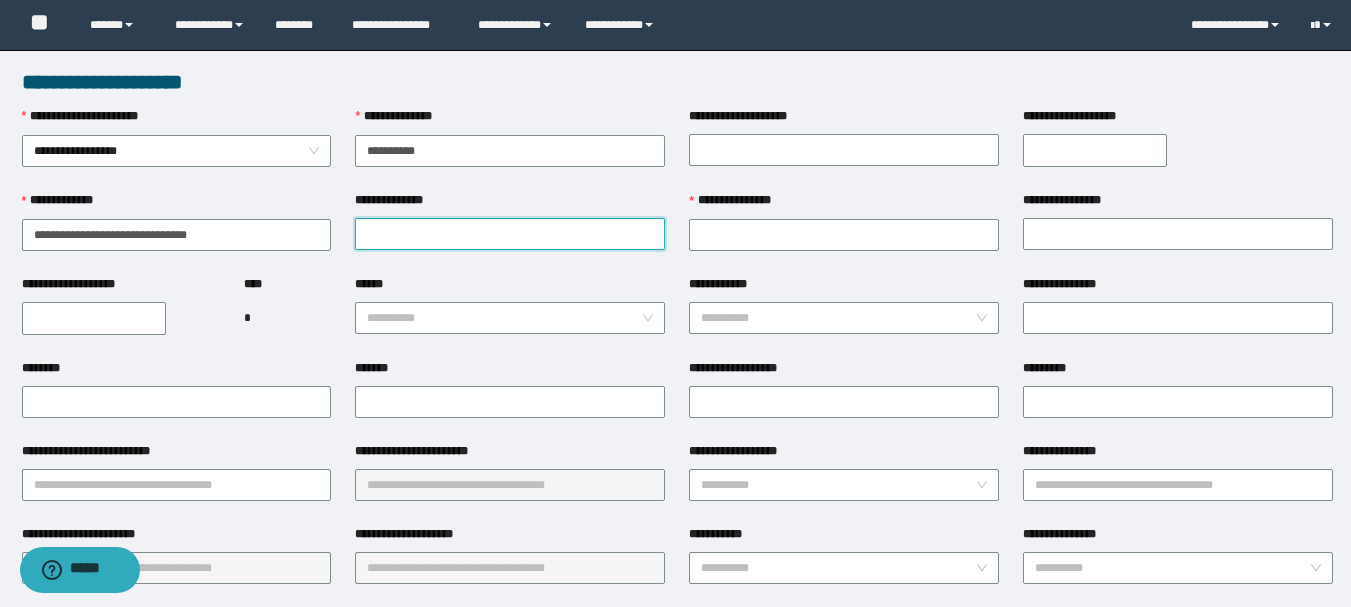 click on "**********" at bounding box center (510, 234) 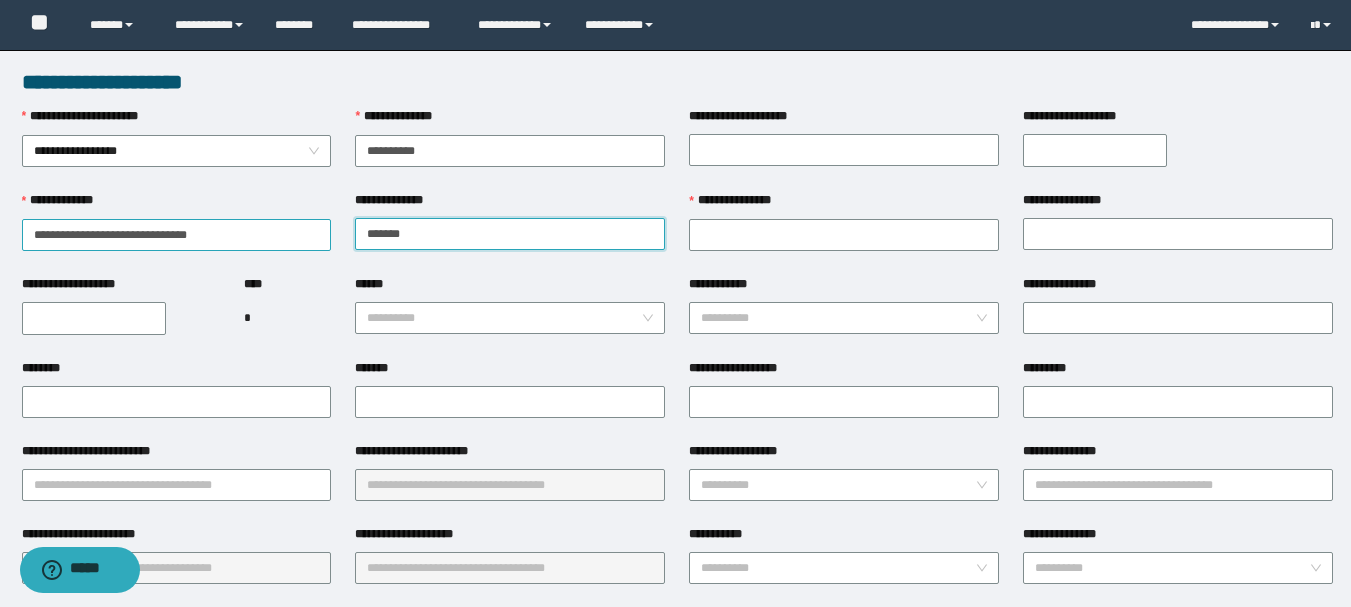 type on "******" 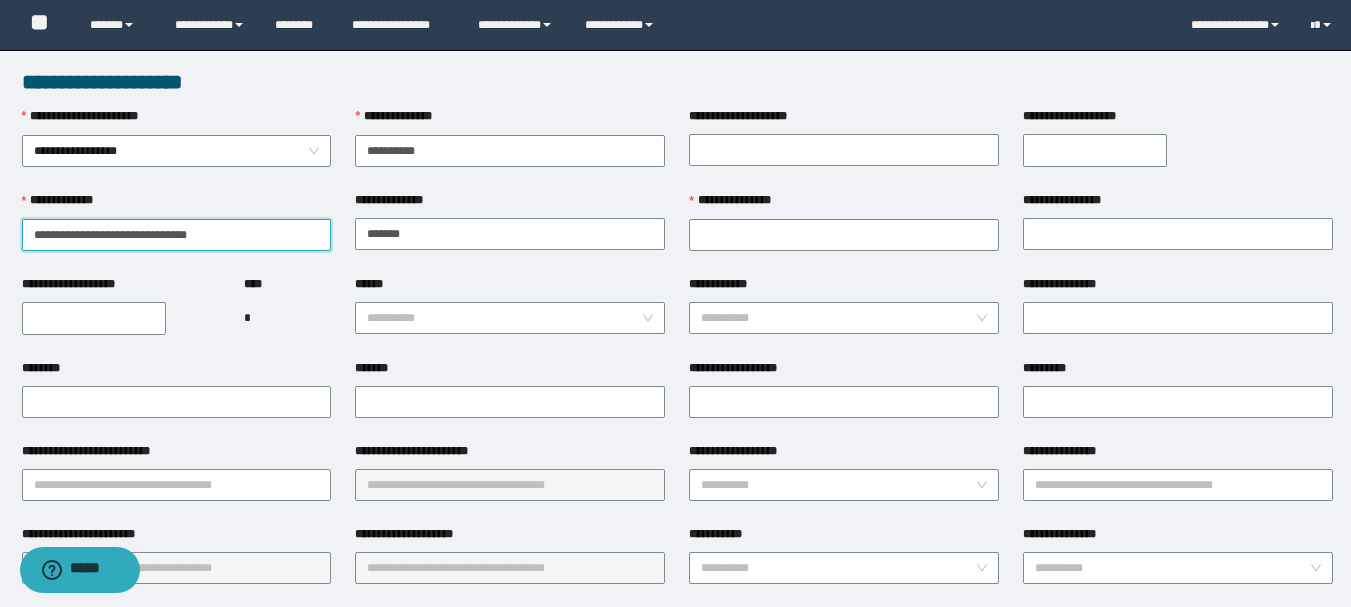 click on "**********" at bounding box center [177, 235] 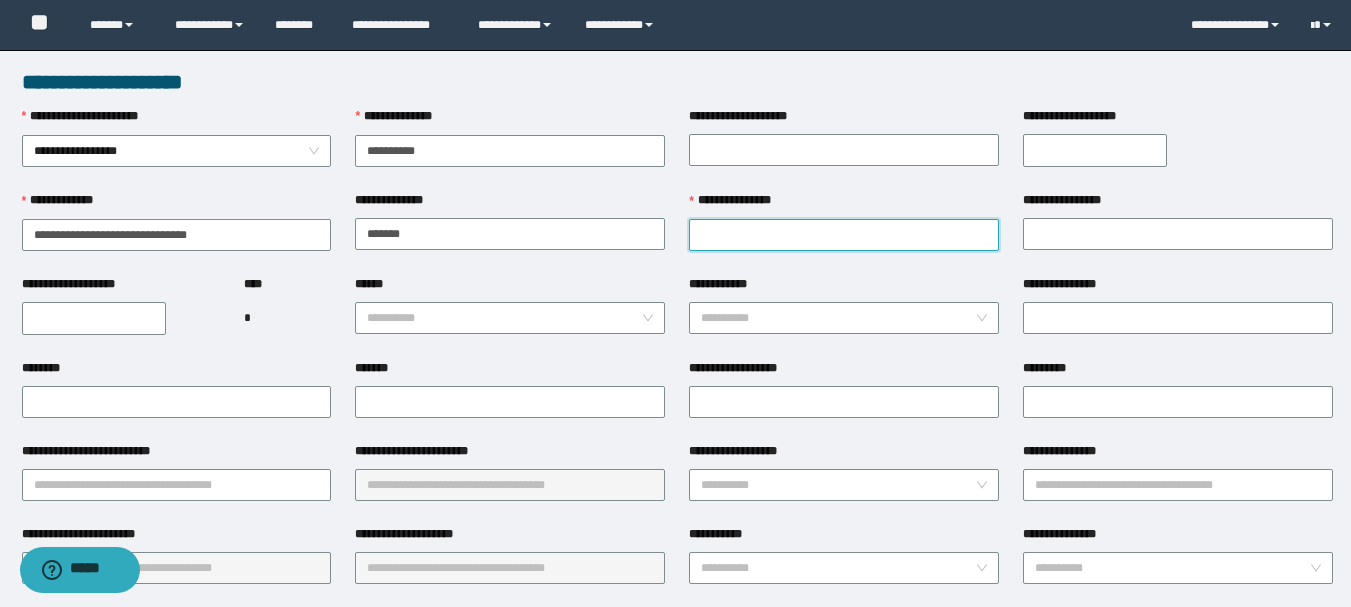 click on "**********" at bounding box center [844, 235] 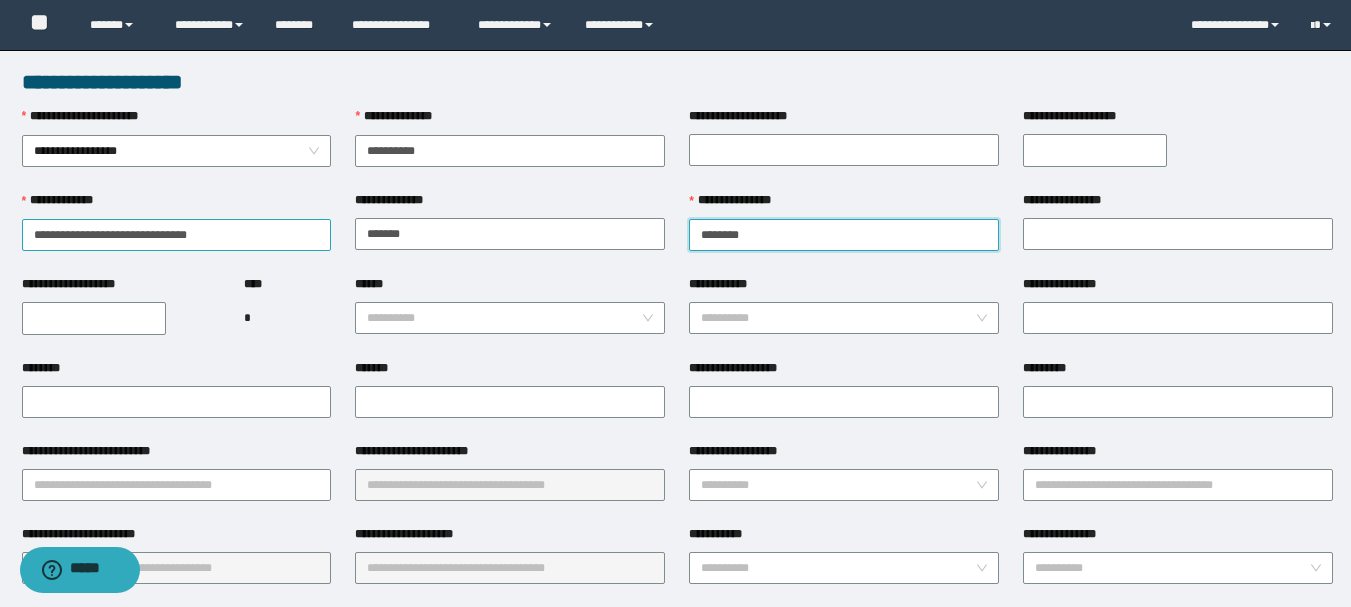 type on "*******" 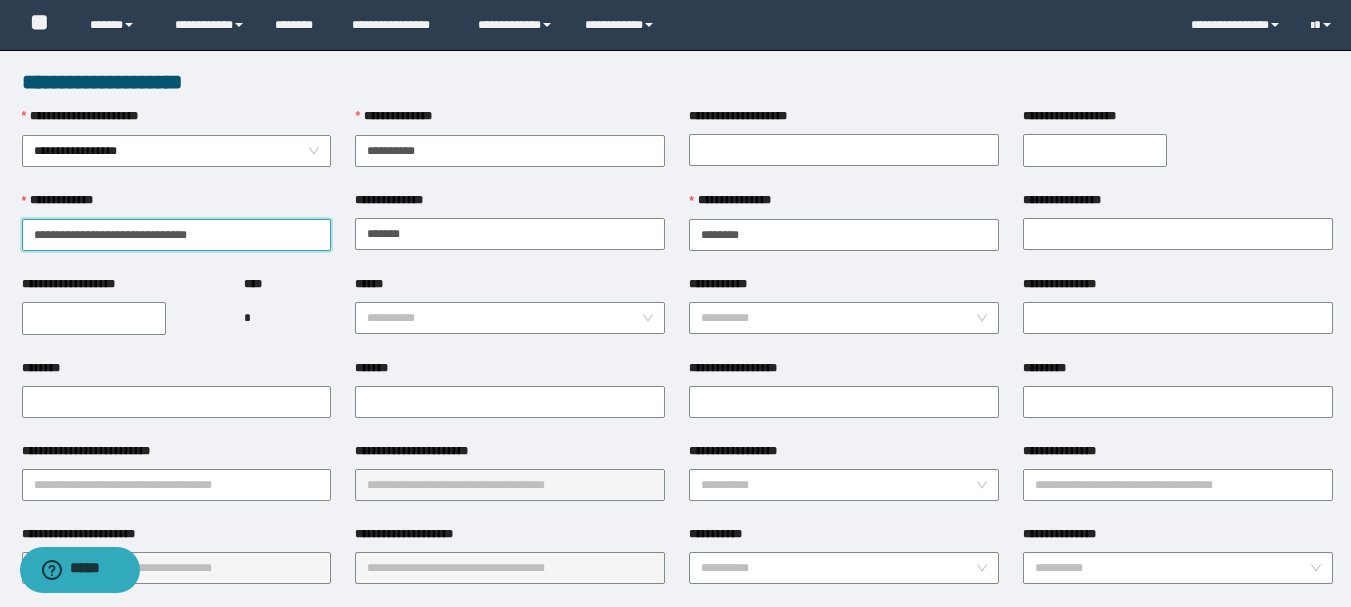drag, startPoint x: 230, startPoint y: 241, endPoint x: 177, endPoint y: 231, distance: 53.935146 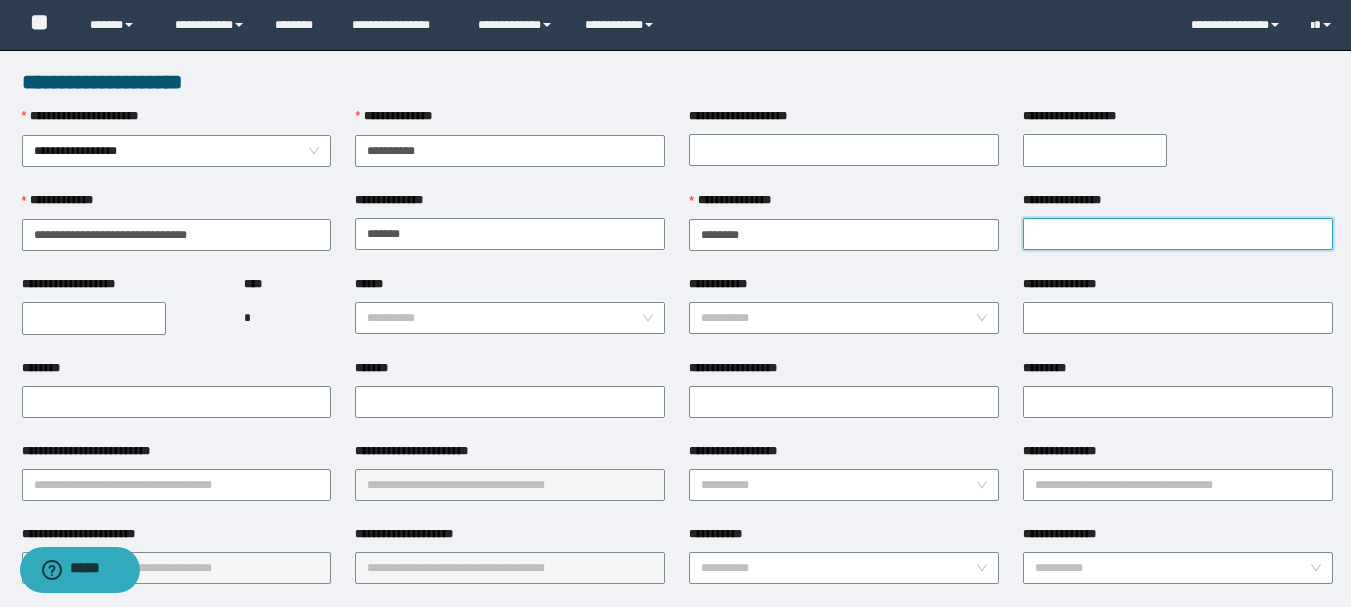 click on "**********" at bounding box center (1178, 234) 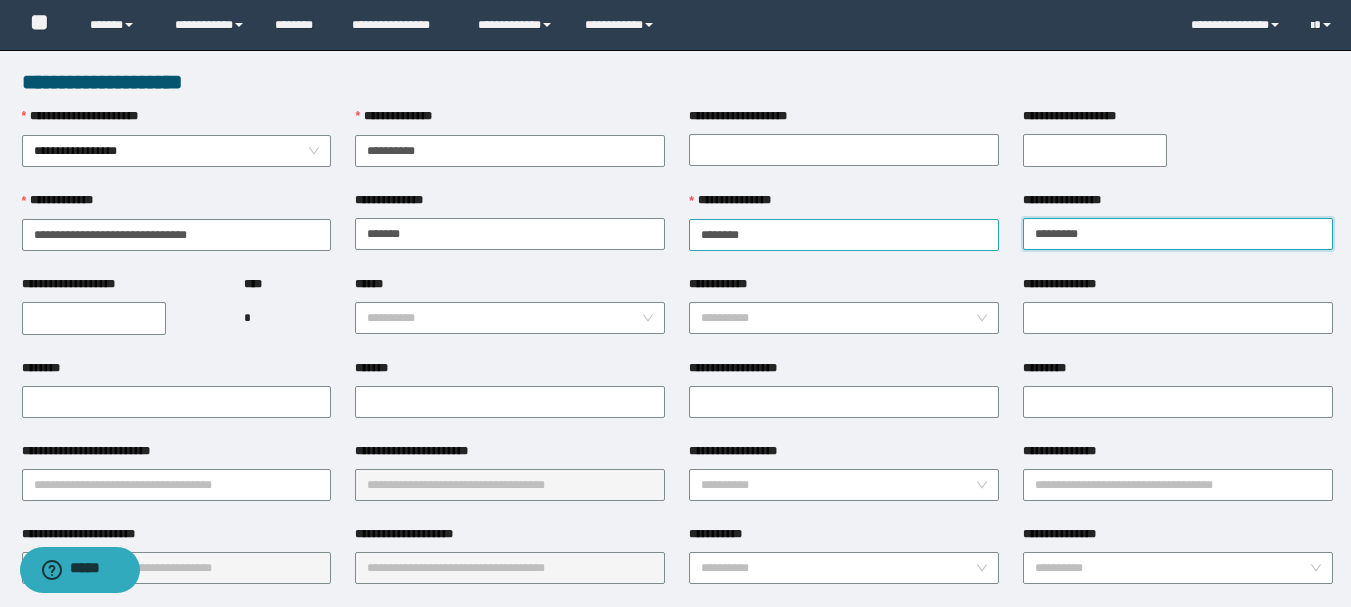 type on "*********" 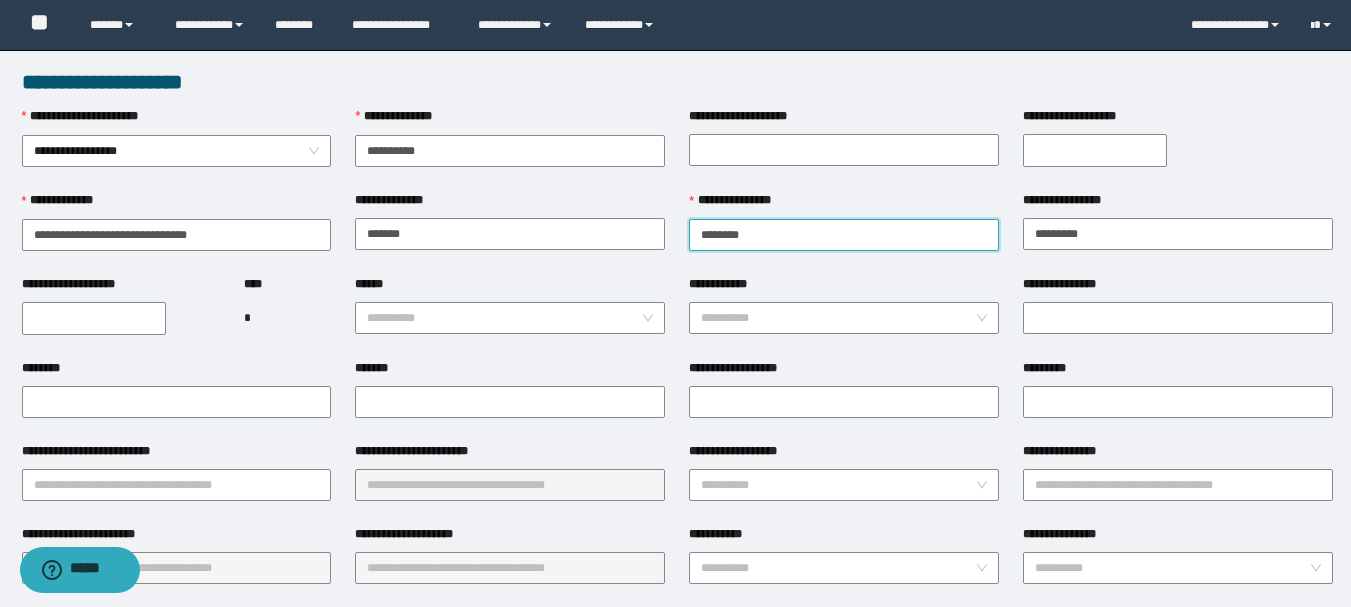 click on "*******" at bounding box center (844, 235) 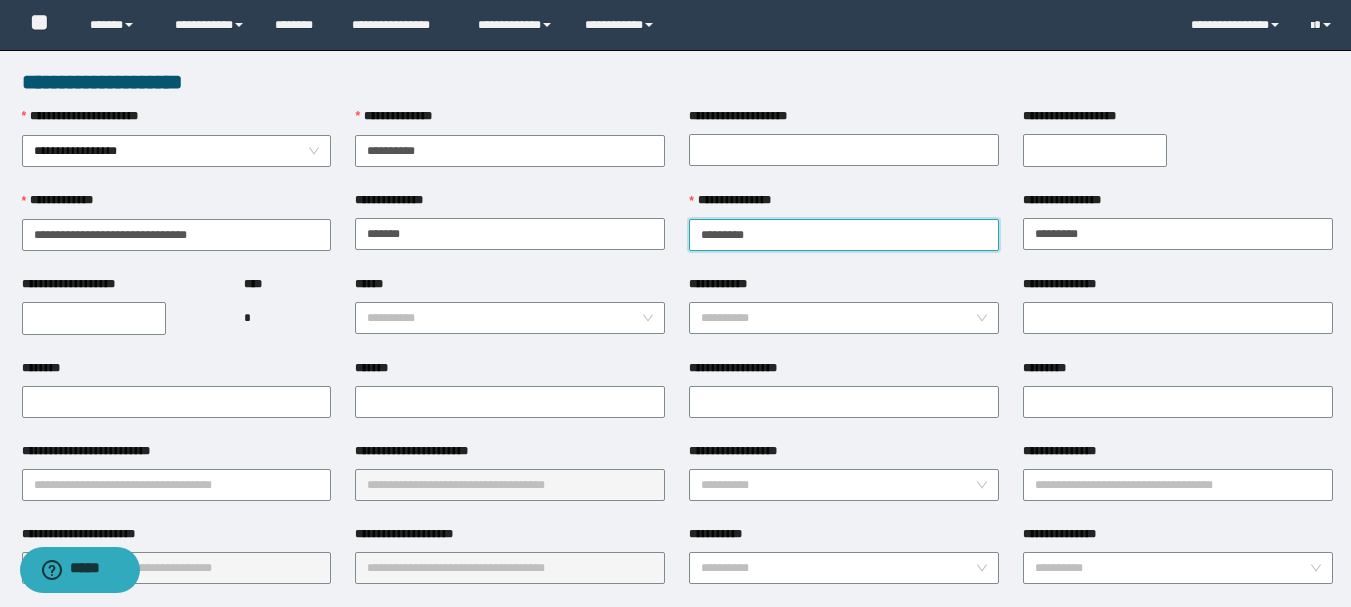 paste on "**********" 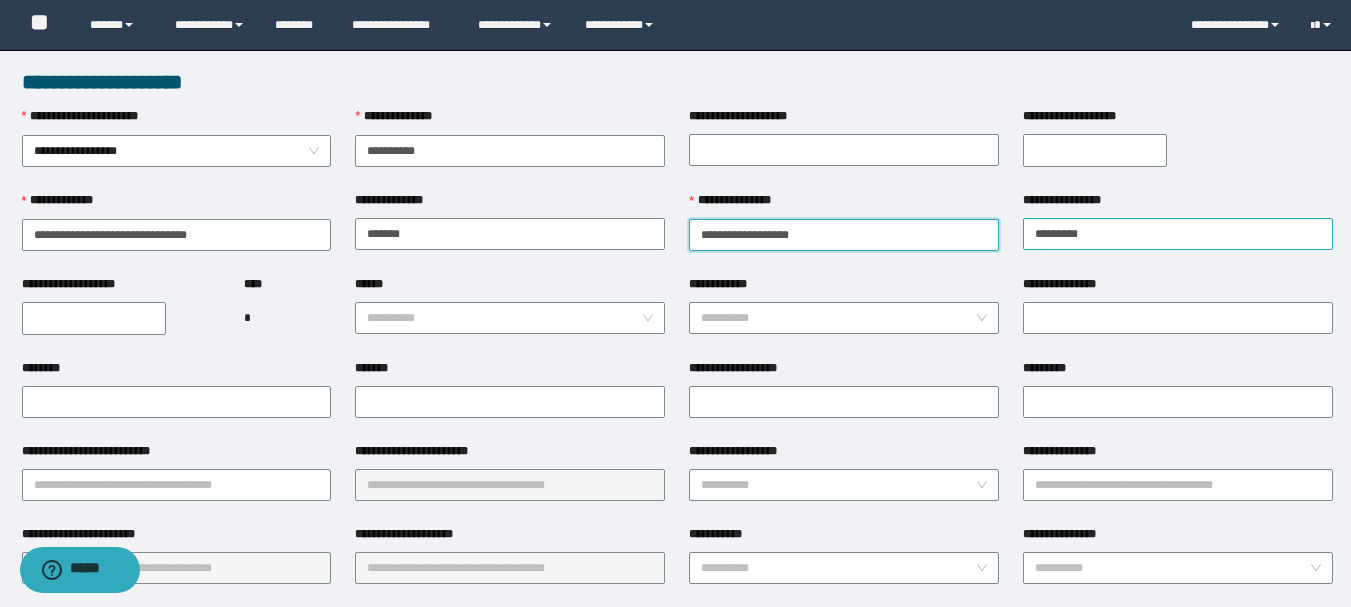 type on "**********" 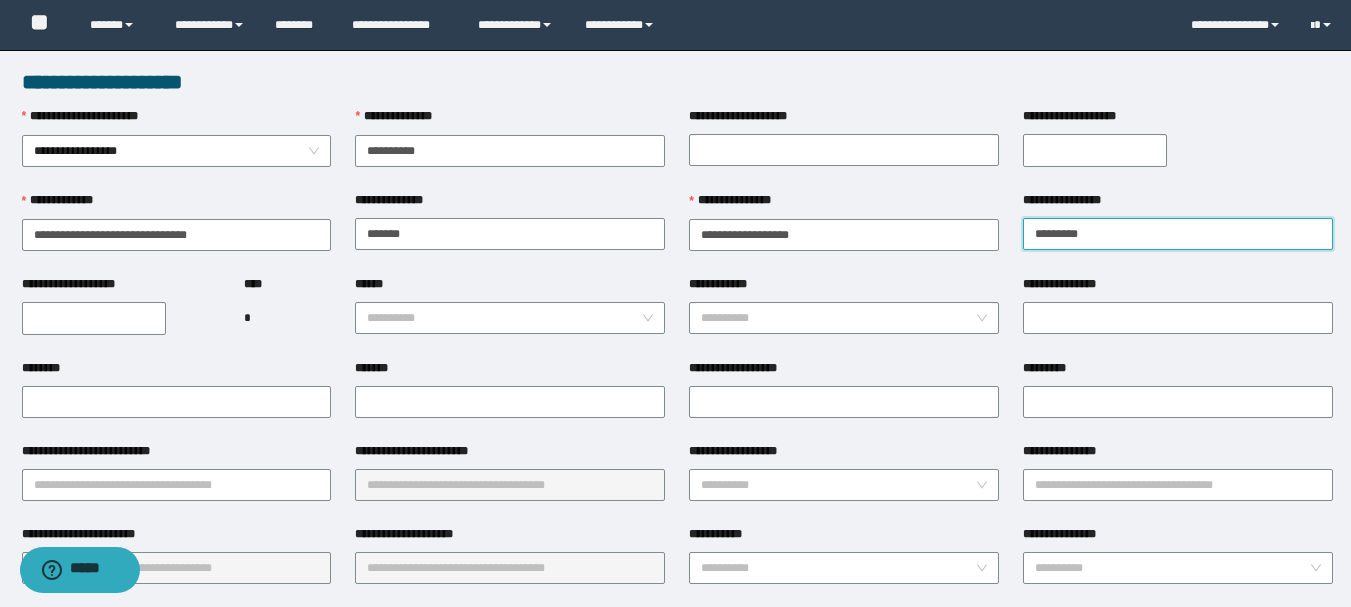 click on "*********" at bounding box center [1178, 234] 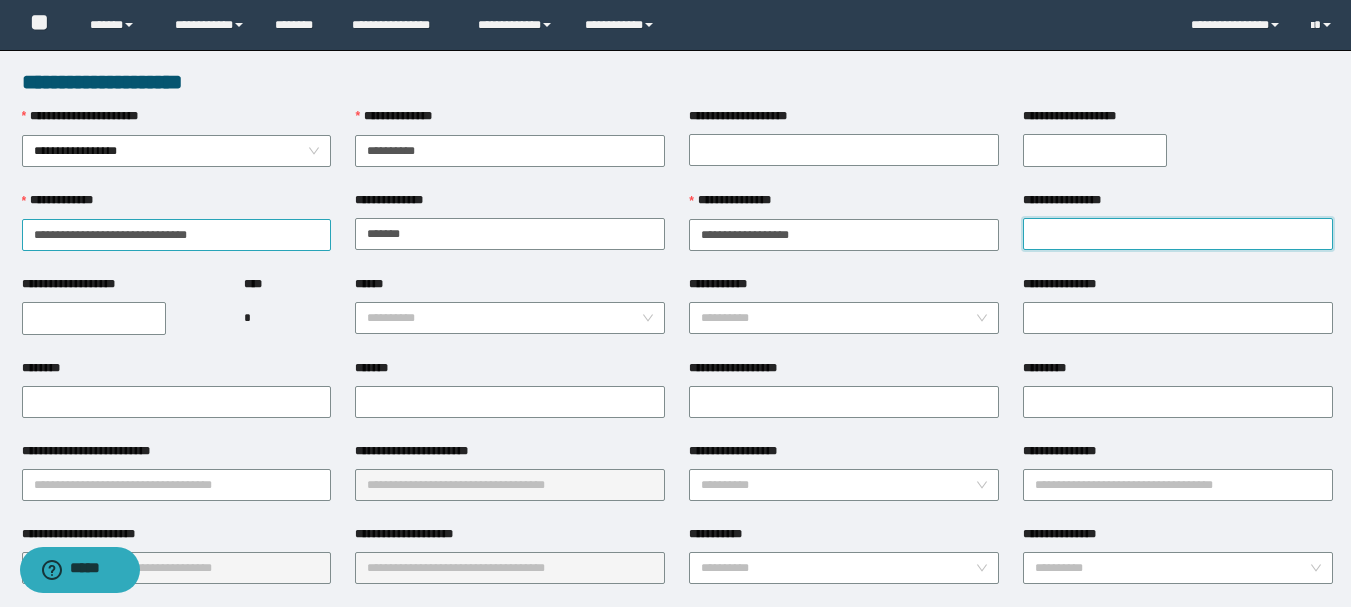 type 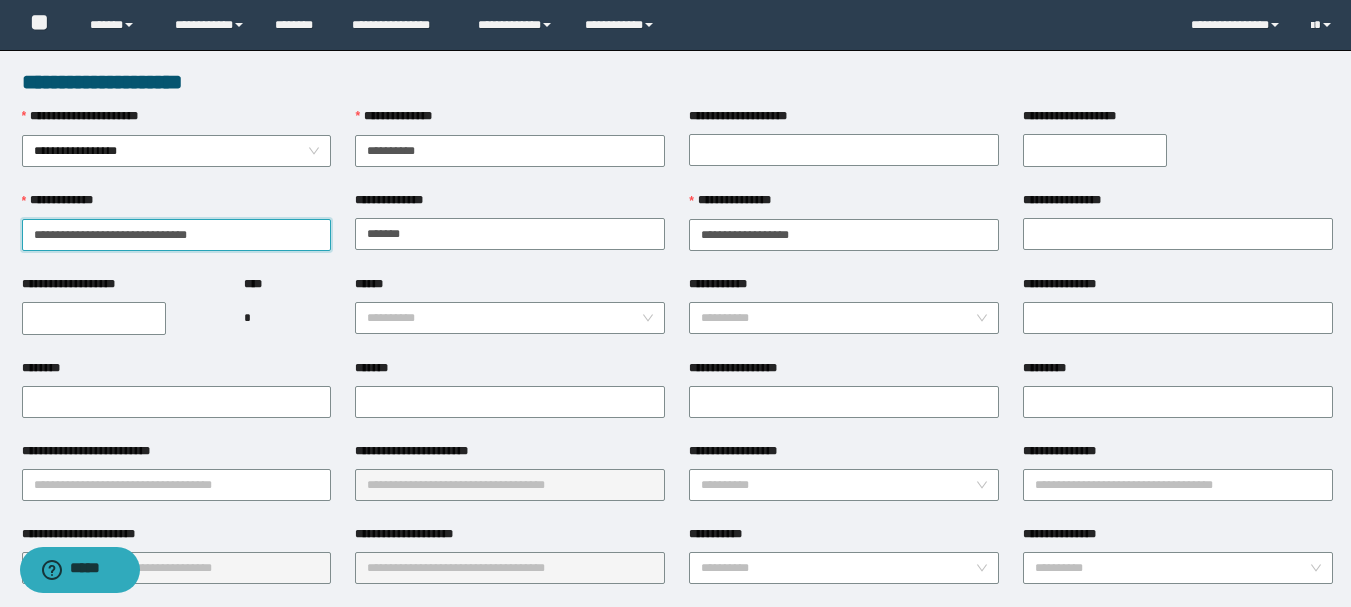 drag, startPoint x: 267, startPoint y: 230, endPoint x: 76, endPoint y: 225, distance: 191.06543 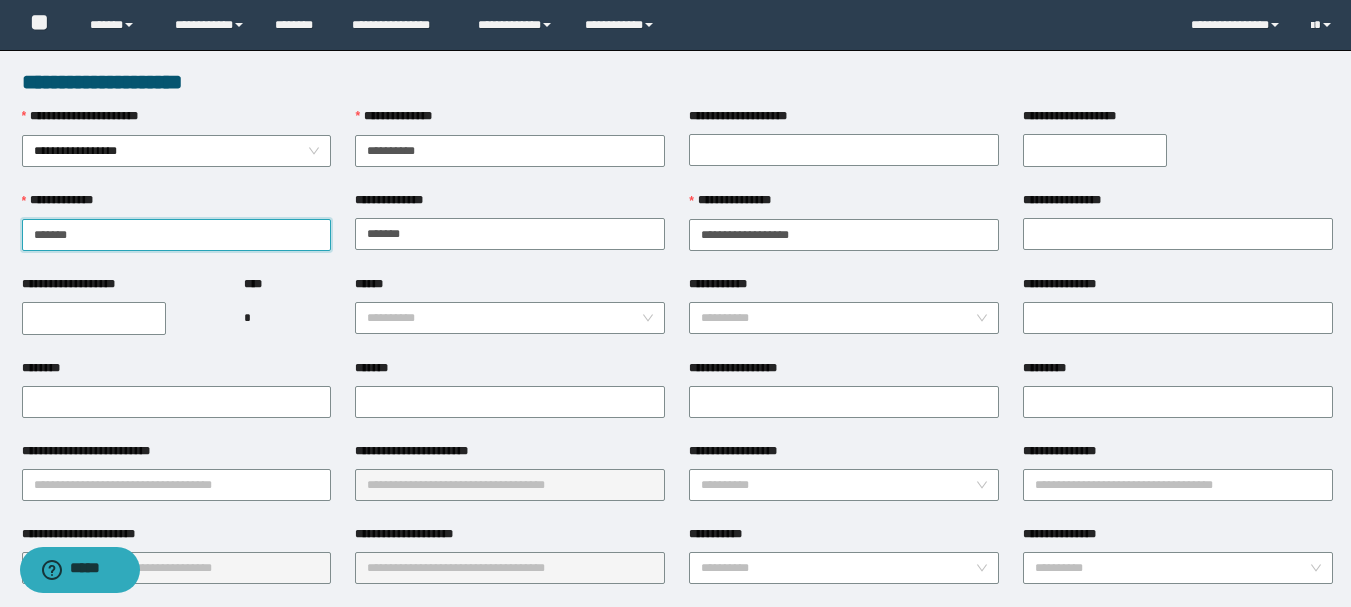 type on "******" 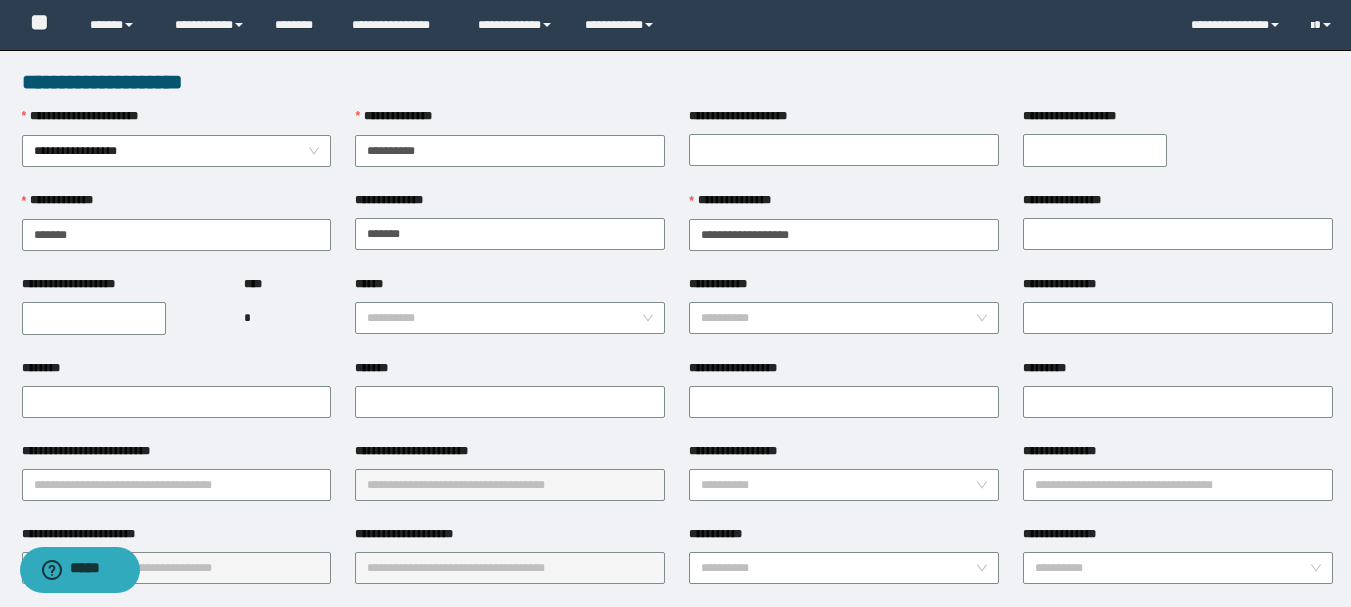 click on "**********" at bounding box center (94, 318) 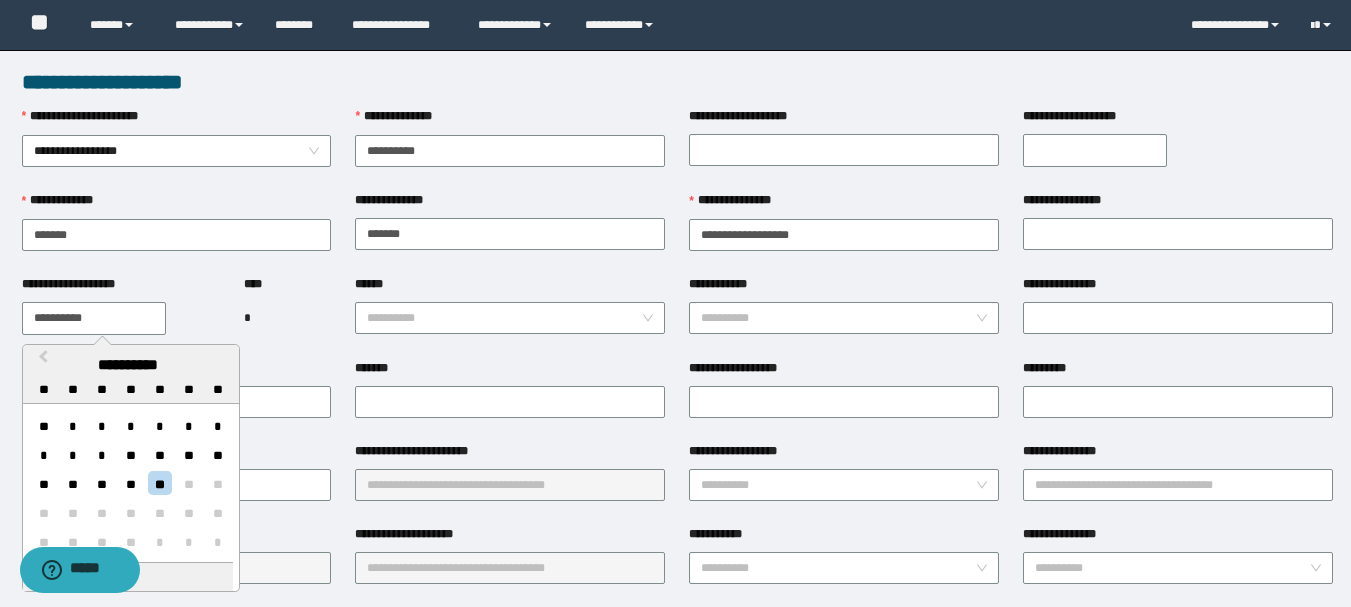 type on "**********" 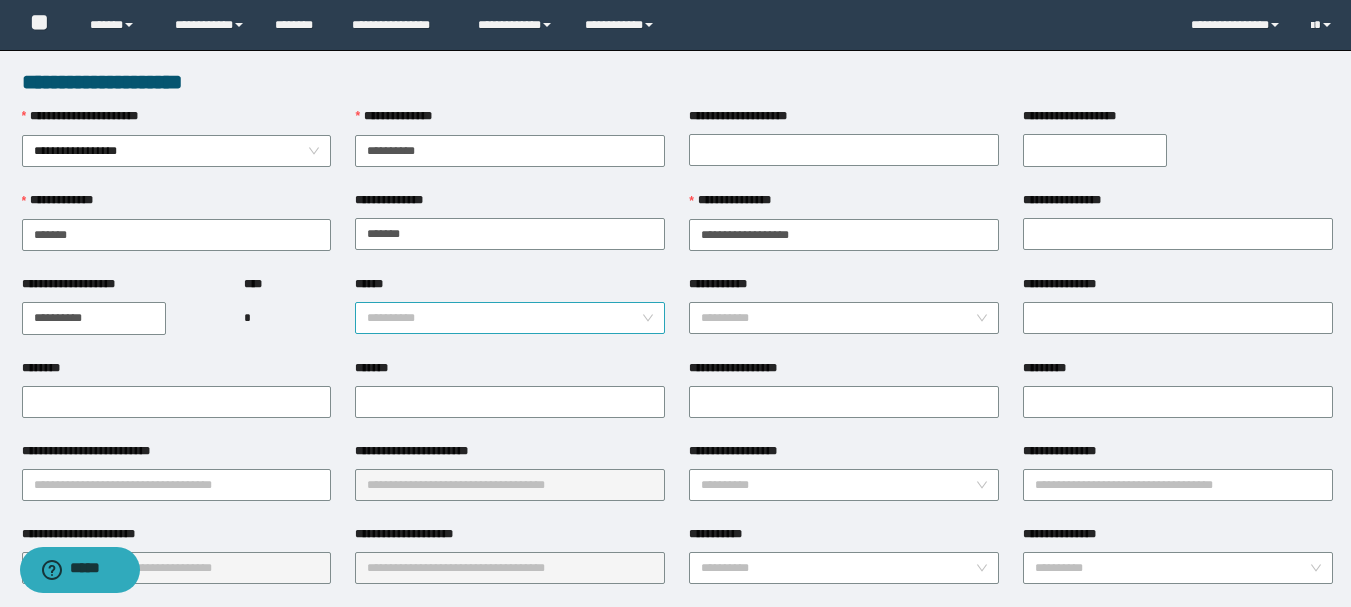 drag, startPoint x: 422, startPoint y: 301, endPoint x: 437, endPoint y: 311, distance: 18.027756 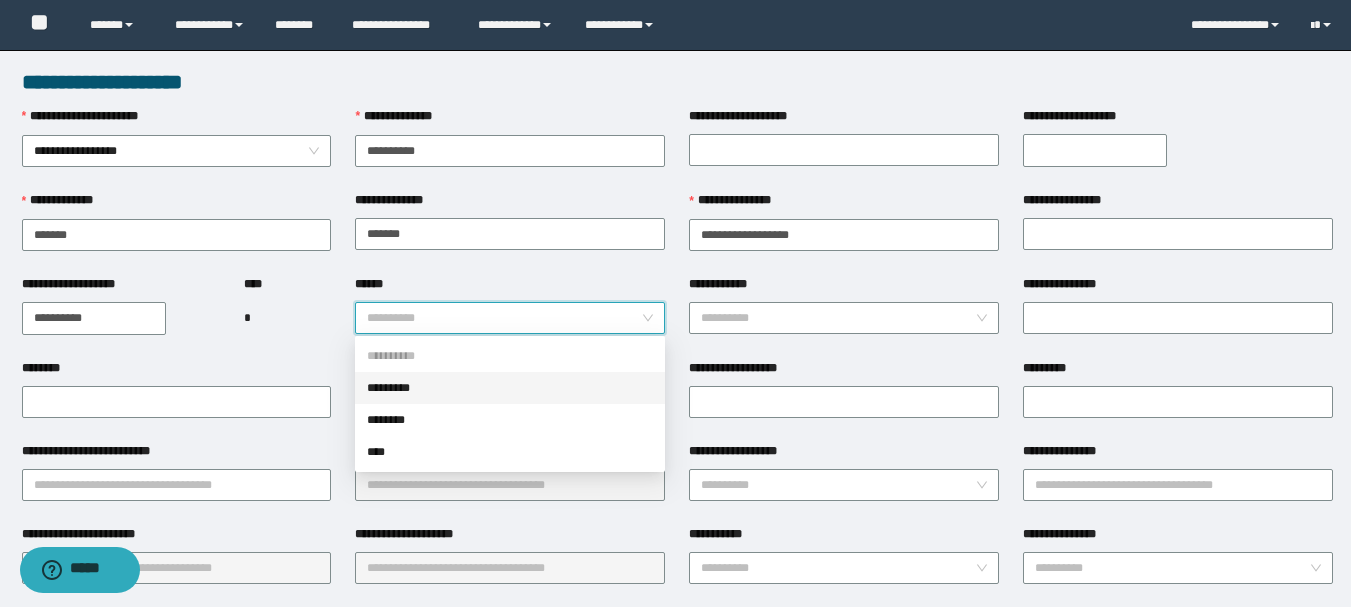 click on "*********" at bounding box center [510, 388] 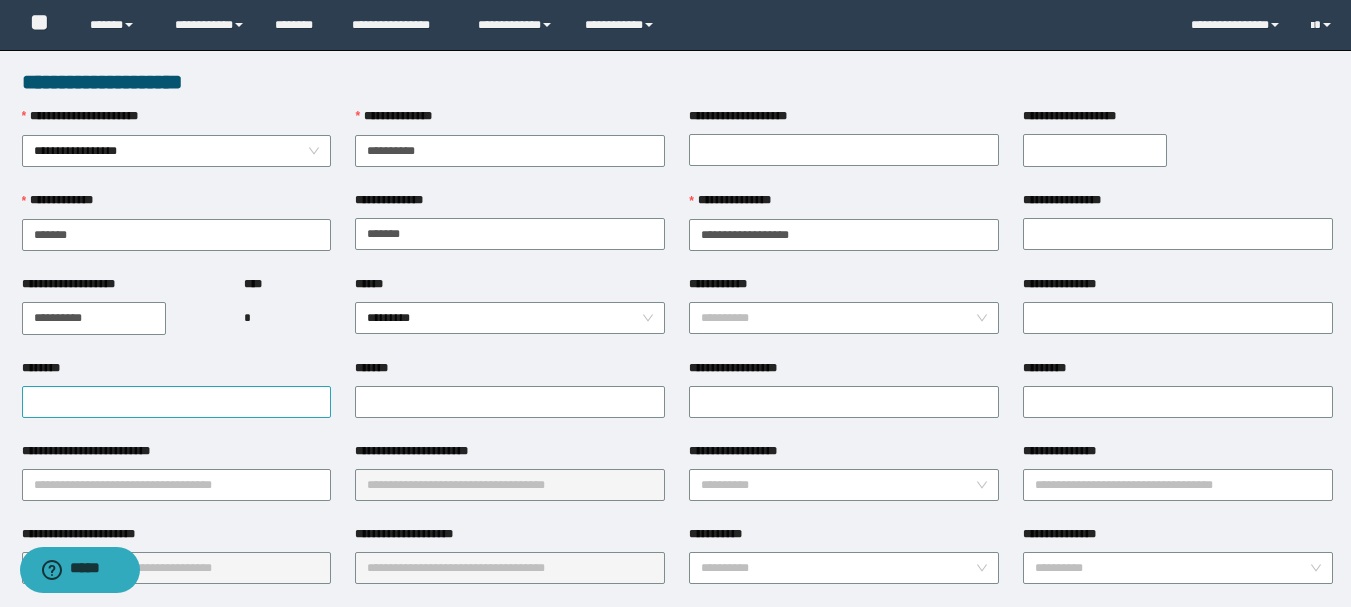 click on "********" at bounding box center (177, 400) 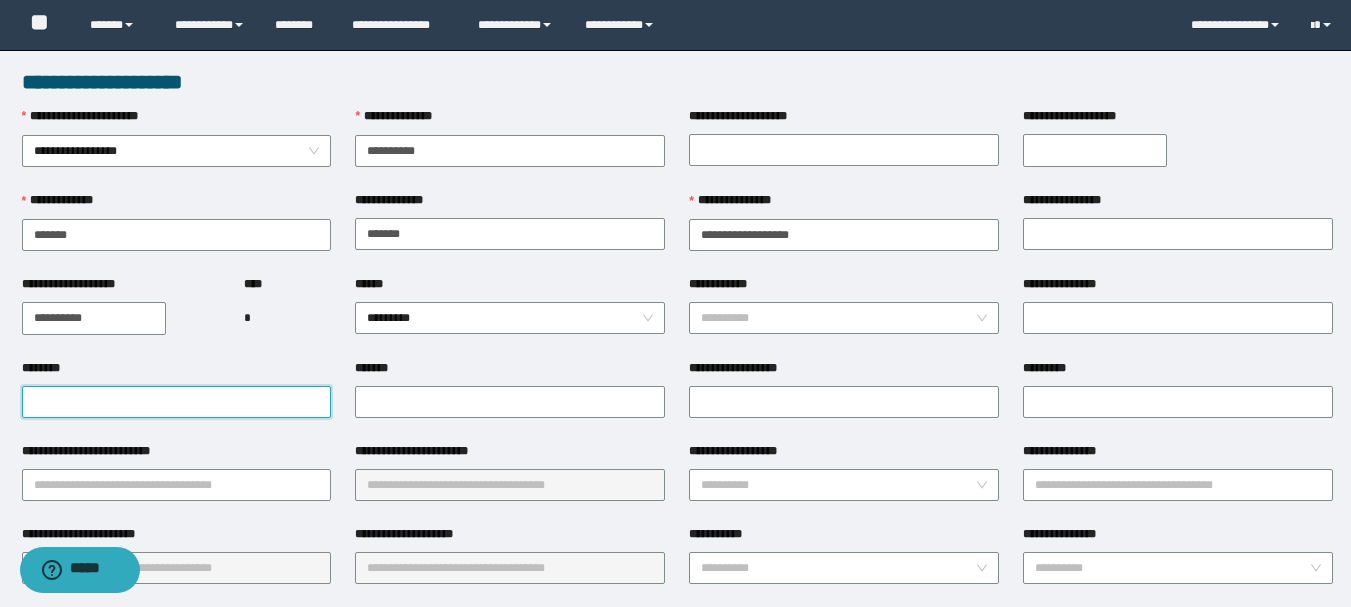 drag, startPoint x: 163, startPoint y: 403, endPoint x: 175, endPoint y: 403, distance: 12 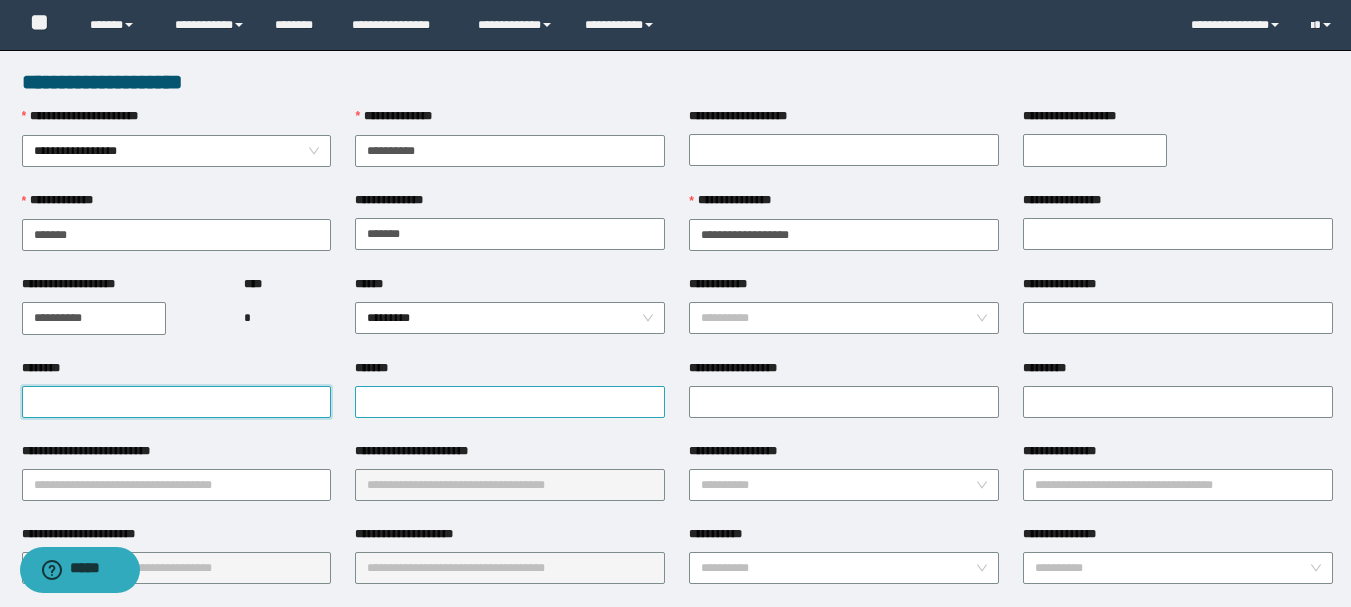 paste on "**********" 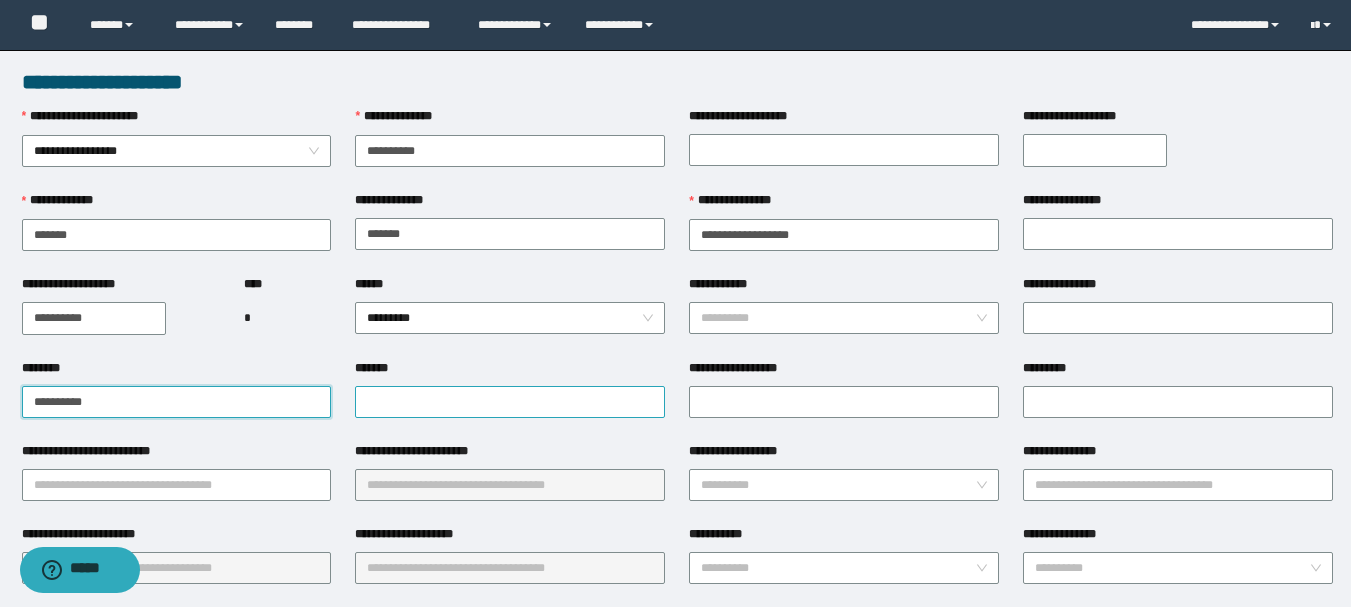 type on "**********" 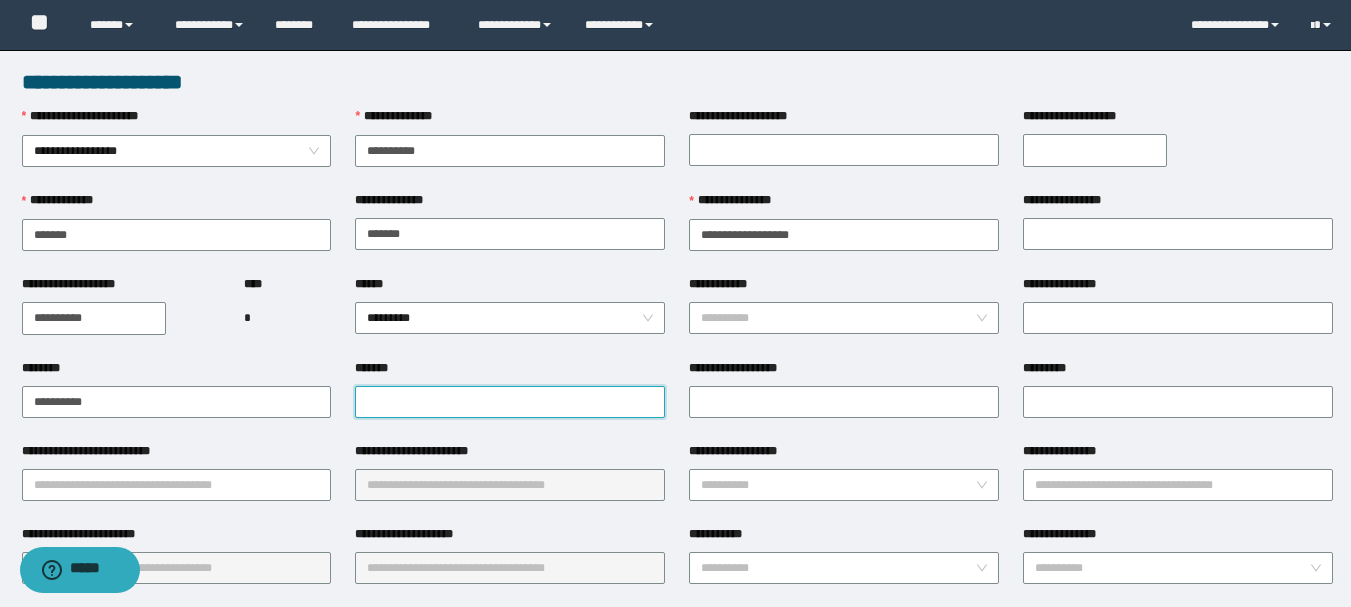 click on "*******" at bounding box center (510, 402) 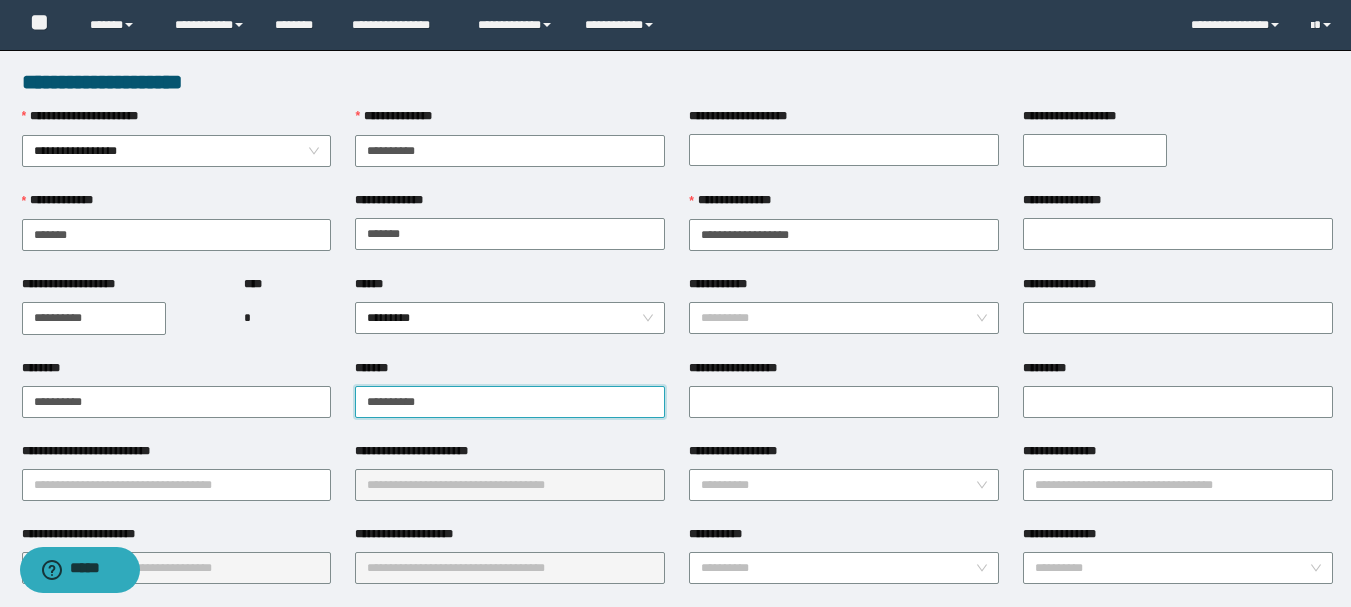 type on "**********" 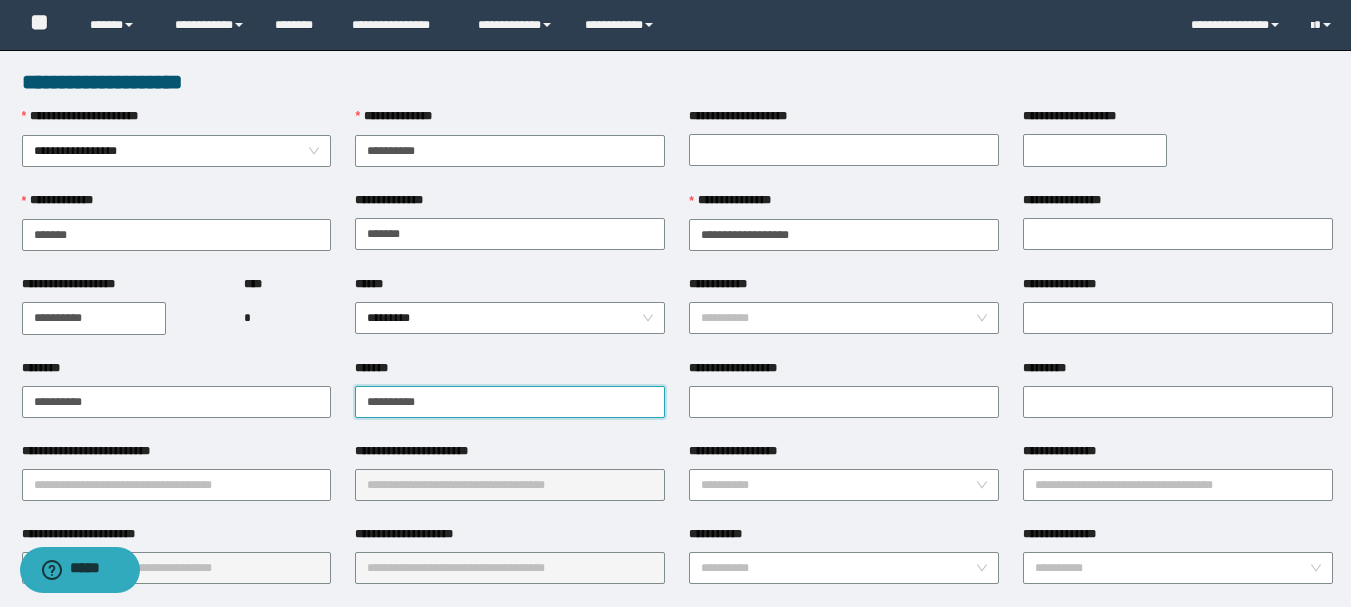 click on "**********" at bounding box center [510, 402] 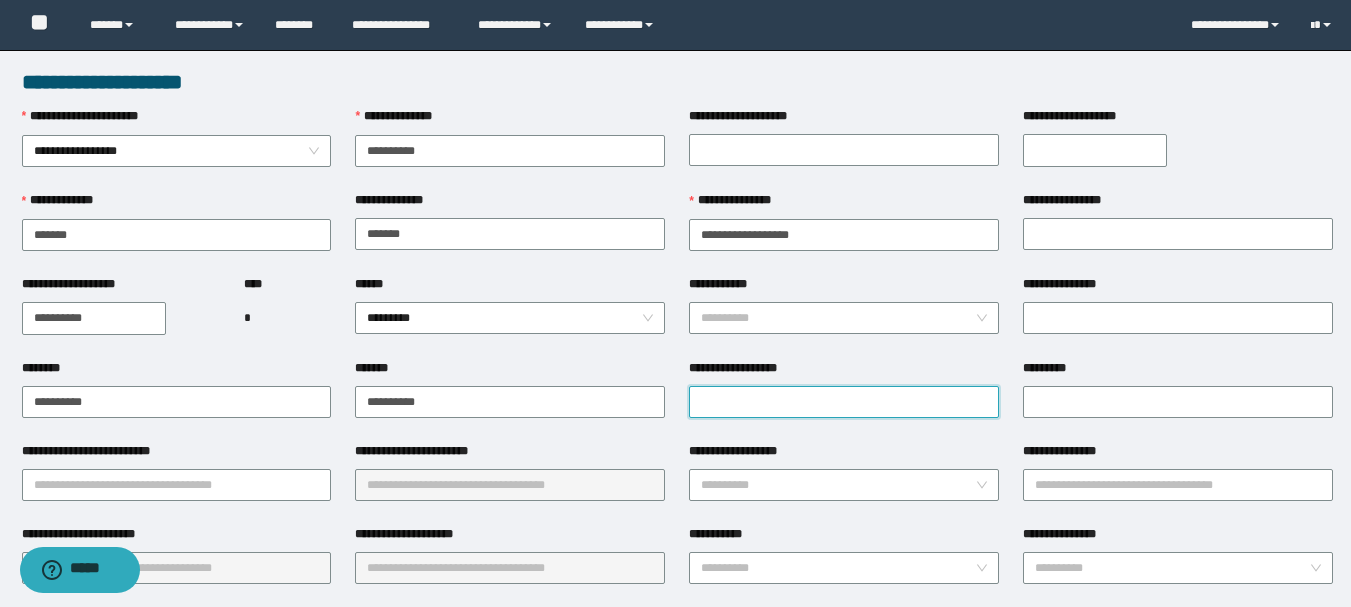 drag, startPoint x: 762, startPoint y: 395, endPoint x: 791, endPoint y: 399, distance: 29.274563 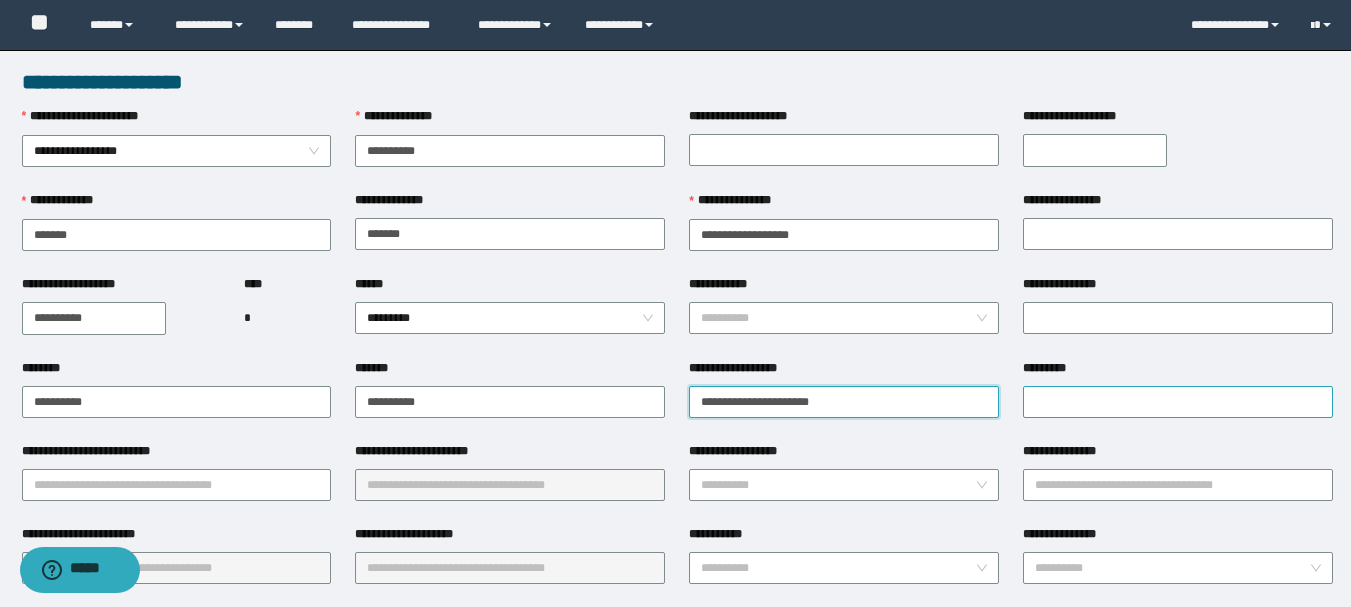 type on "**********" 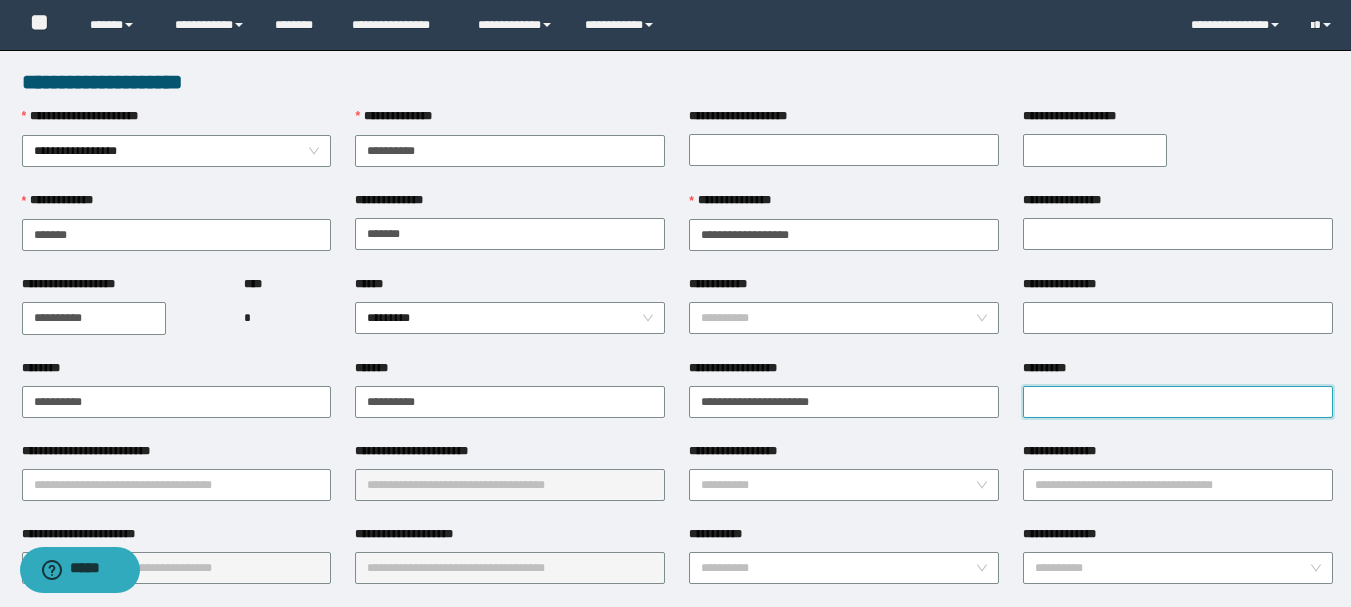 click on "*********" at bounding box center (1178, 402) 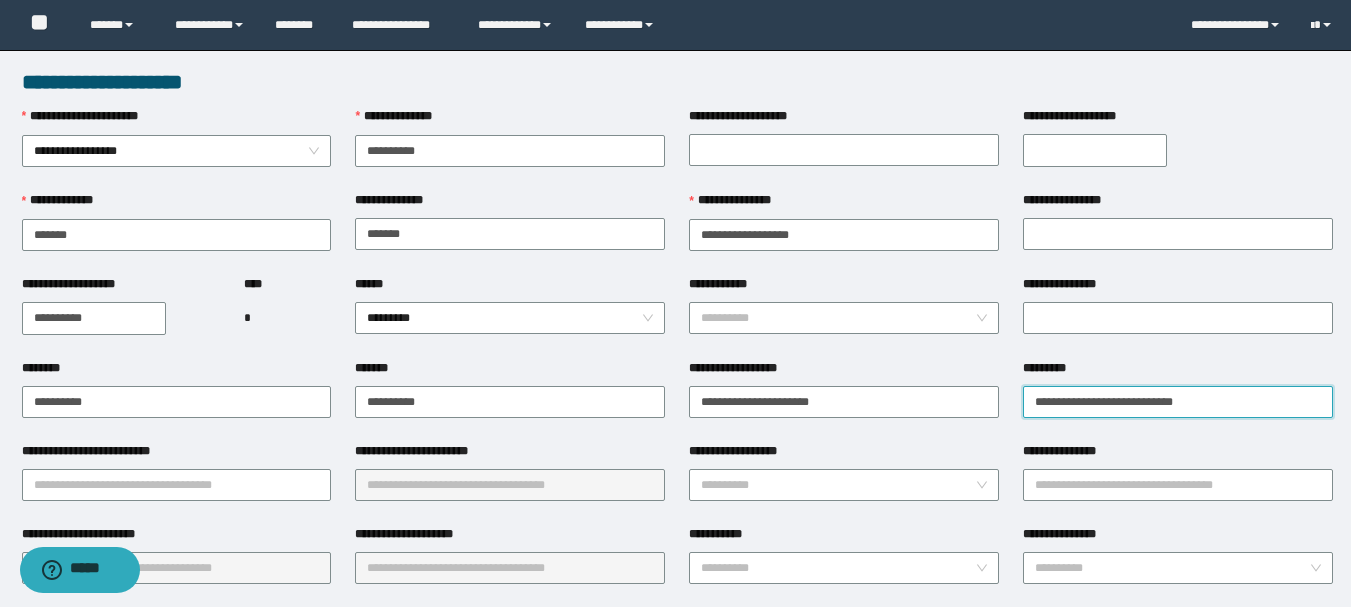 type on "**********" 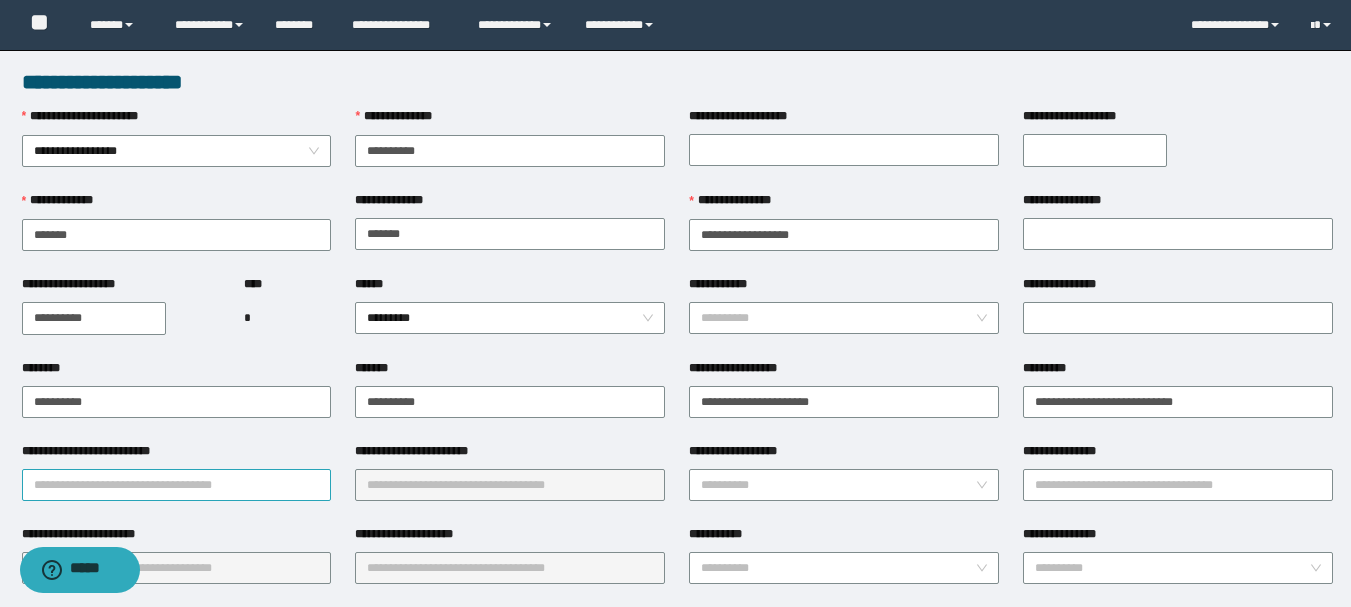 click on "**********" at bounding box center (177, 485) 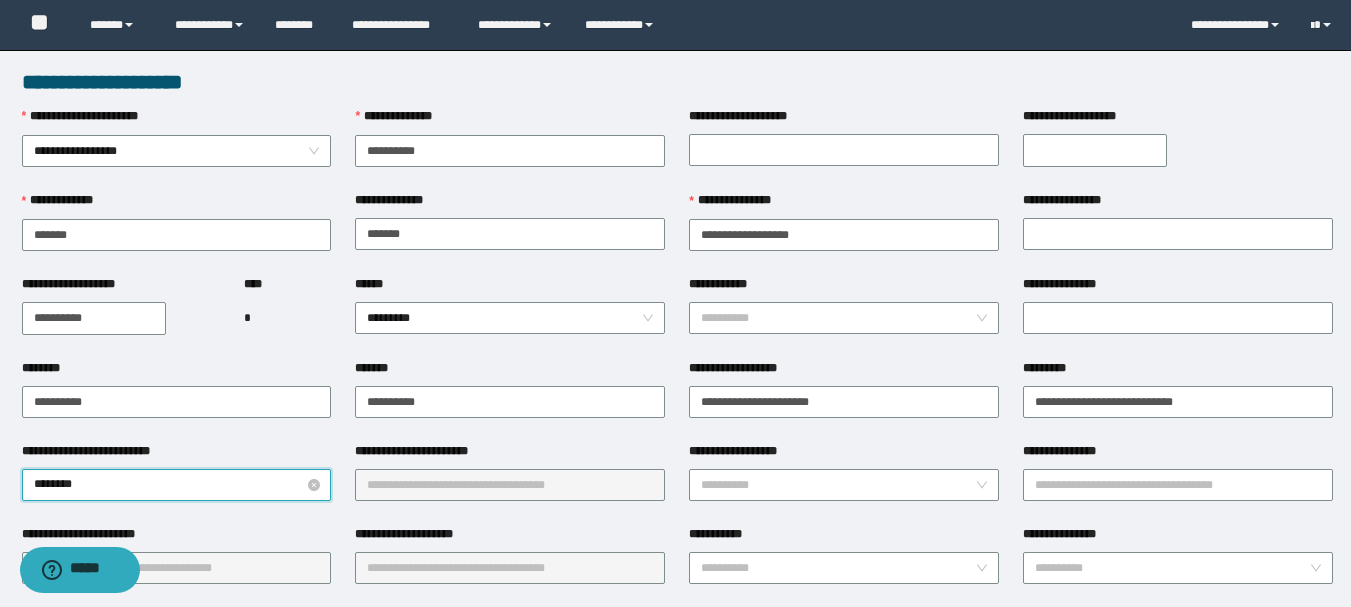 type on "*********" 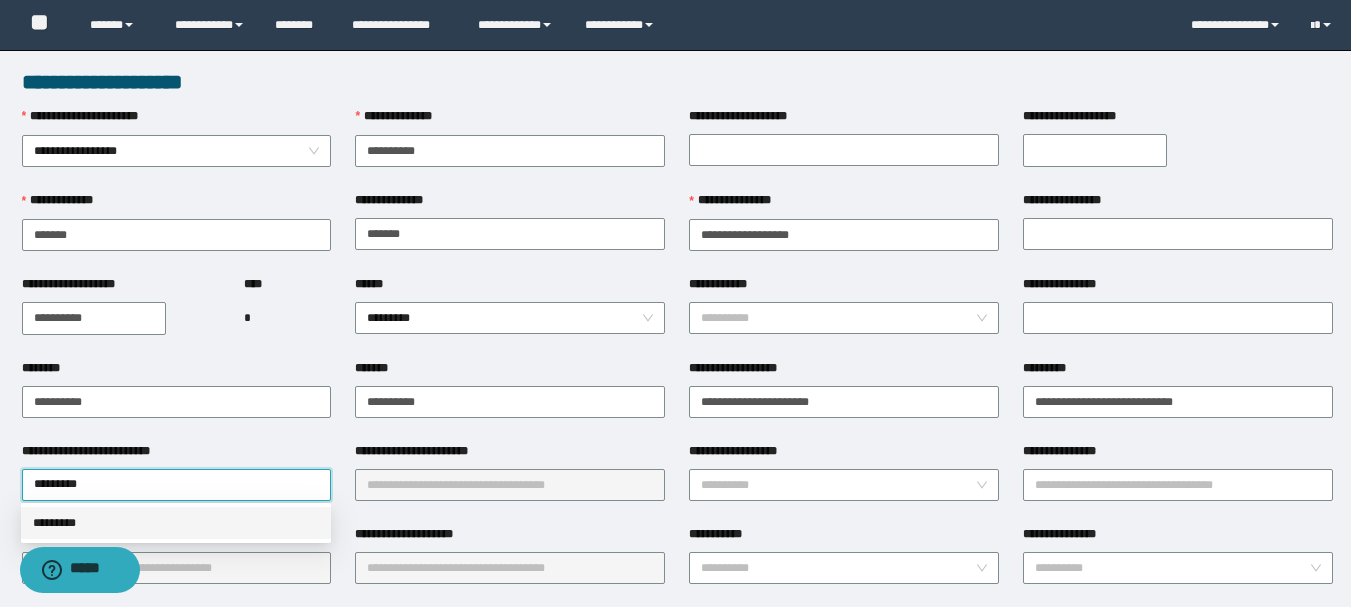 drag, startPoint x: 179, startPoint y: 521, endPoint x: 422, endPoint y: 514, distance: 243.1008 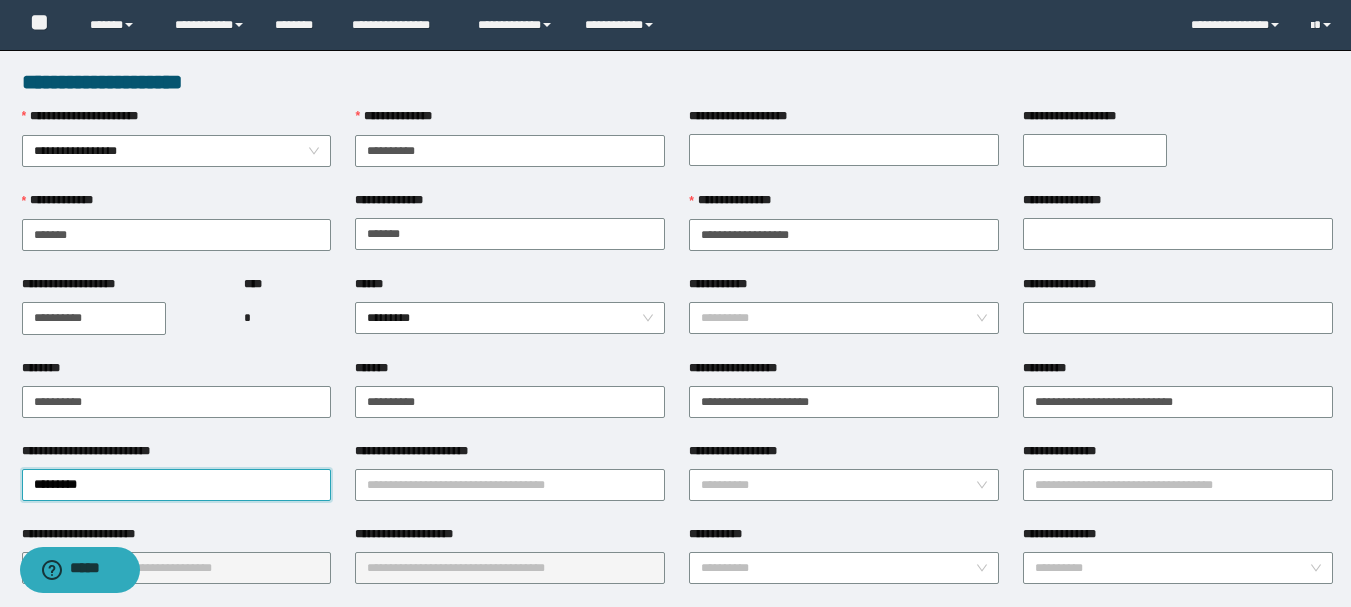 click on "**********" at bounding box center [510, 455] 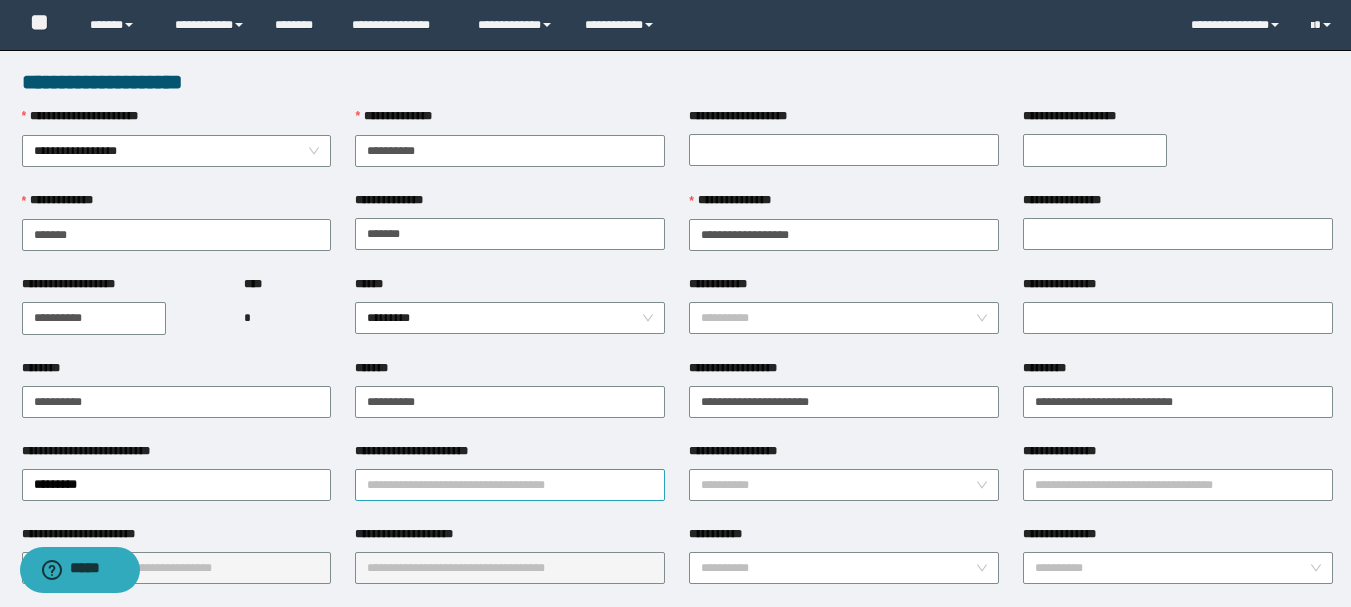 click on "**********" at bounding box center (510, 485) 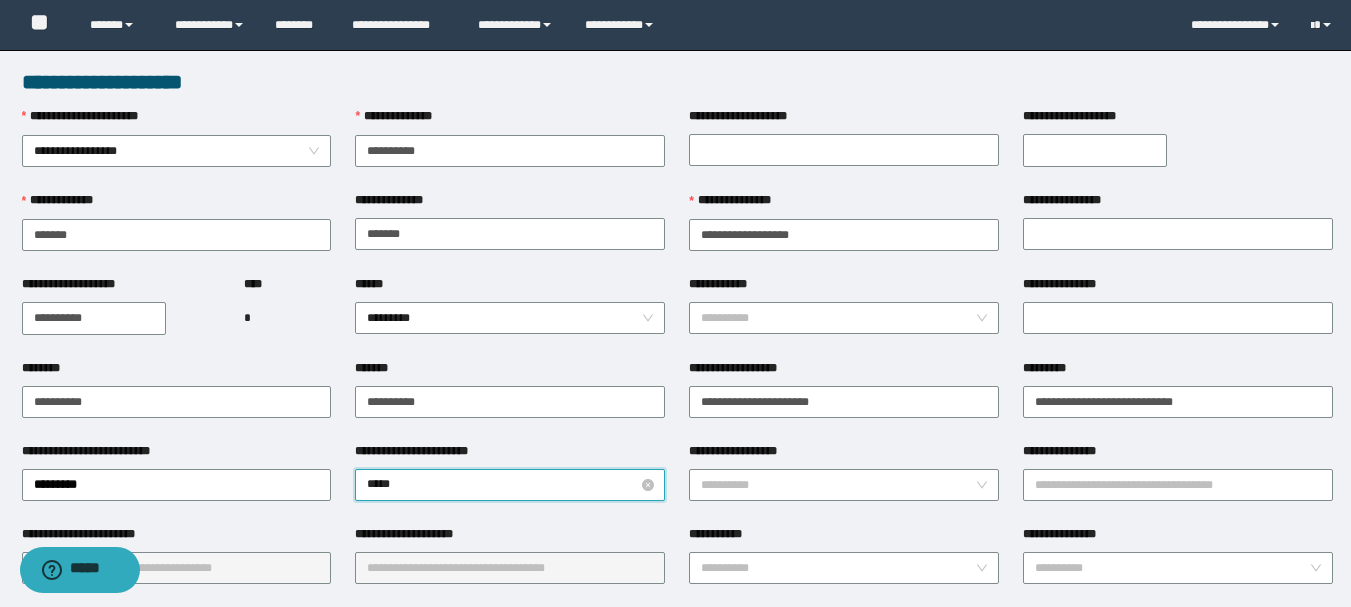 type on "******" 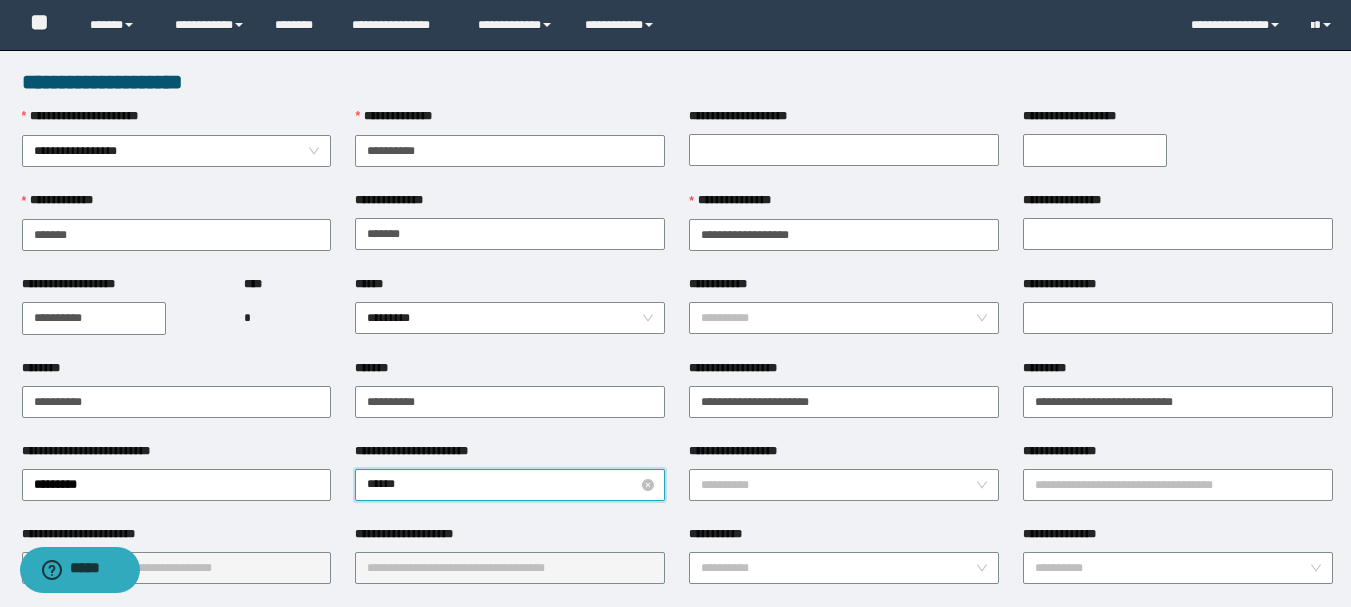 click on "******" at bounding box center [510, 485] 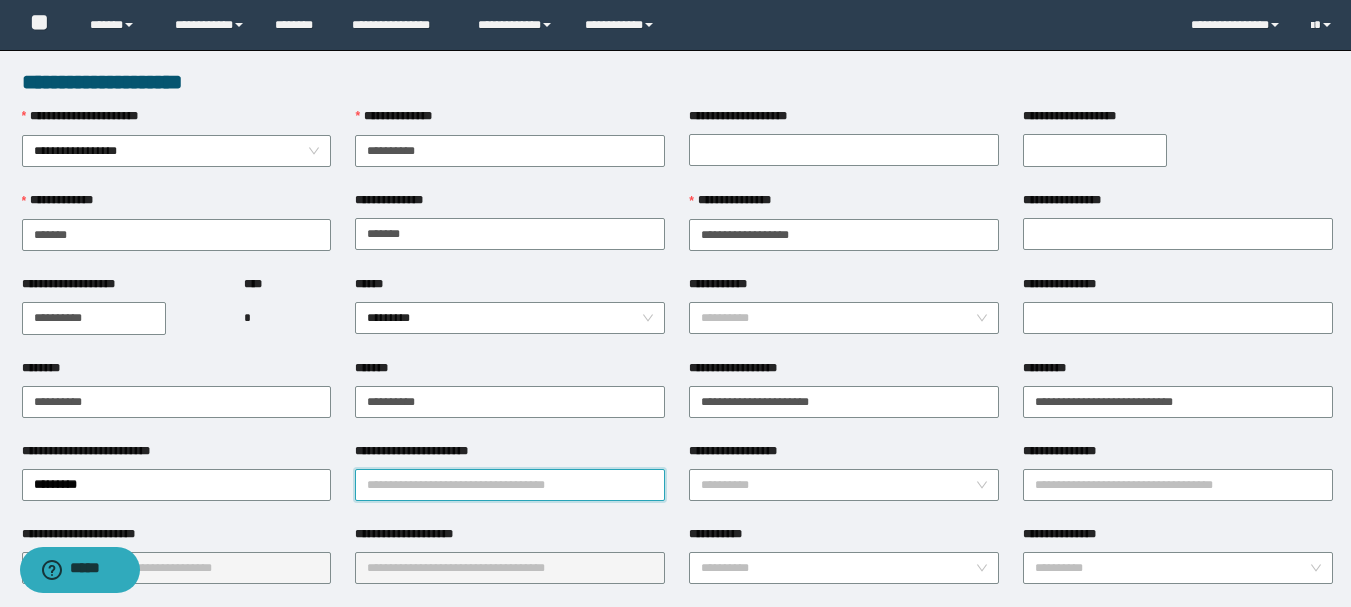 type on "*" 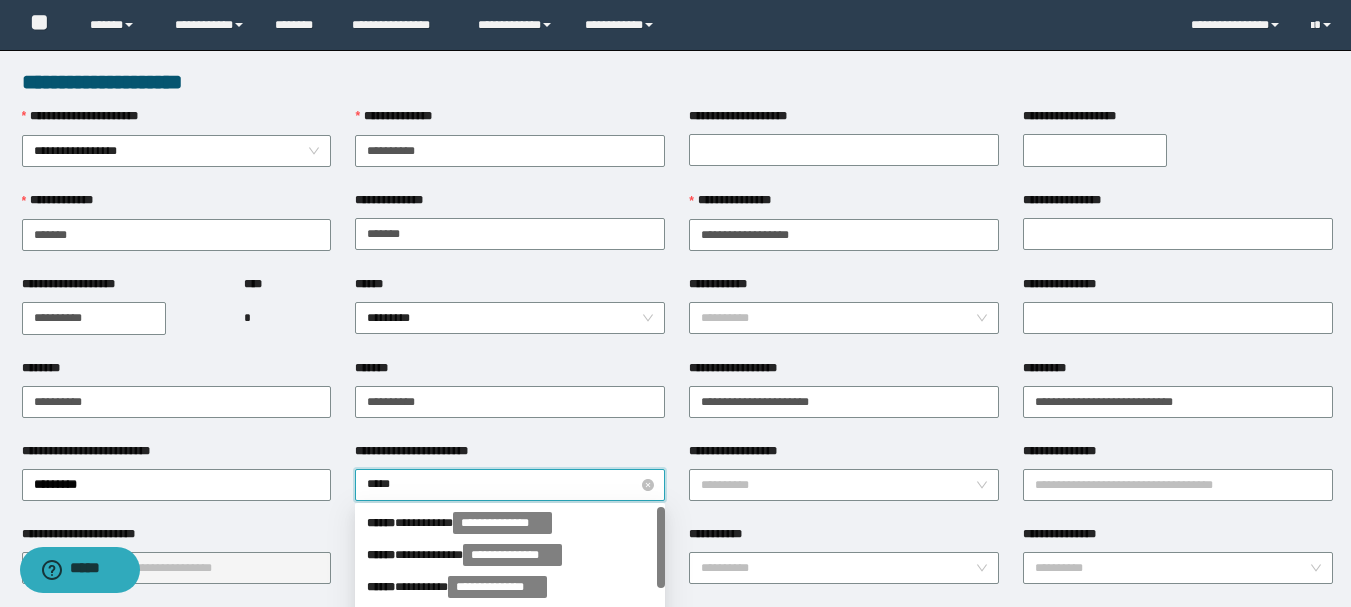type on "******" 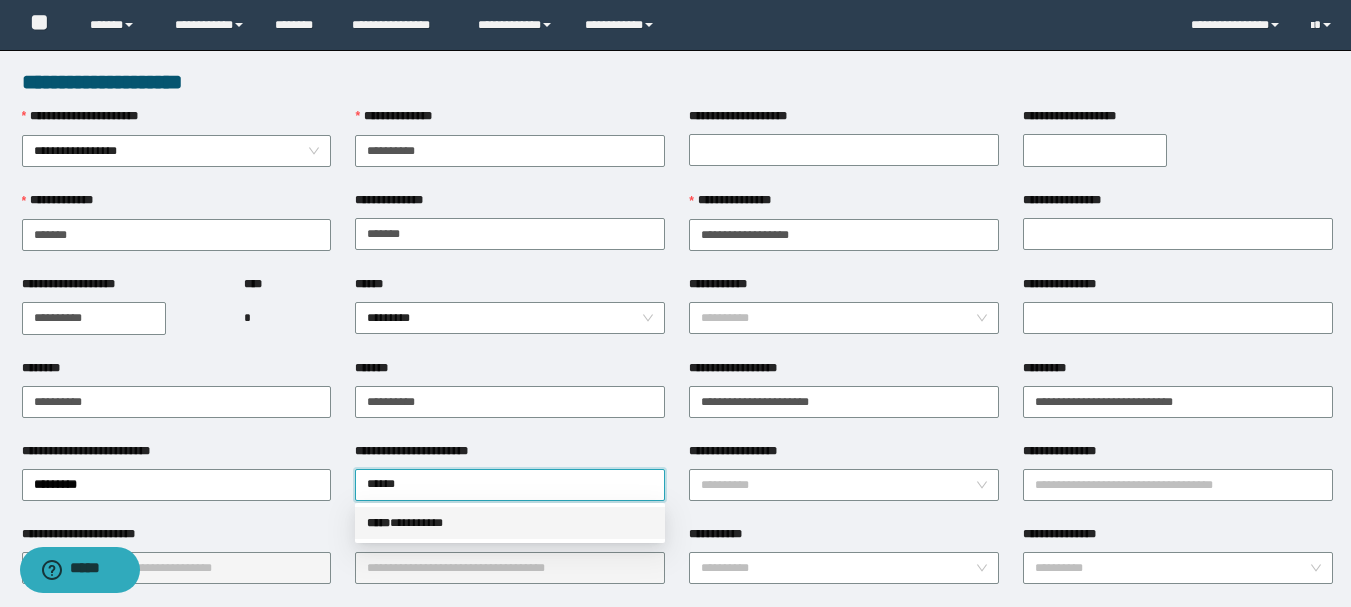 click on "***** * ********" at bounding box center [510, 523] 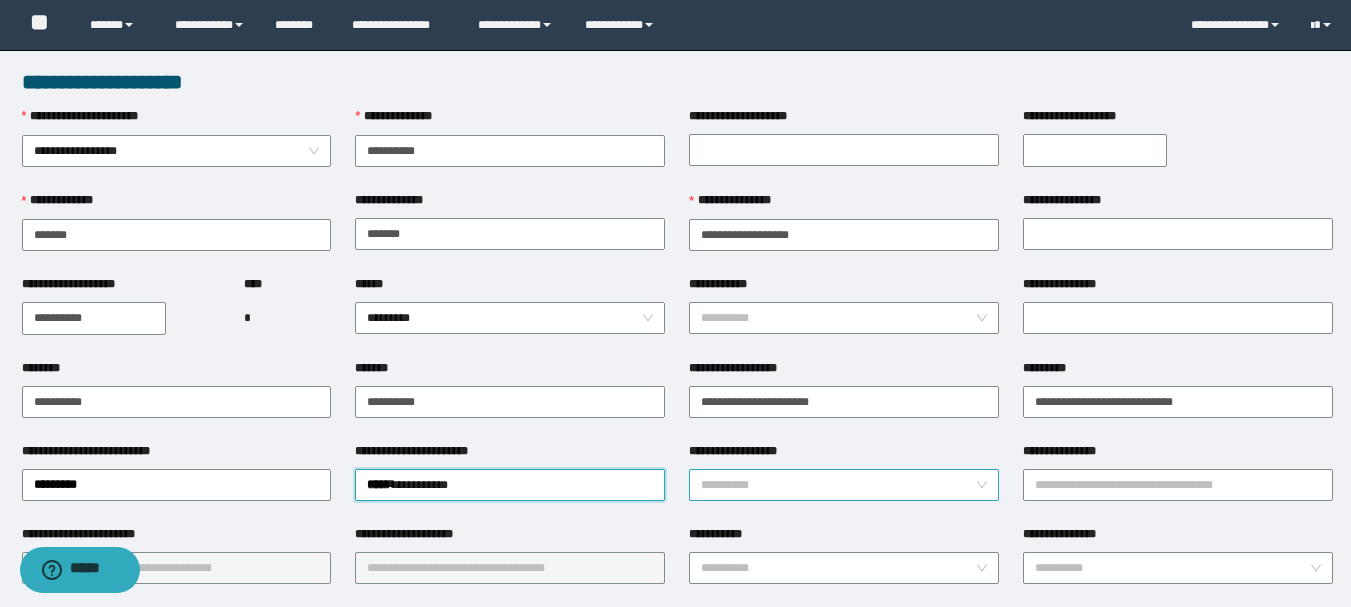 click on "**********" at bounding box center [838, 485] 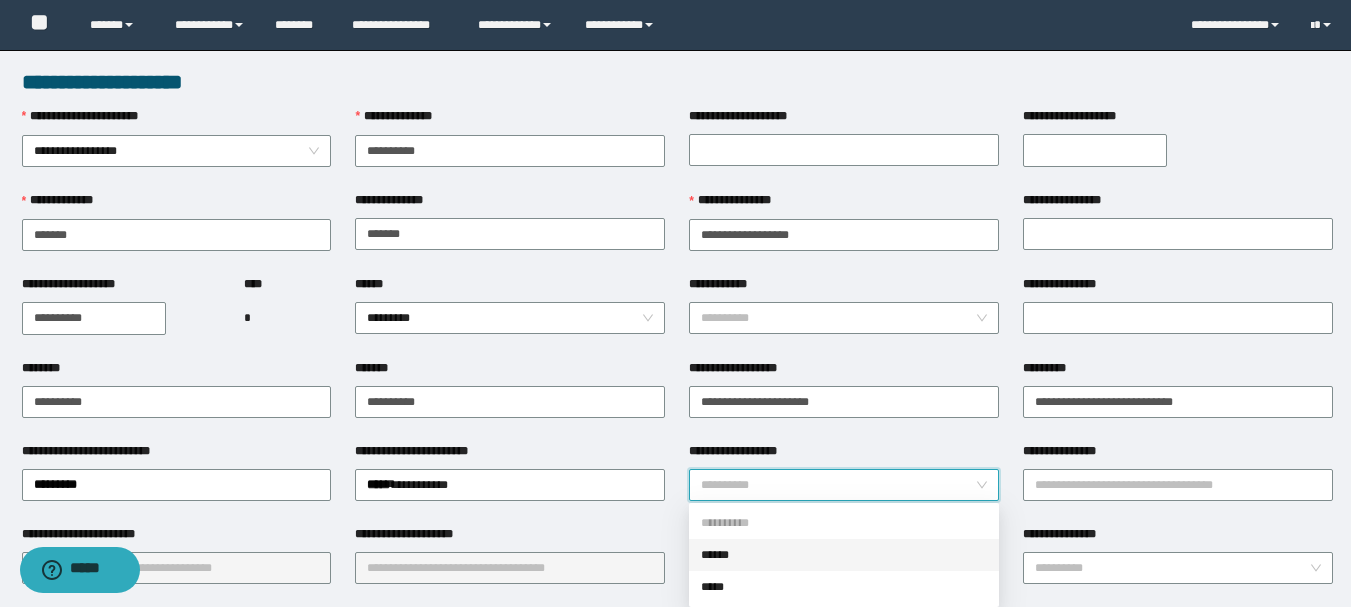 click on "******" at bounding box center (844, 555) 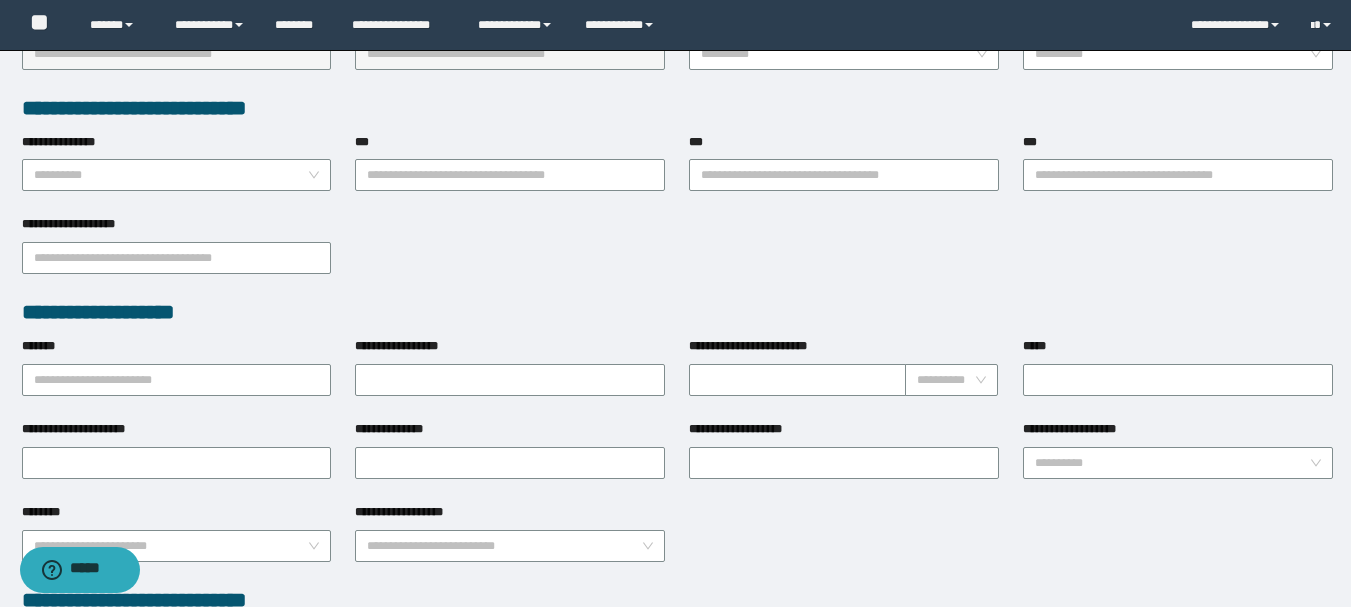 scroll, scrollTop: 532, scrollLeft: 0, axis: vertical 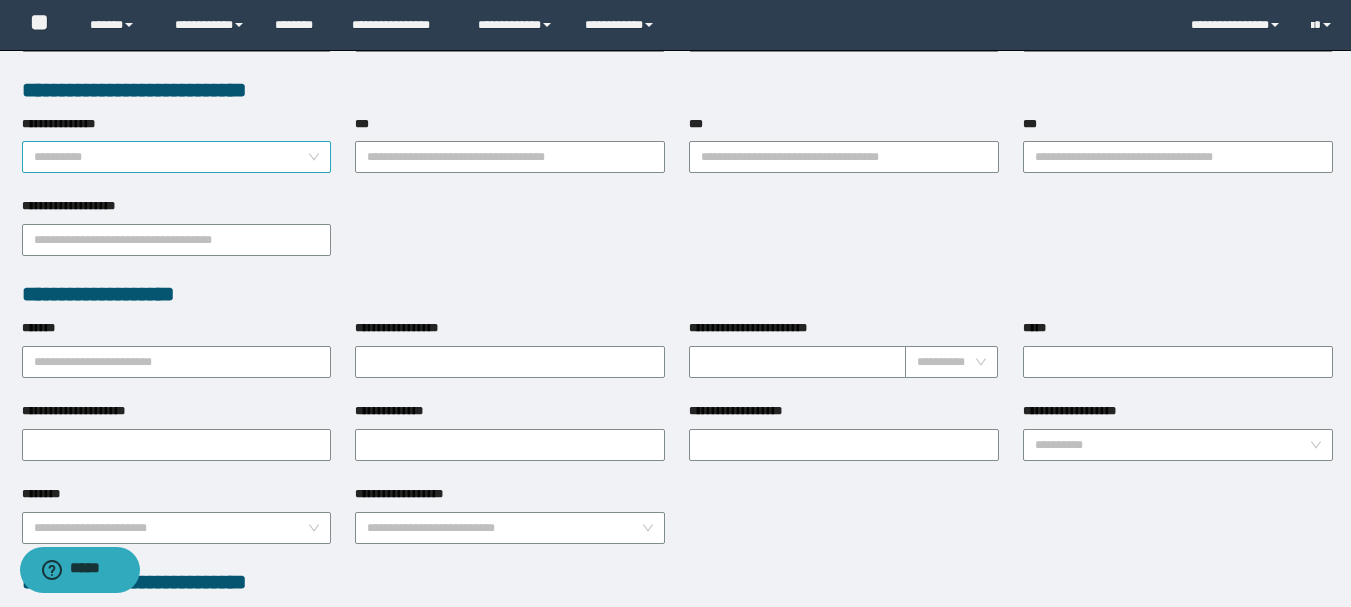 click on "**********" at bounding box center [171, 157] 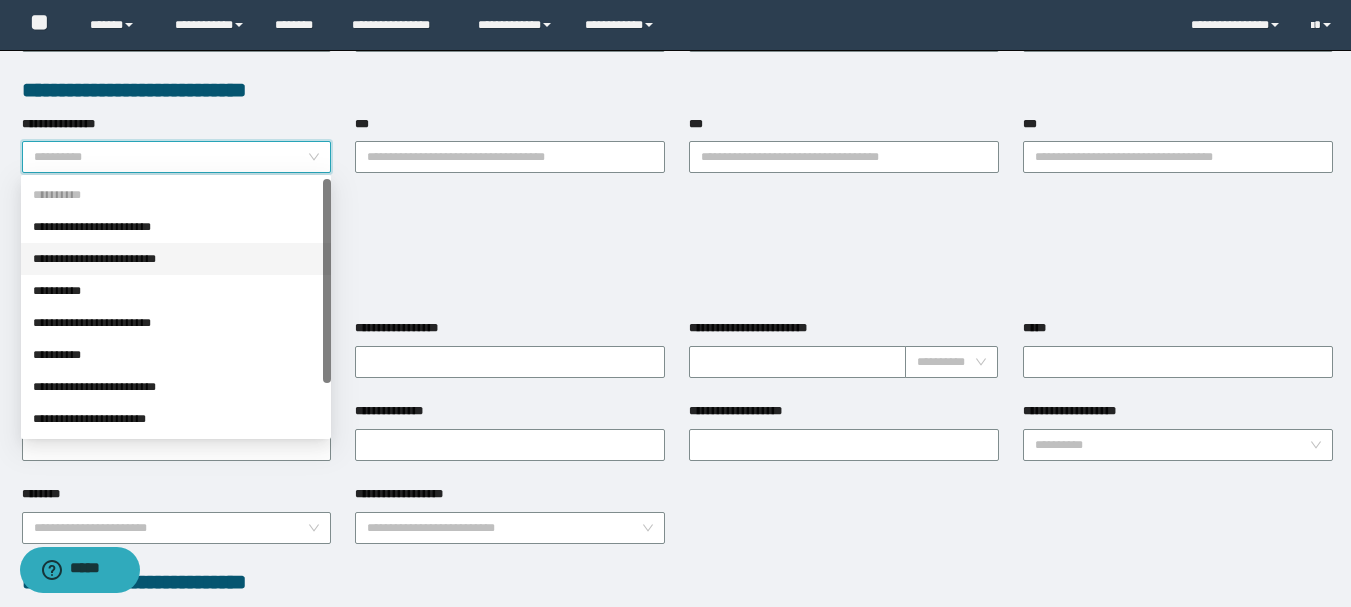 click on "**********" at bounding box center (176, 227) 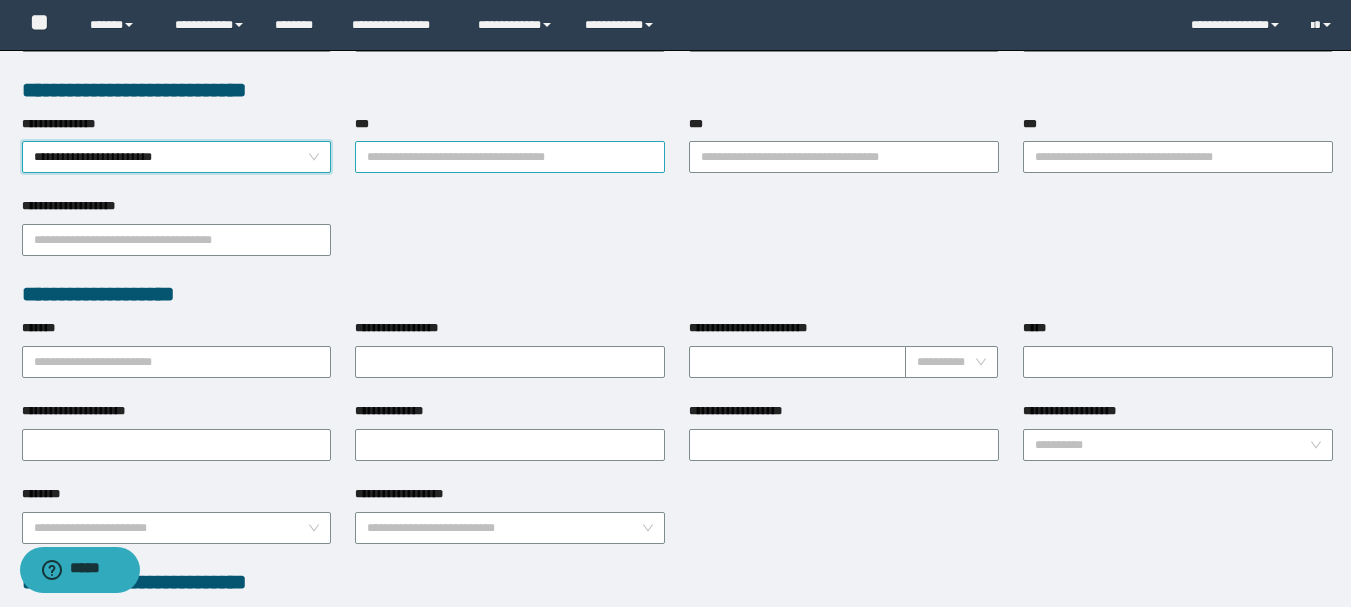 click on "***" at bounding box center [510, 157] 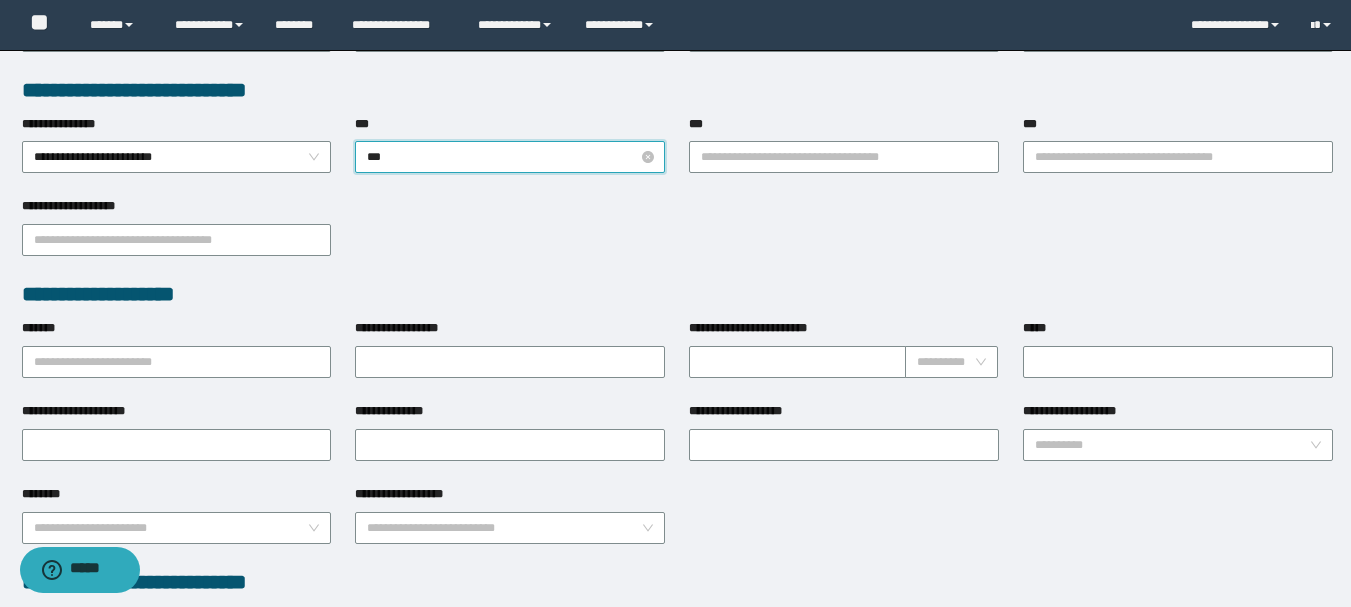 type on "****" 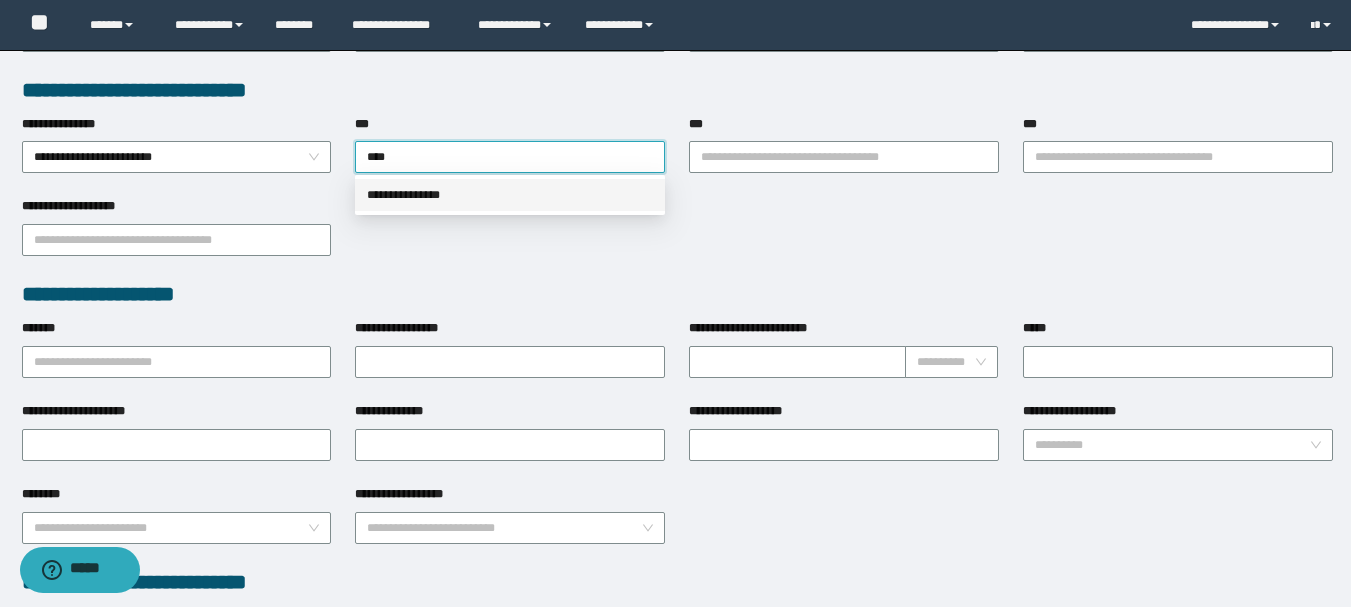 click on "**********" at bounding box center [510, 195] 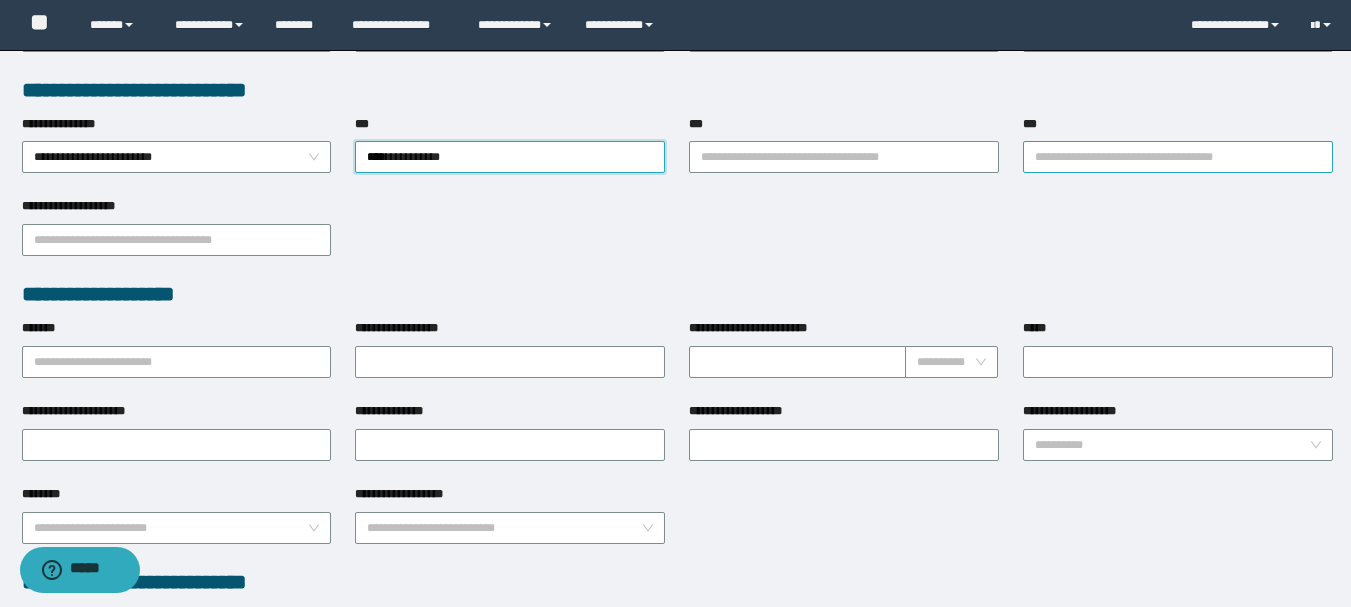 click on "***" at bounding box center [1178, 157] 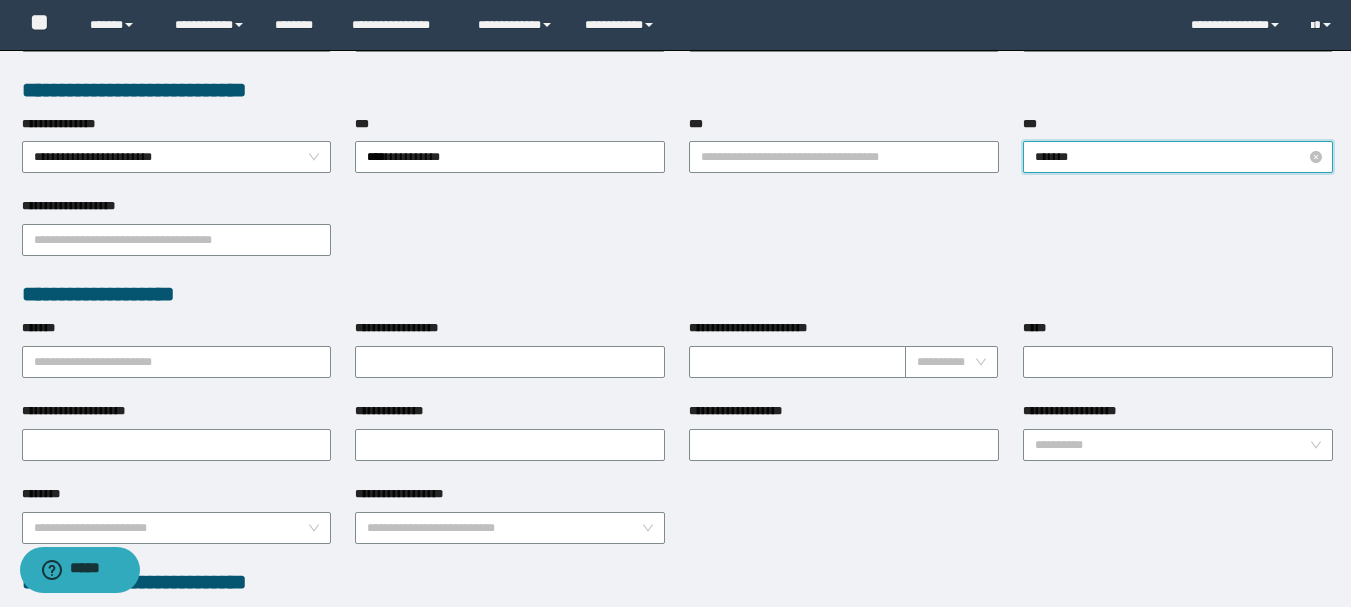 type on "********" 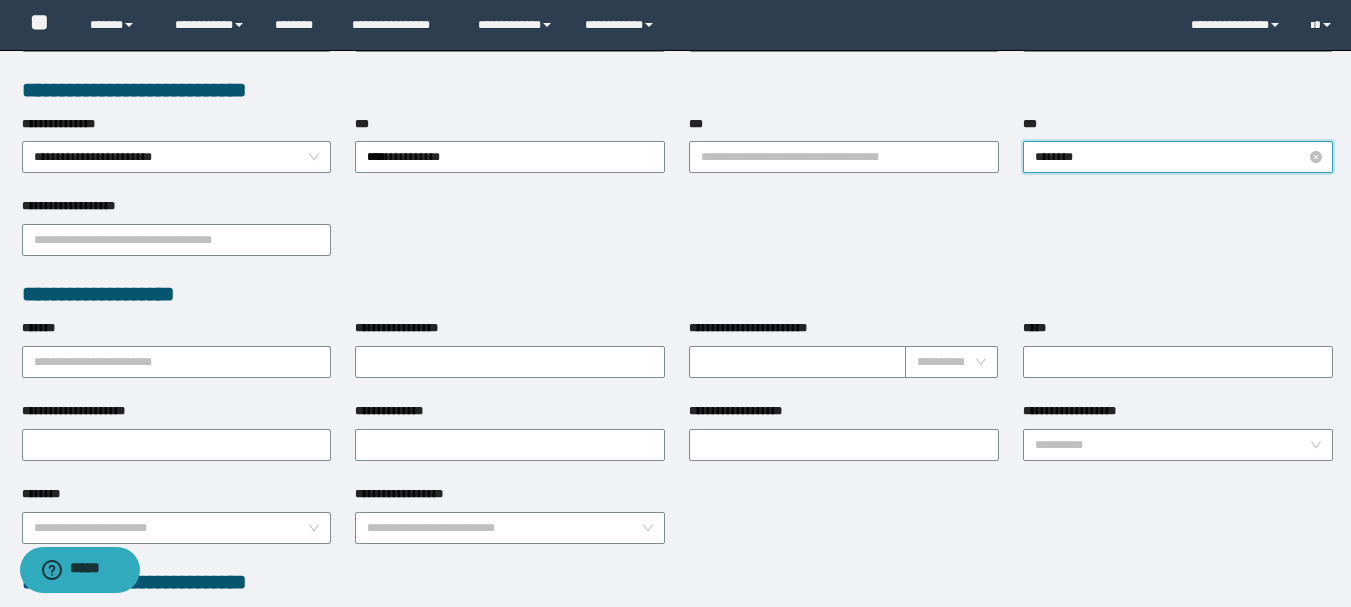 click on "********" at bounding box center [1178, 157] 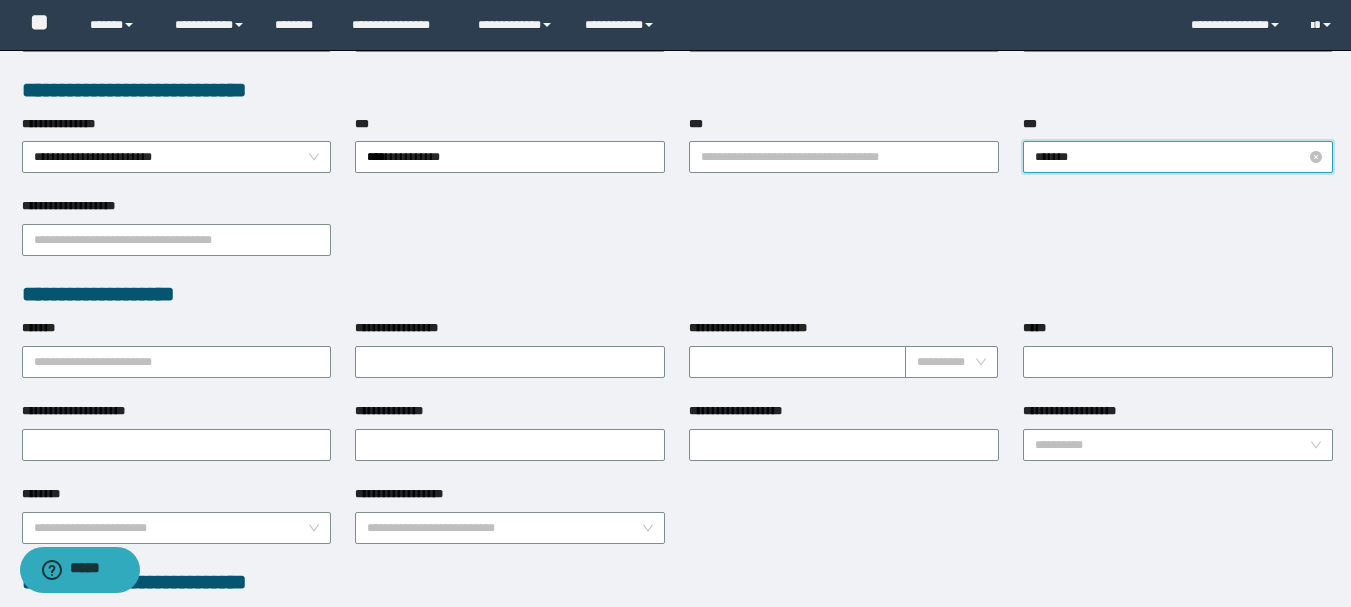 type on "********" 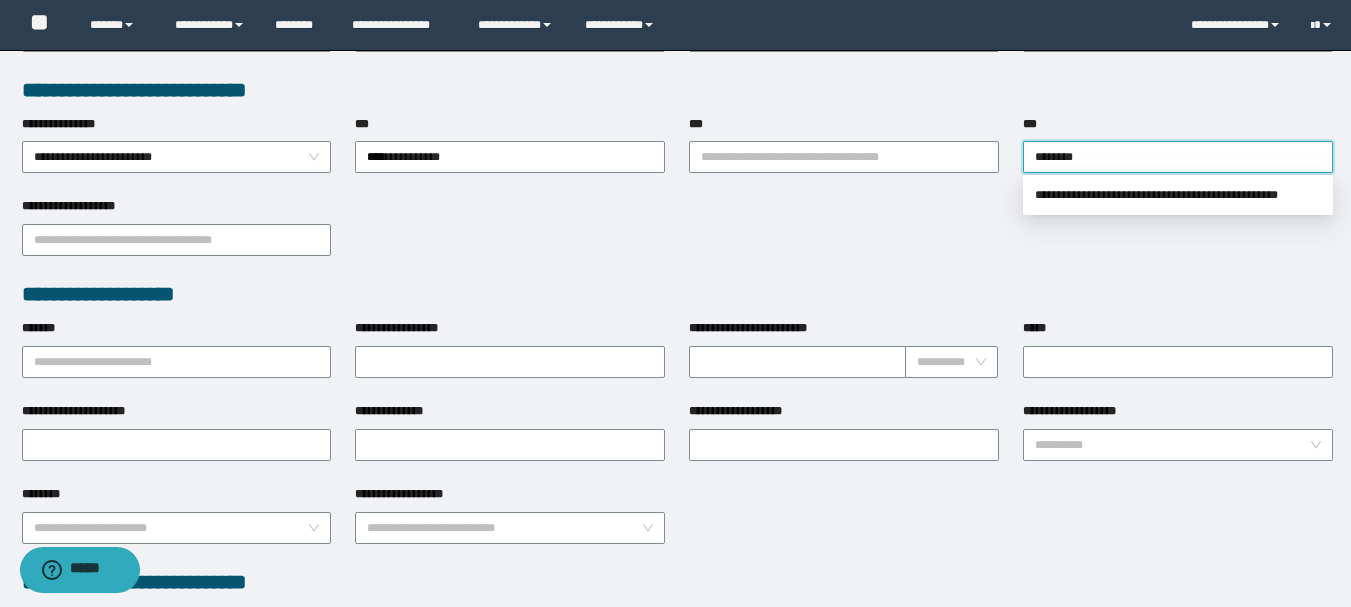 click on "**********" at bounding box center (1178, 195) 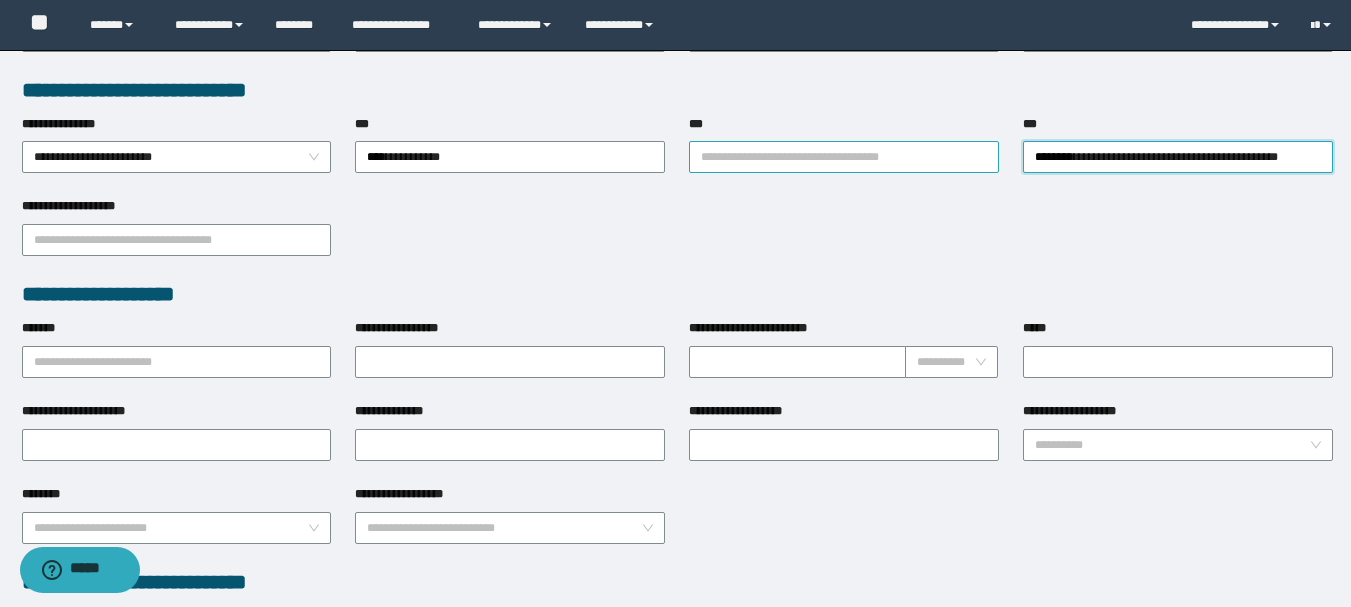 click on "***" at bounding box center [844, 157] 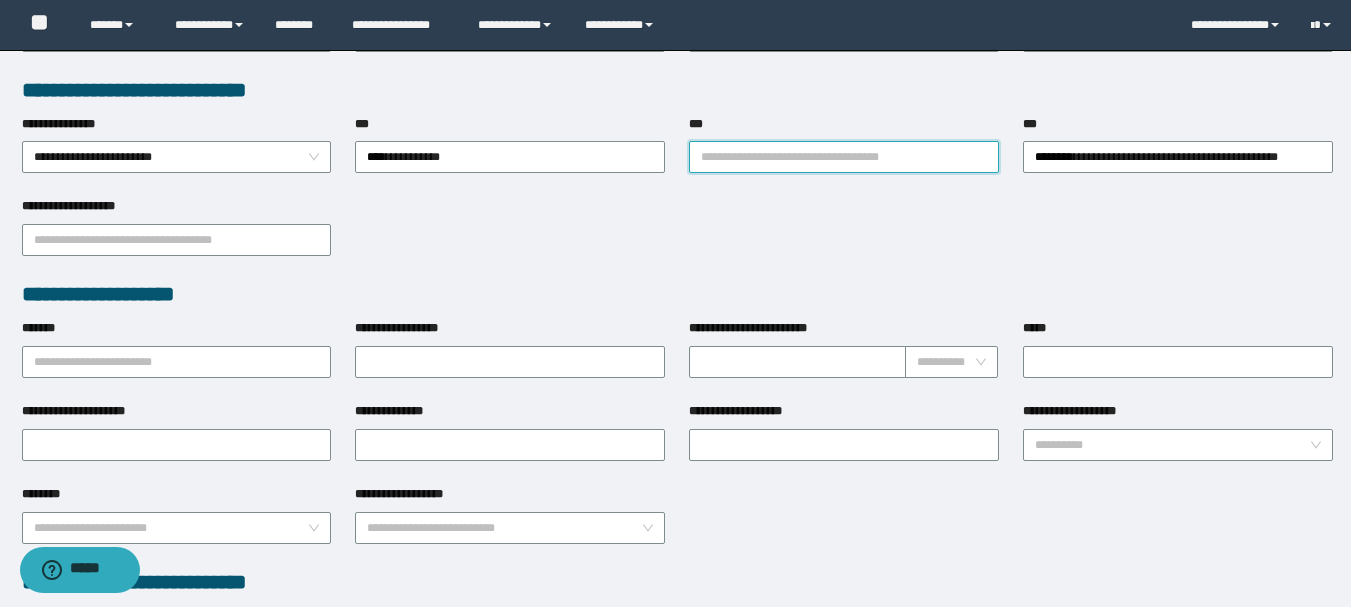 click on "***" at bounding box center (844, 157) 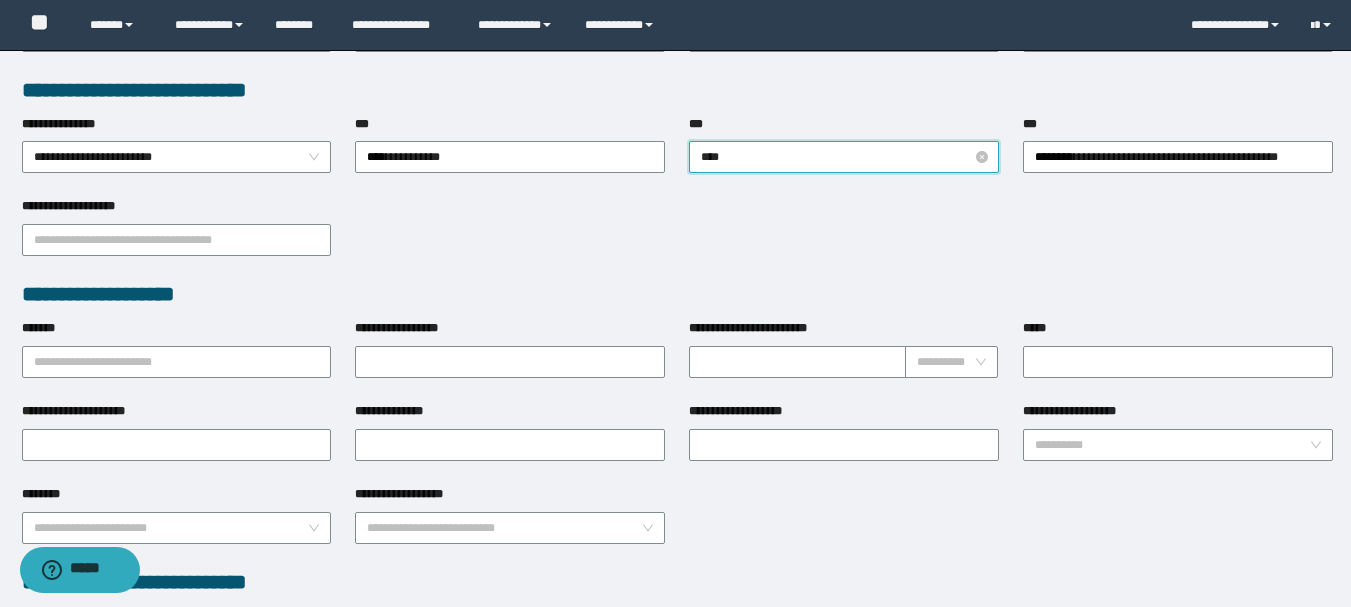 type on "*****" 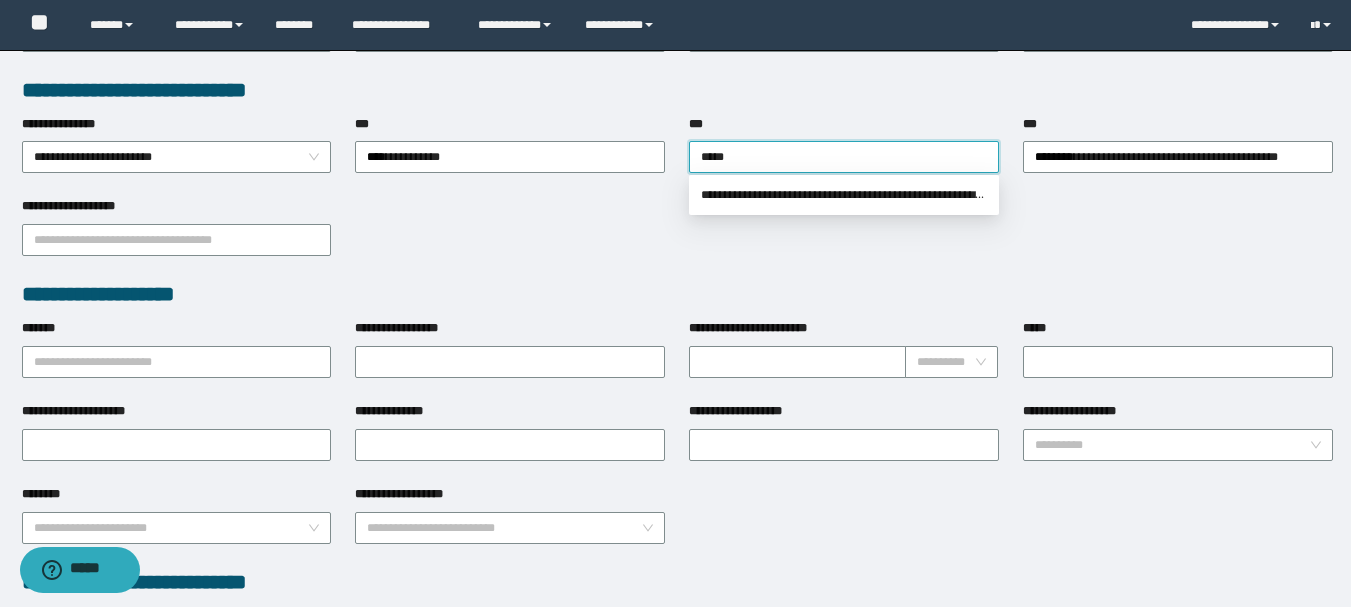click on "**********" at bounding box center [844, 156] 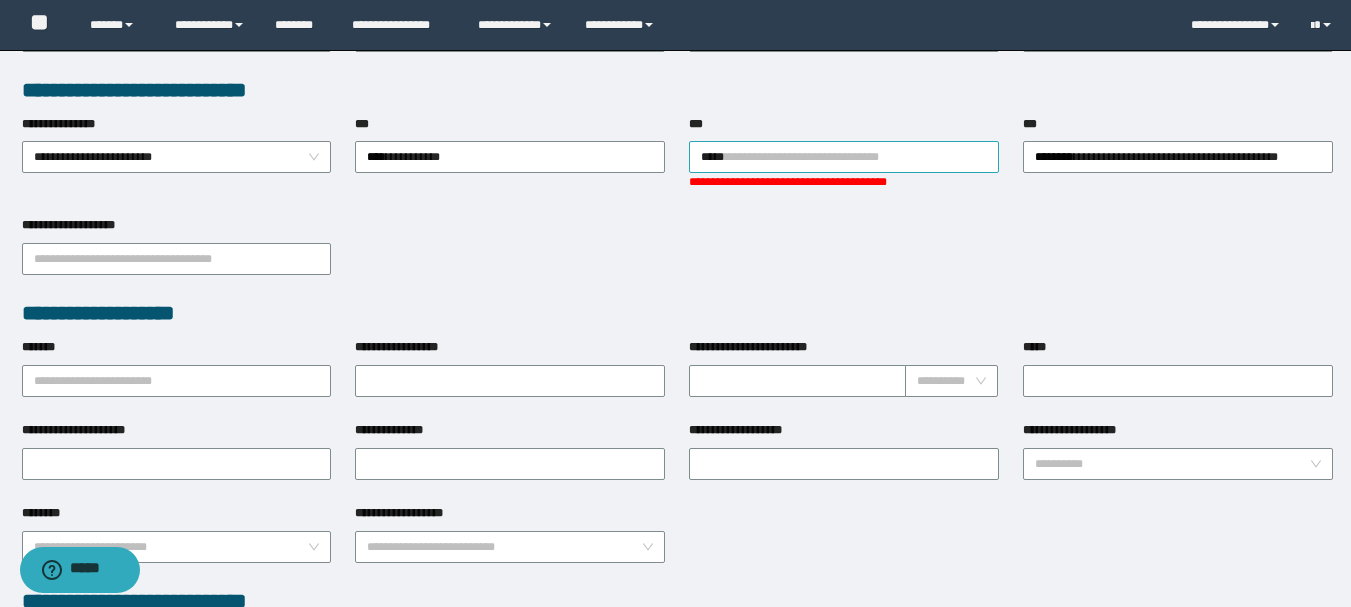 click on "*****" at bounding box center [844, 157] 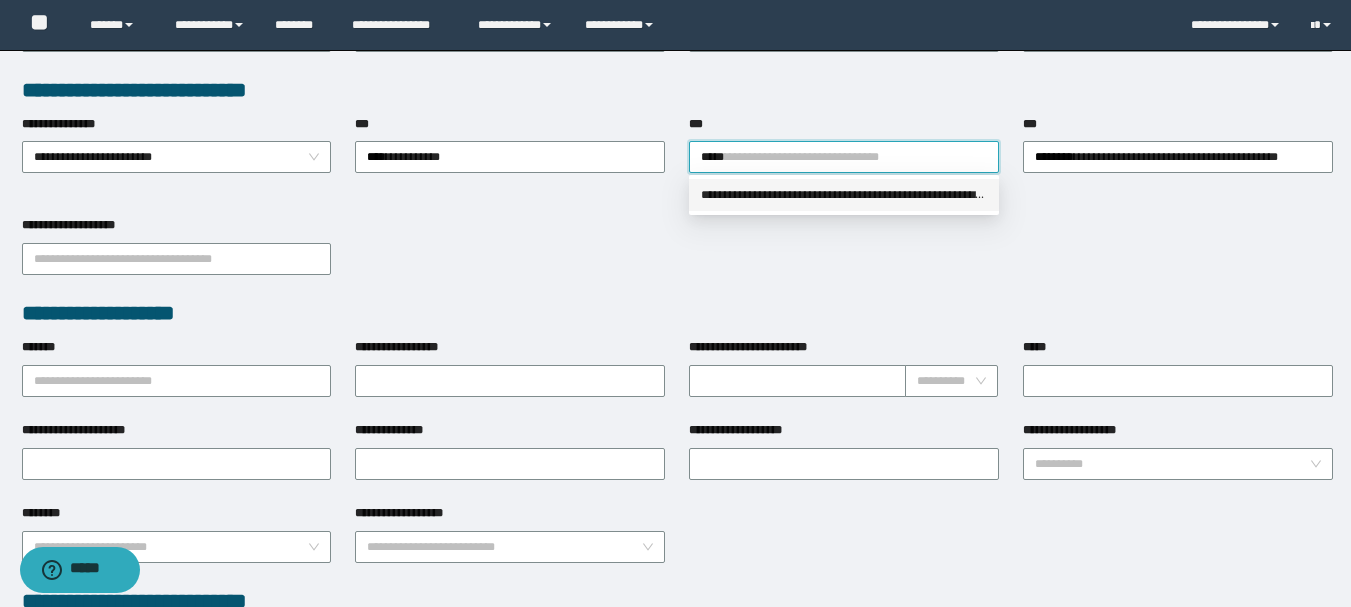 click on "**********" at bounding box center (844, 195) 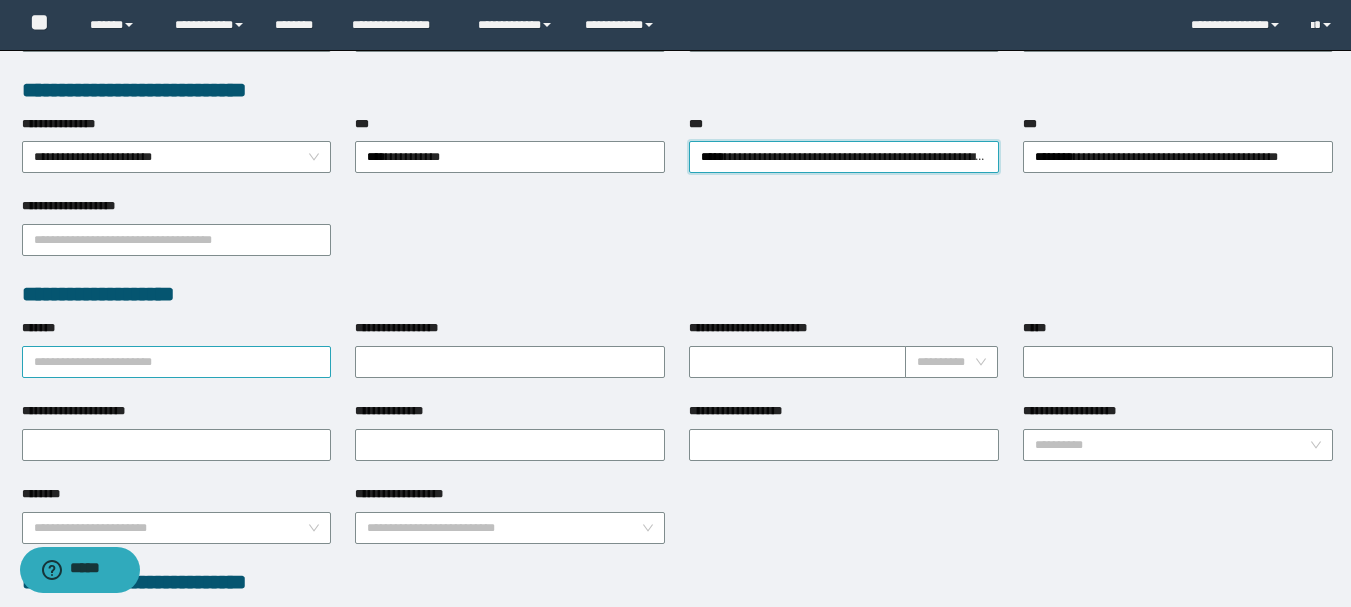 click on "*******" at bounding box center [177, 362] 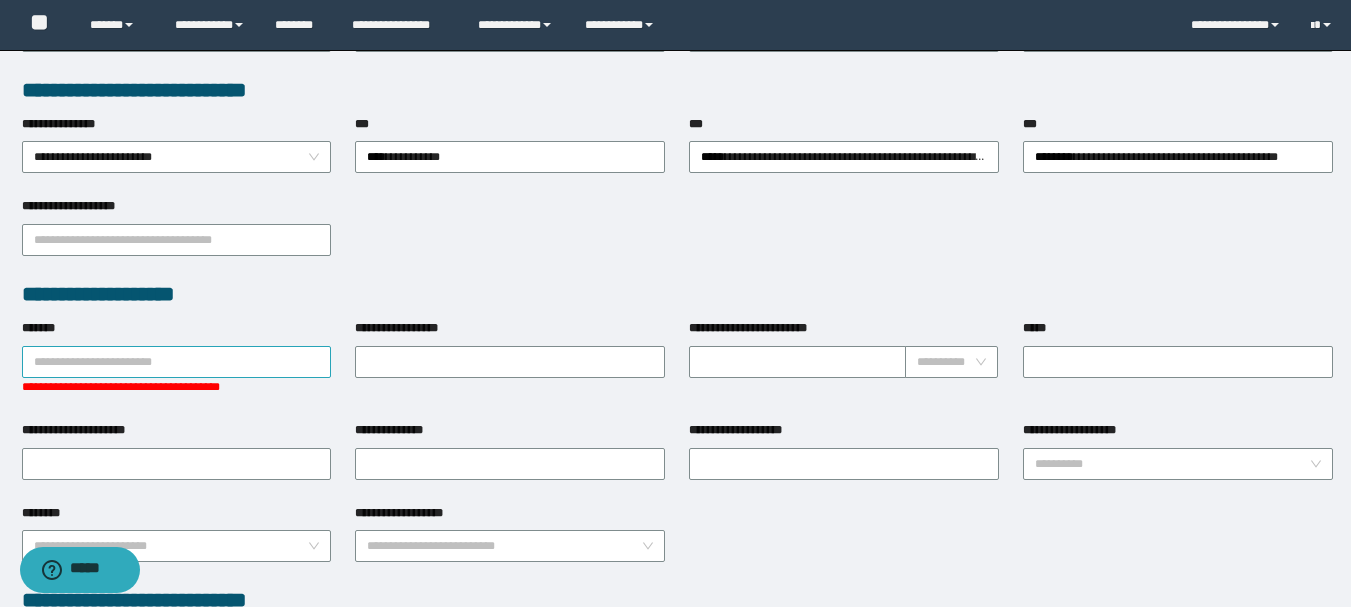 click on "*******" at bounding box center [177, 362] 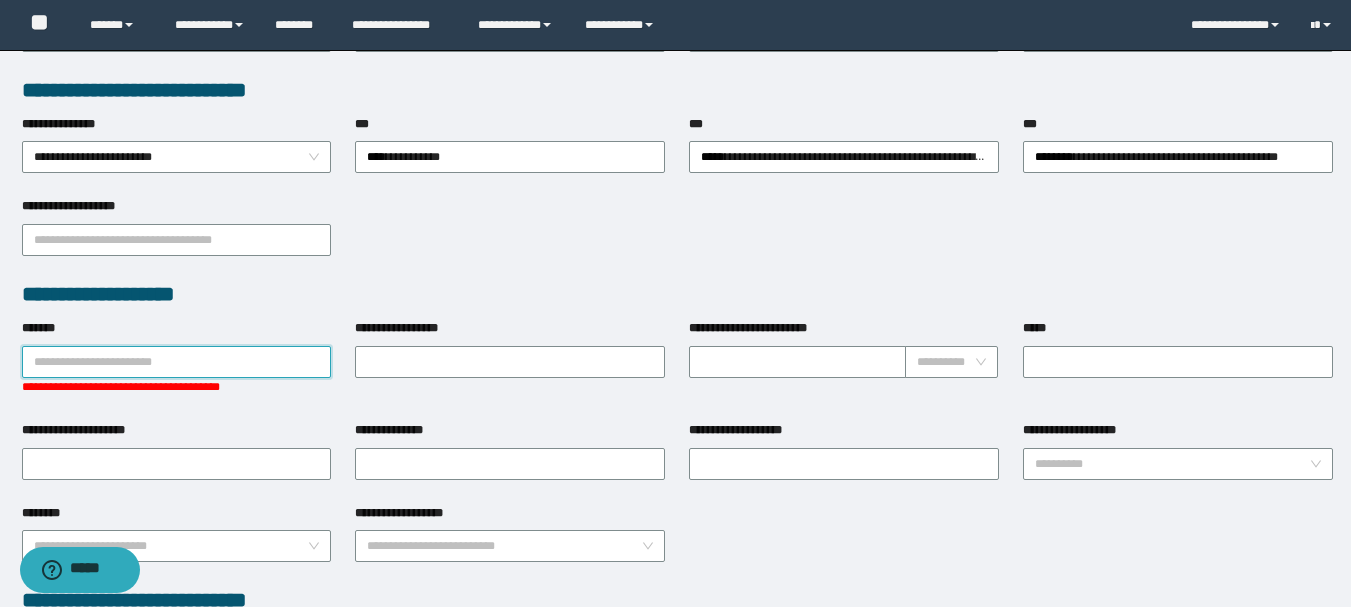 paste on "*********" 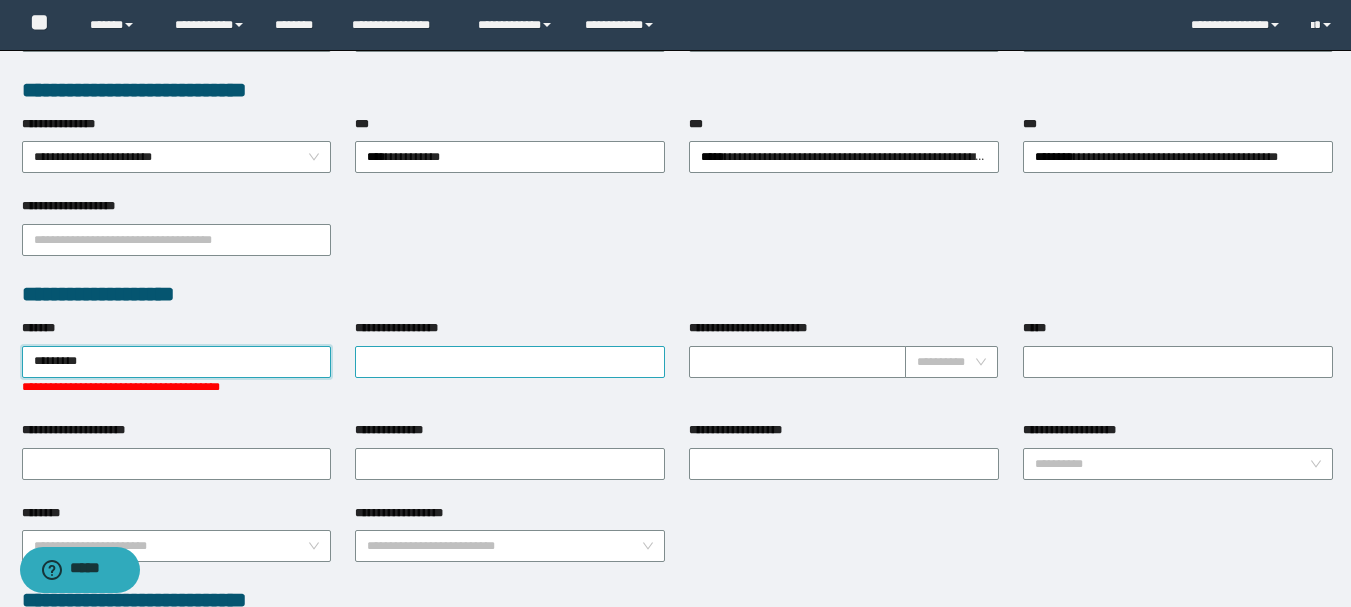 type on "*********" 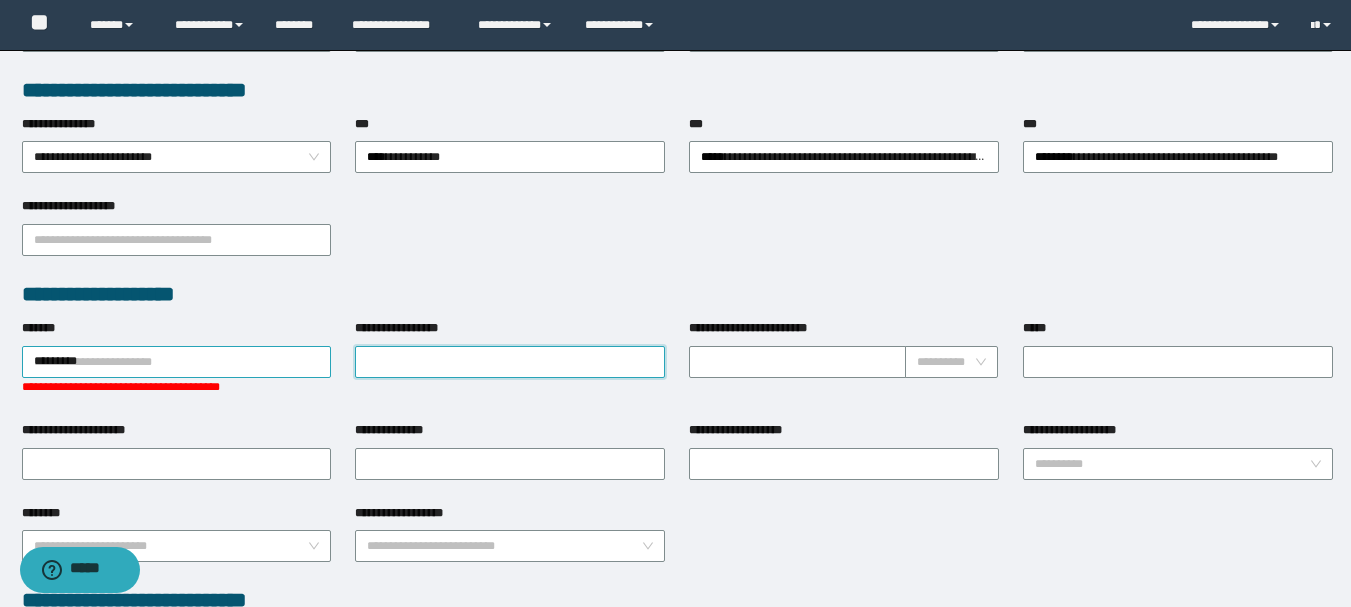 drag, startPoint x: 493, startPoint y: 368, endPoint x: 168, endPoint y: 357, distance: 325.1861 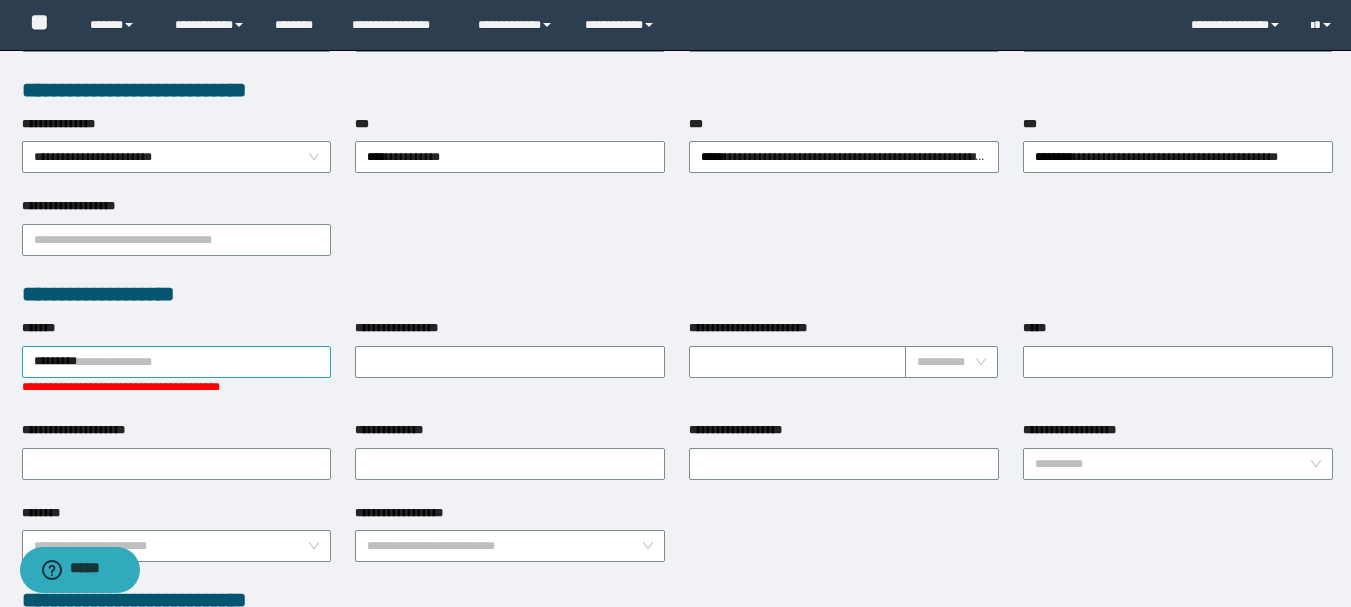 click on "*********" at bounding box center (177, 362) 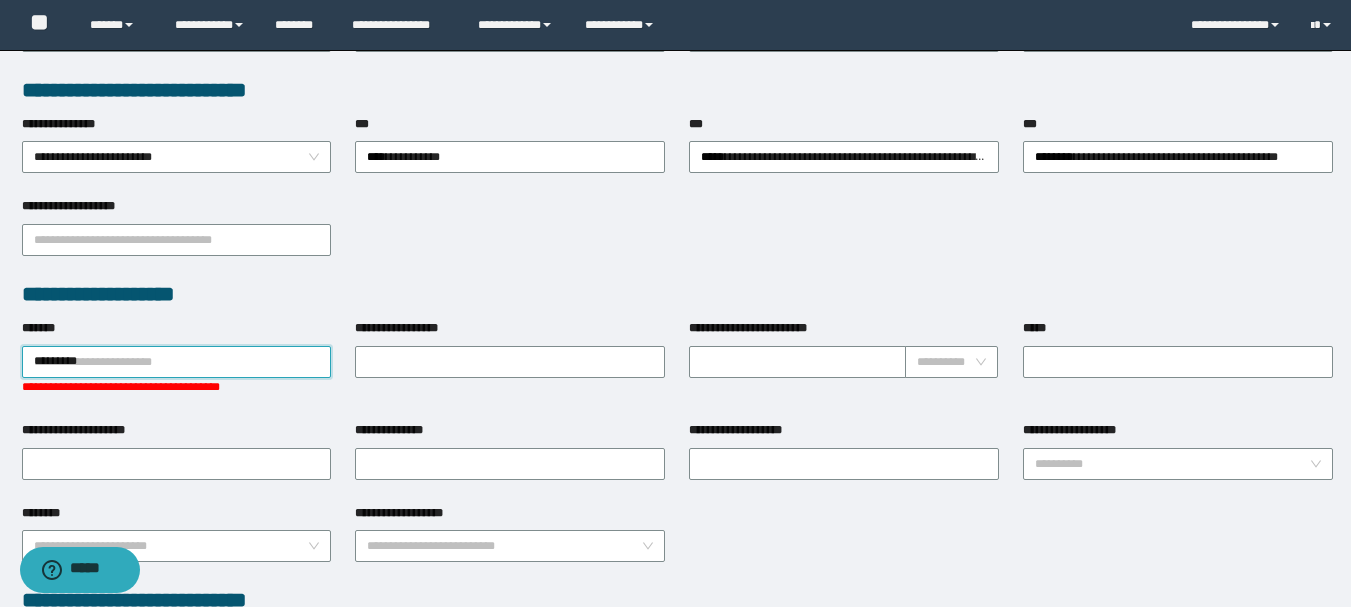 type 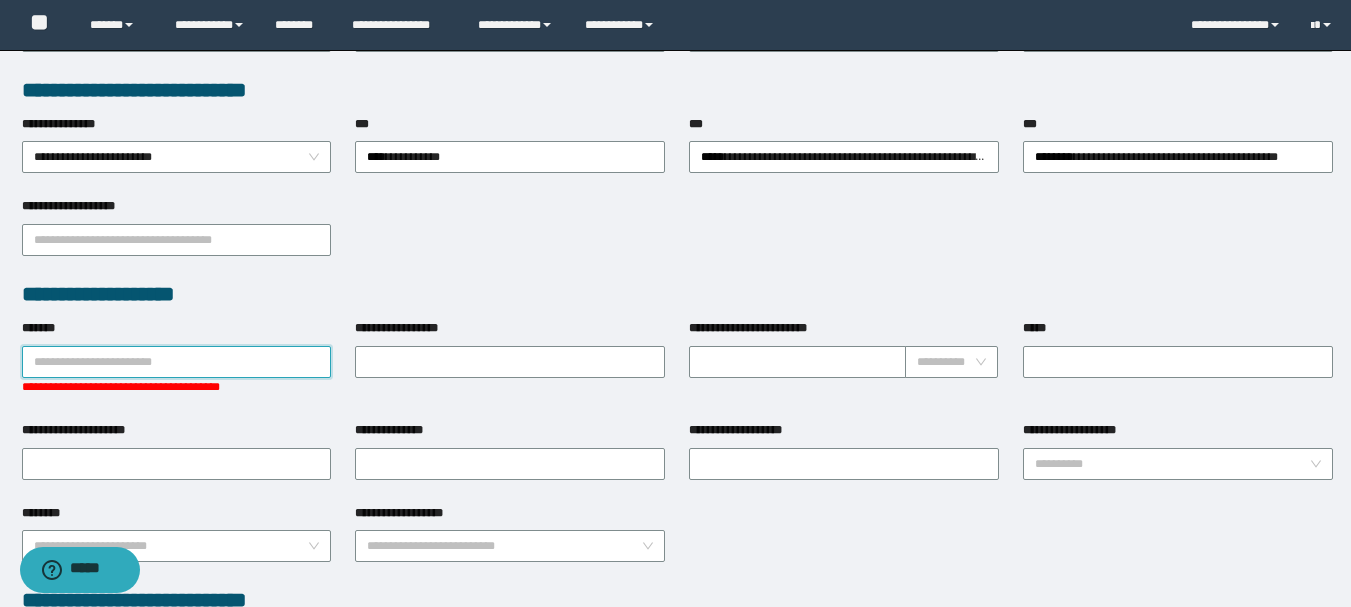 drag, startPoint x: 187, startPoint y: 354, endPoint x: 173, endPoint y: 354, distance: 14 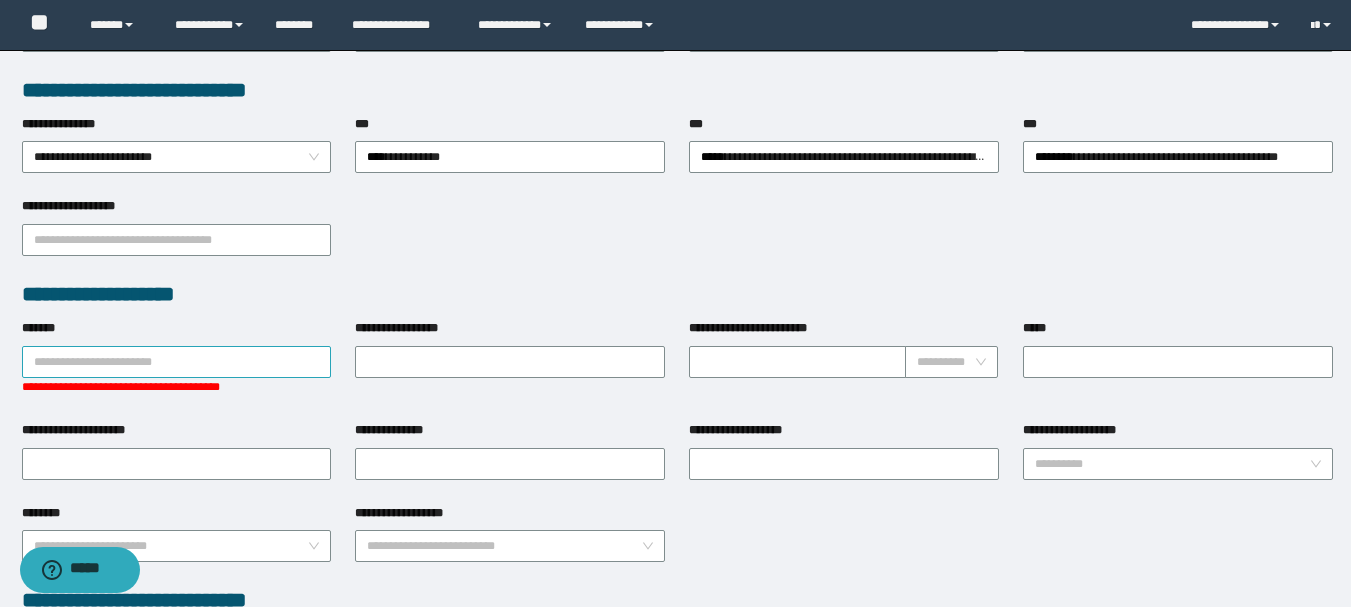 click on "*******" at bounding box center [177, 362] 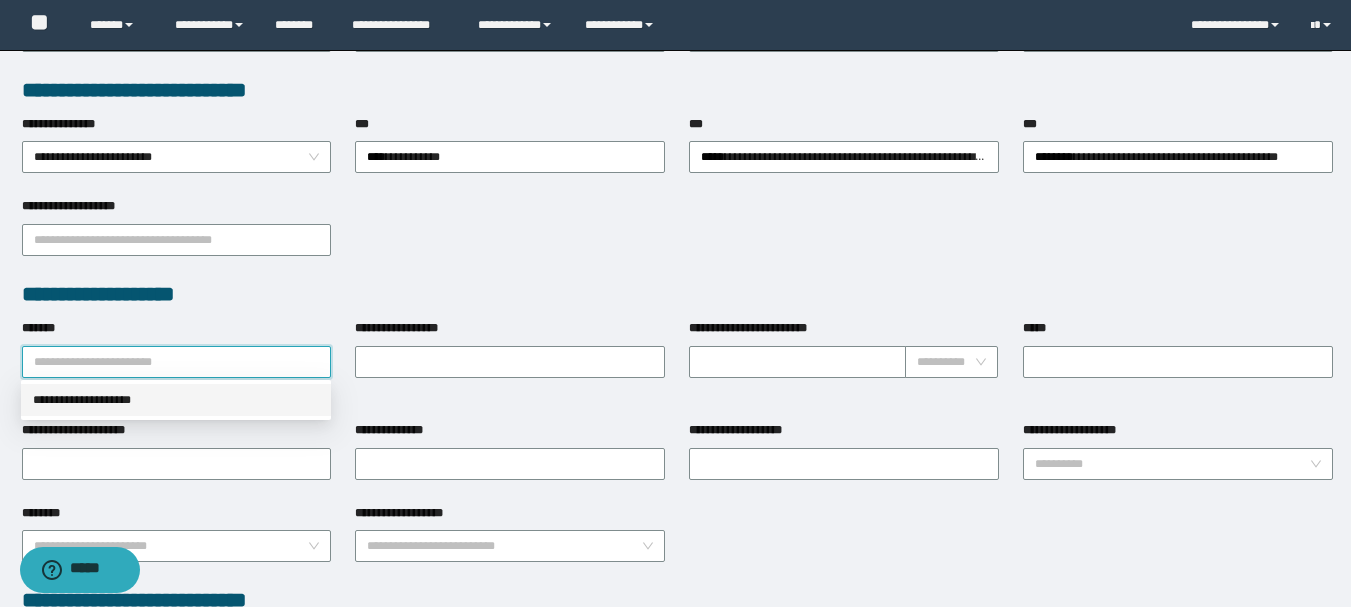 click on "**********" at bounding box center (176, 400) 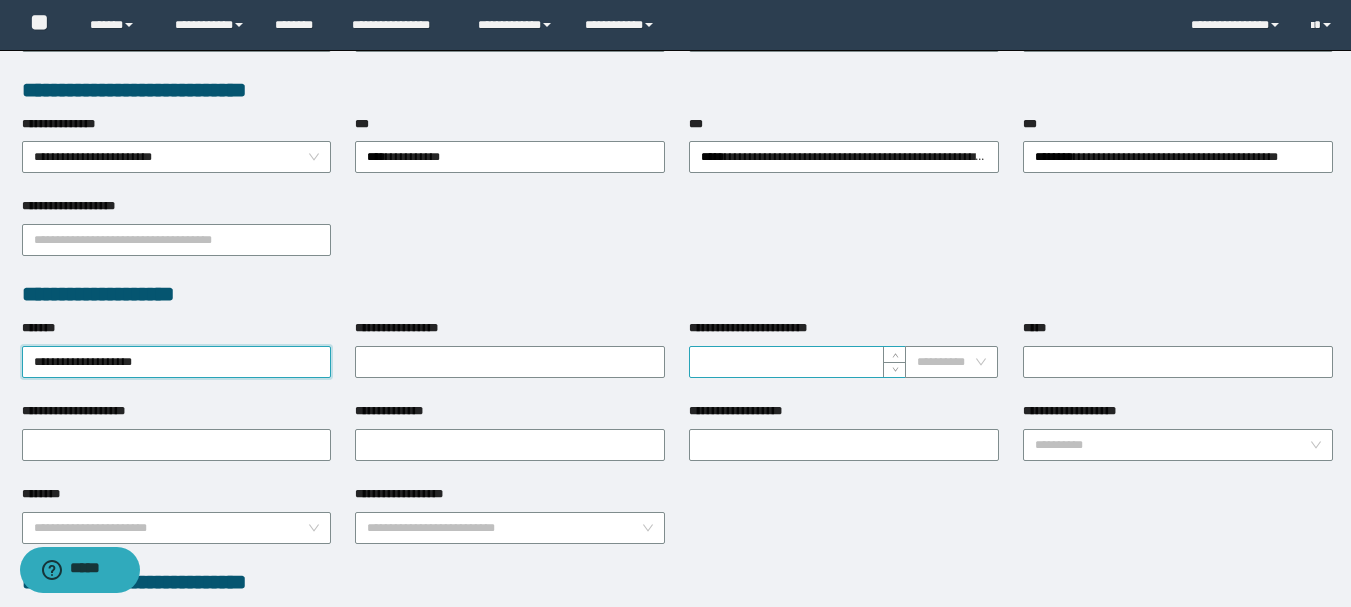click on "**********" at bounding box center [797, 362] 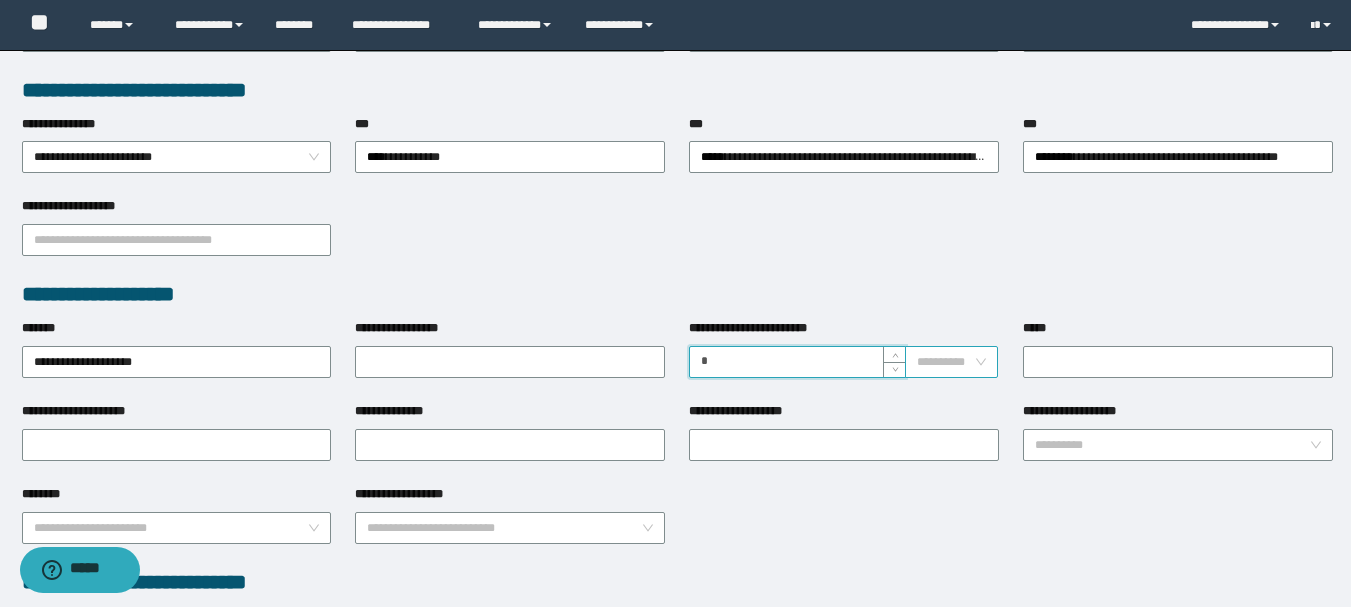 type on "*" 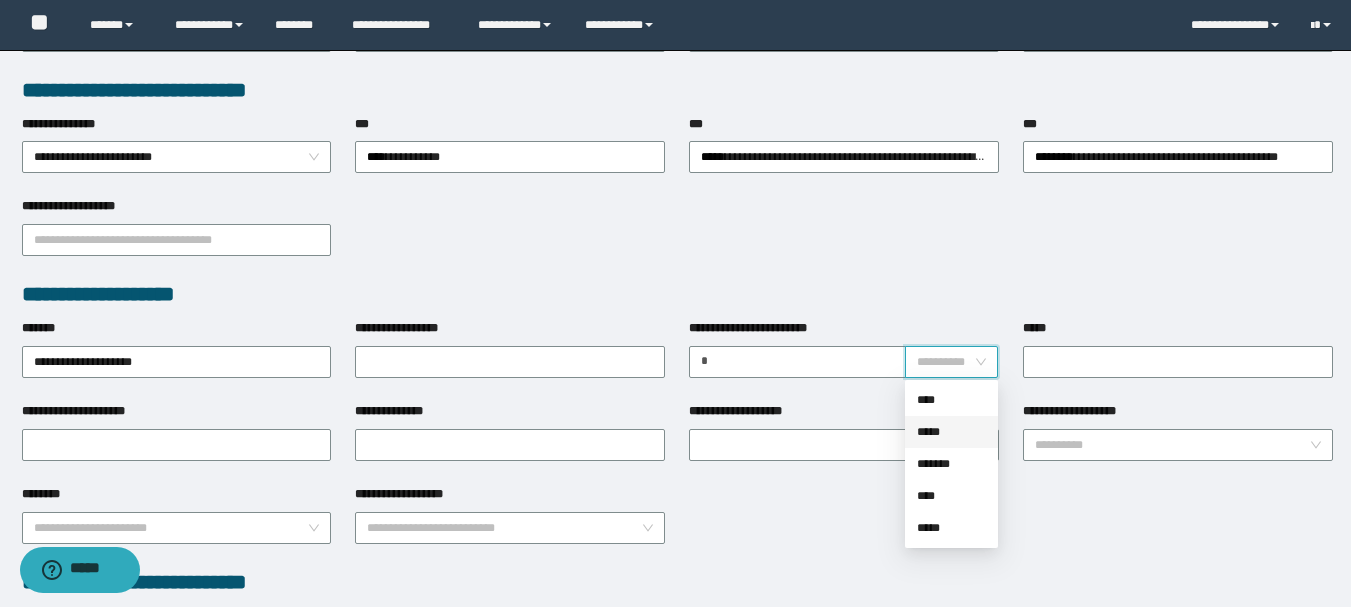 click on "*****" at bounding box center [951, 432] 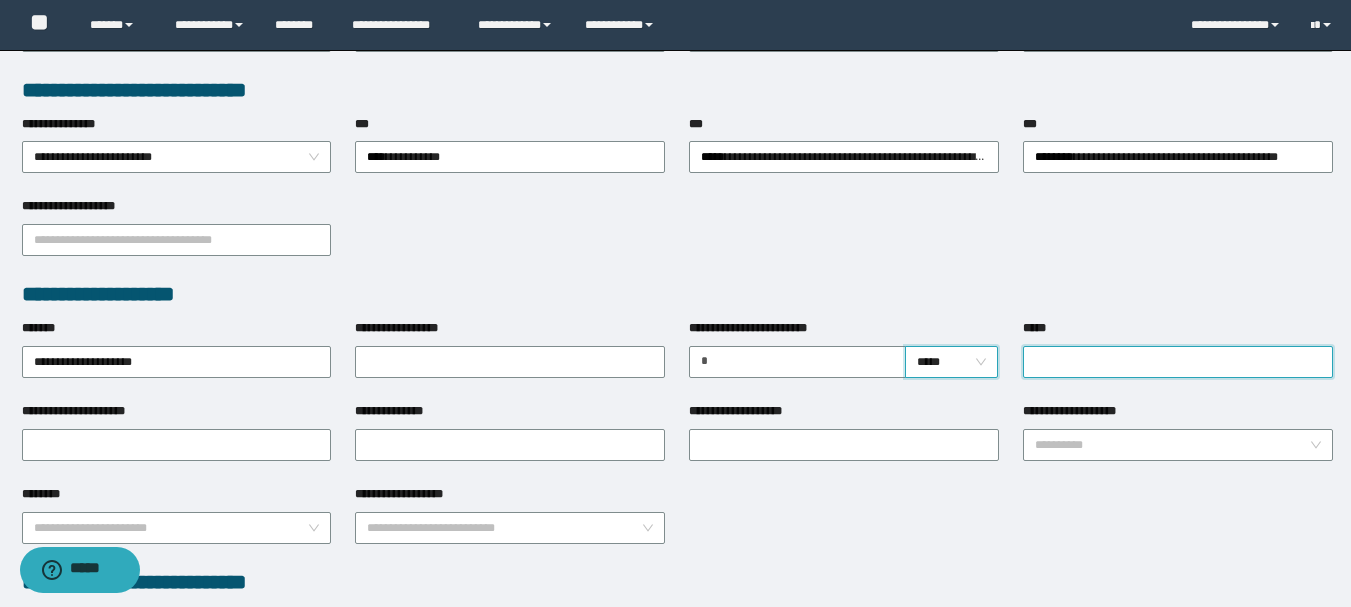 click on "*****" at bounding box center (1178, 362) 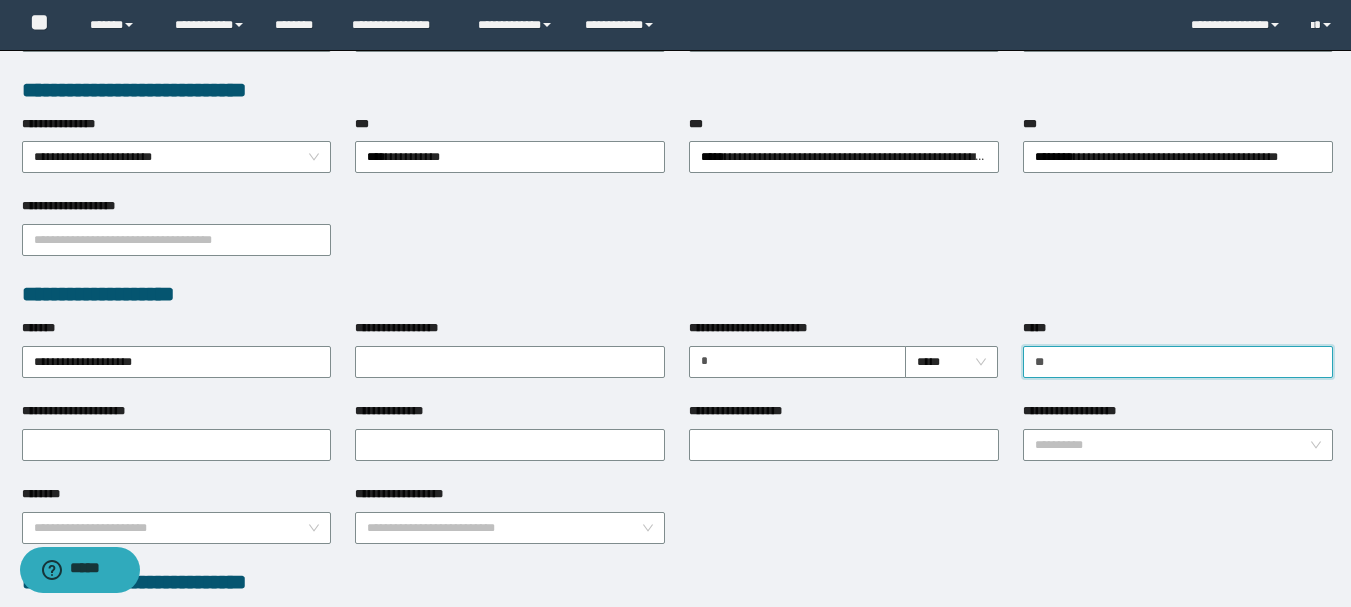 type on "*" 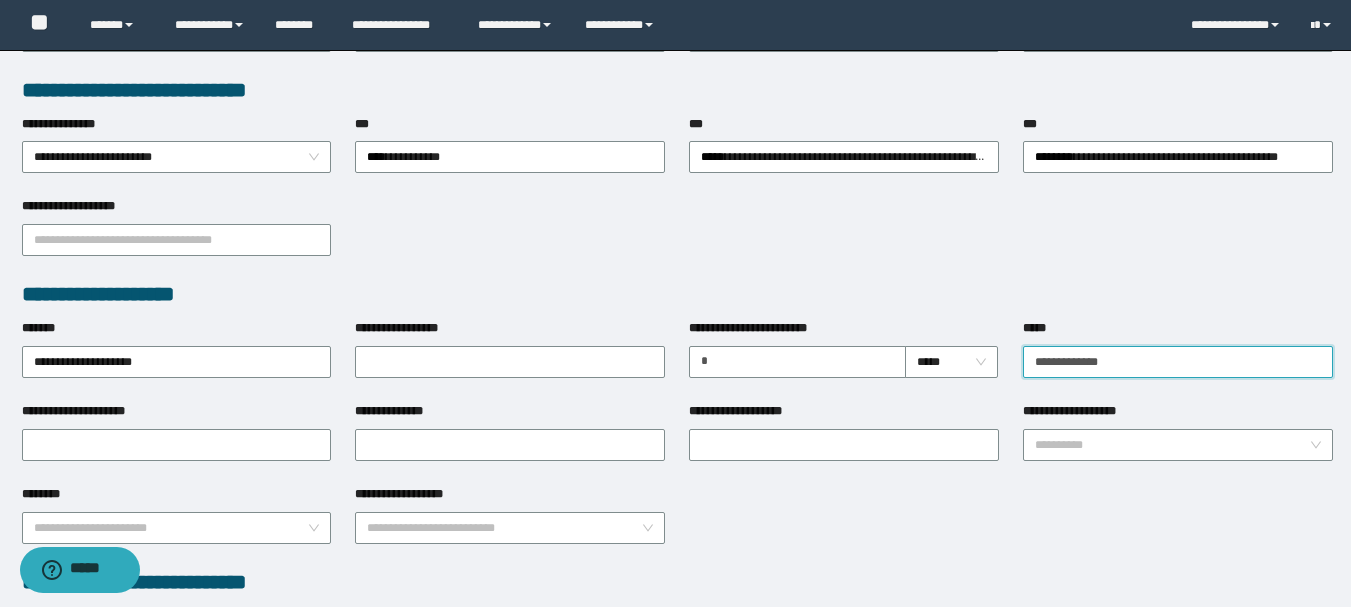 type on "**********" 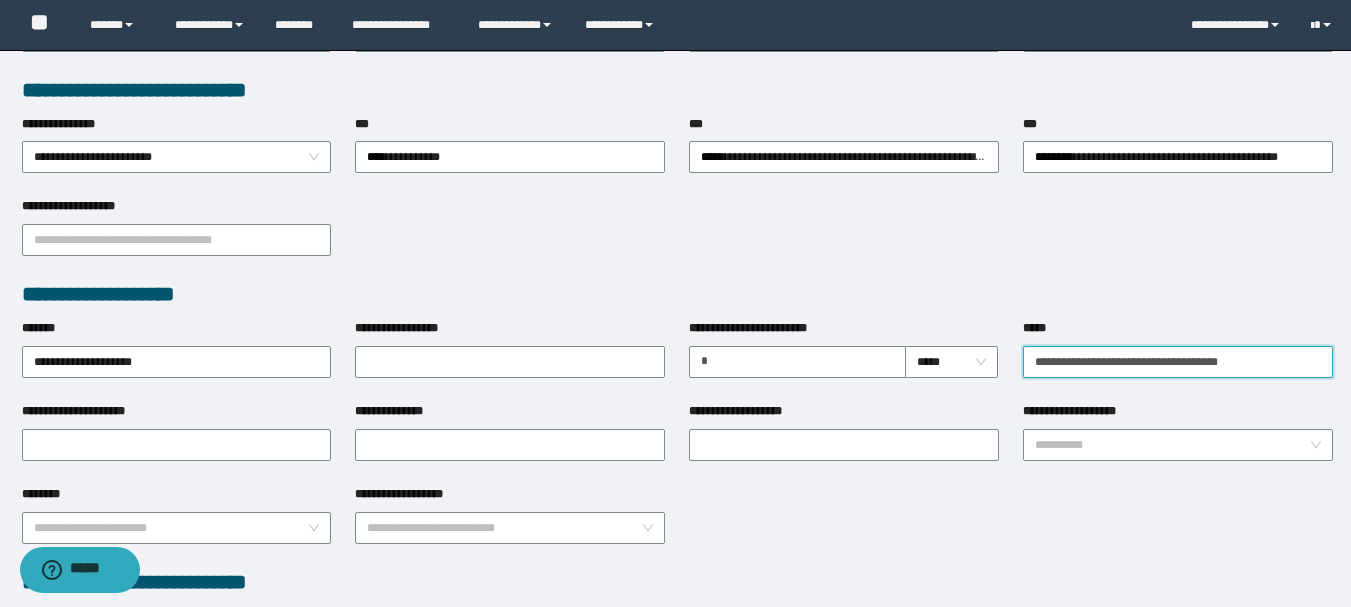 click on "**********" at bounding box center (1178, 362) 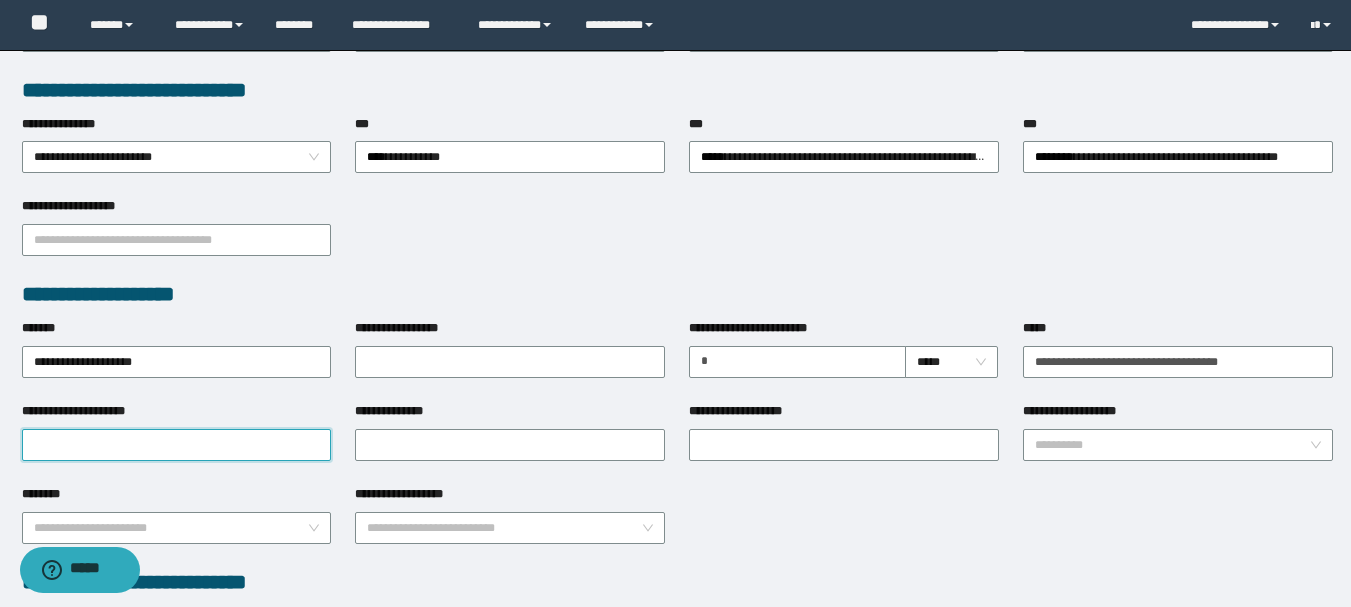click on "**********" at bounding box center (177, 445) 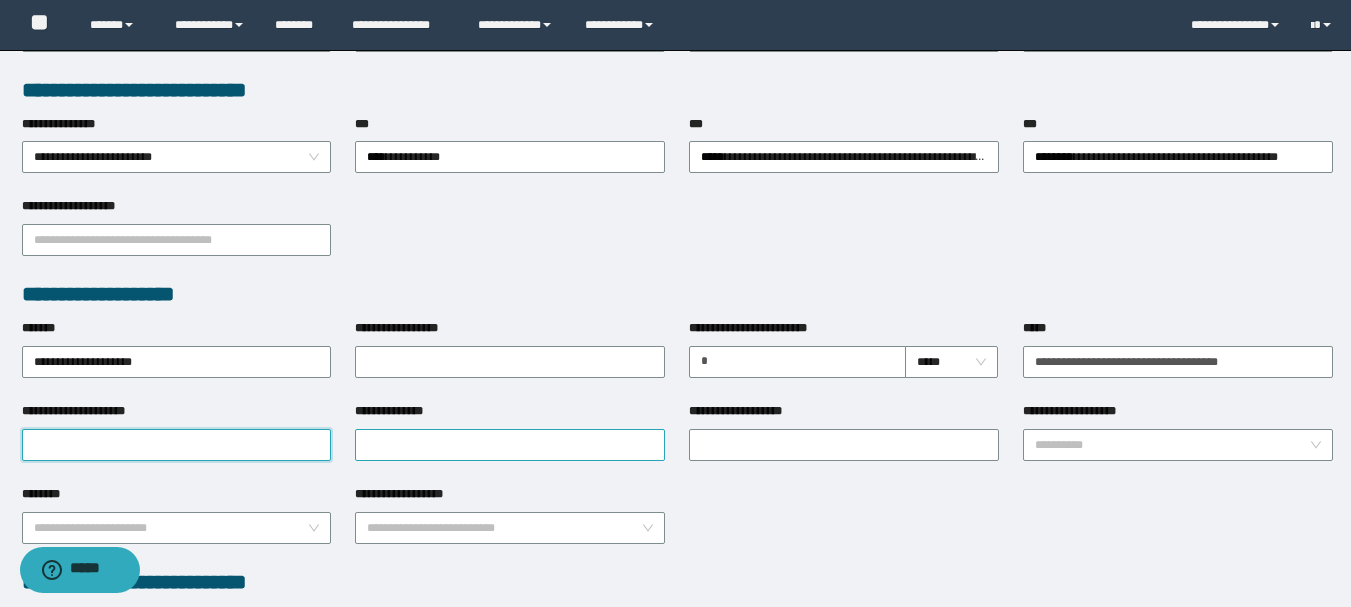 paste on "**********" 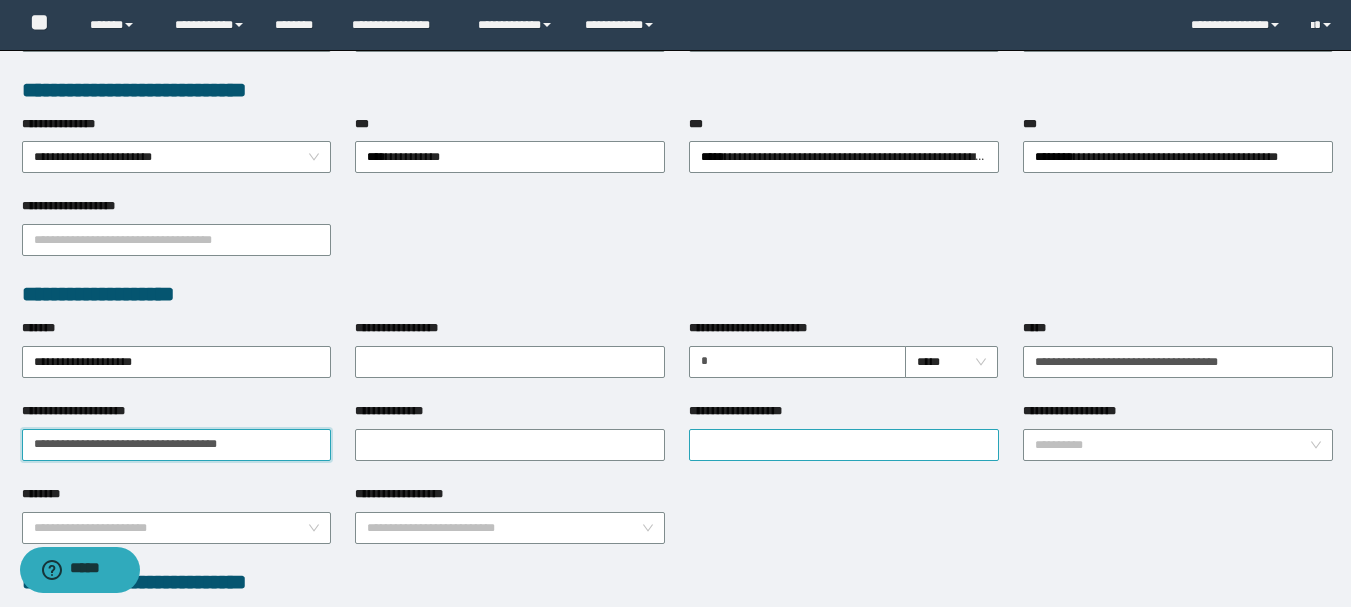 type on "**********" 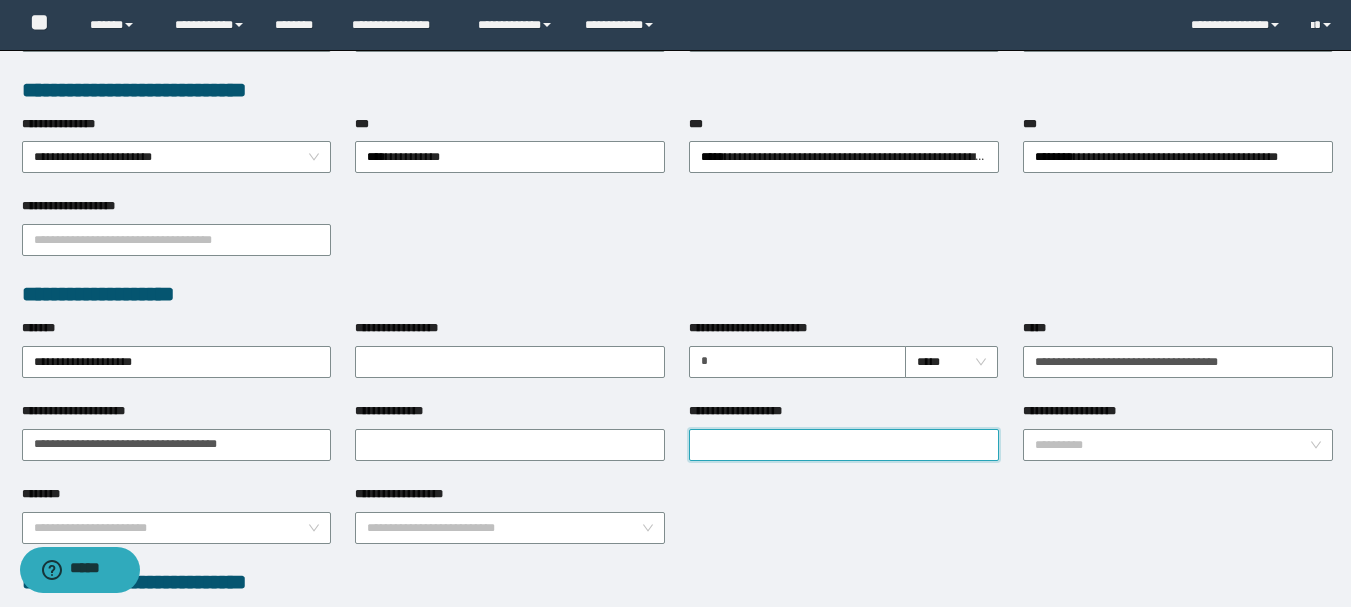 paste on "**********" 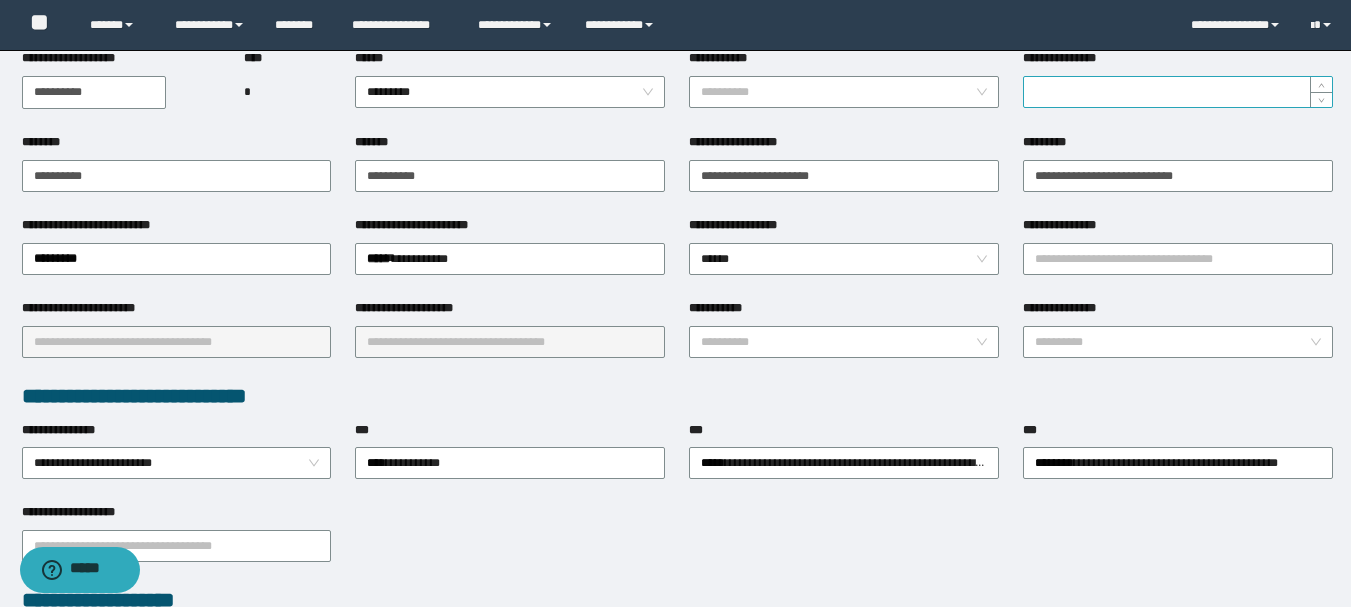 scroll, scrollTop: 0, scrollLeft: 0, axis: both 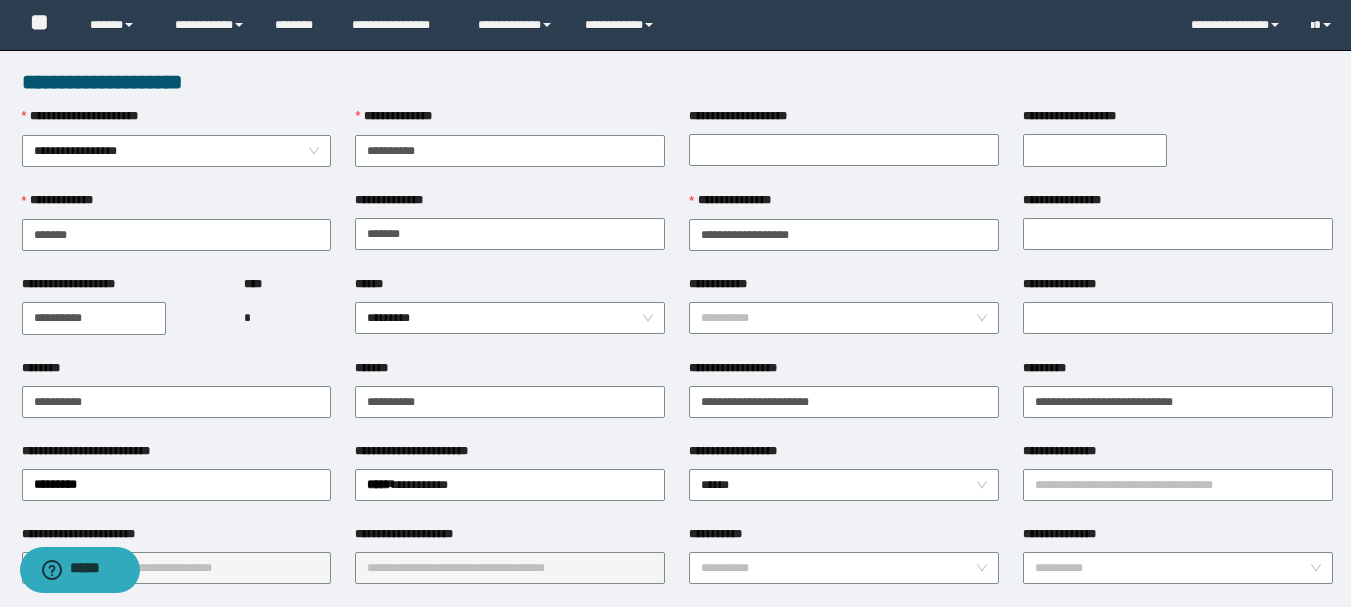 type on "**********" 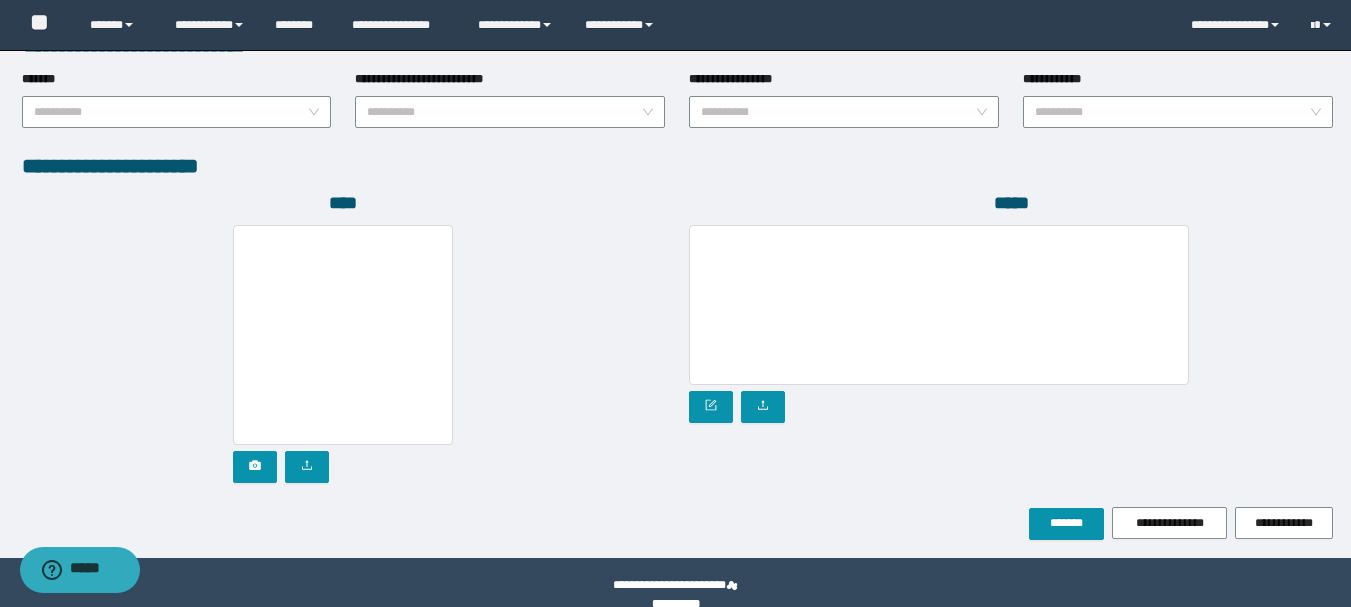 scroll, scrollTop: 1096, scrollLeft: 0, axis: vertical 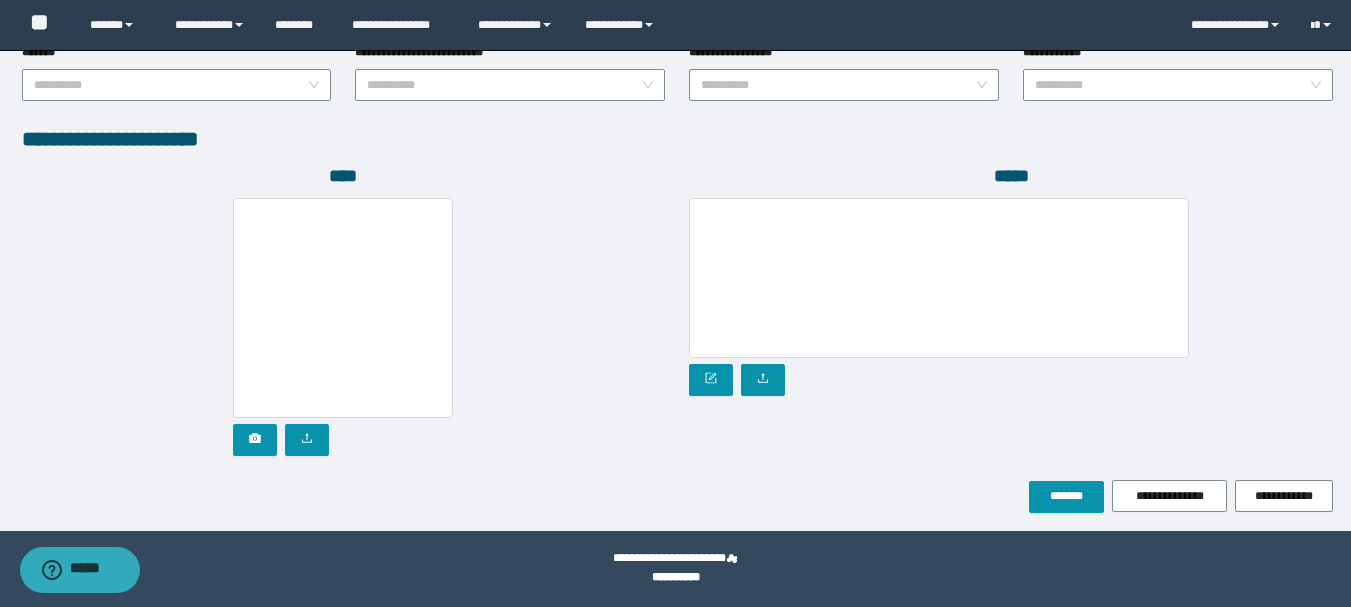click at bounding box center (344, 327) 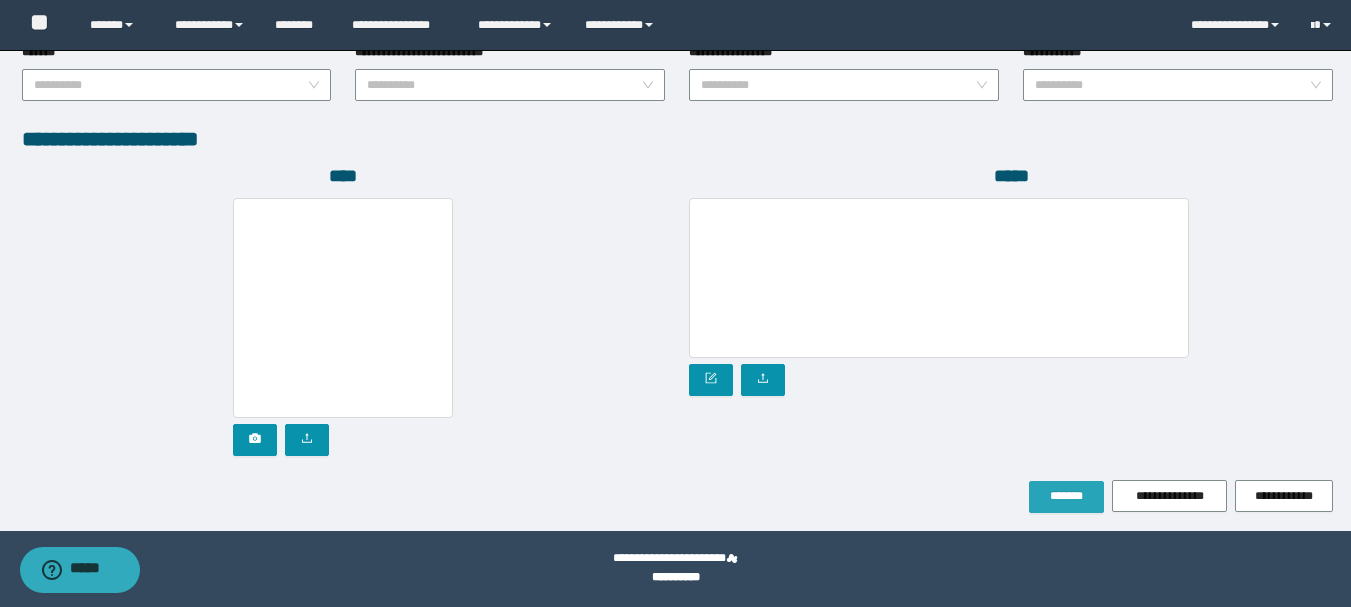 click on "*******" at bounding box center (1066, 496) 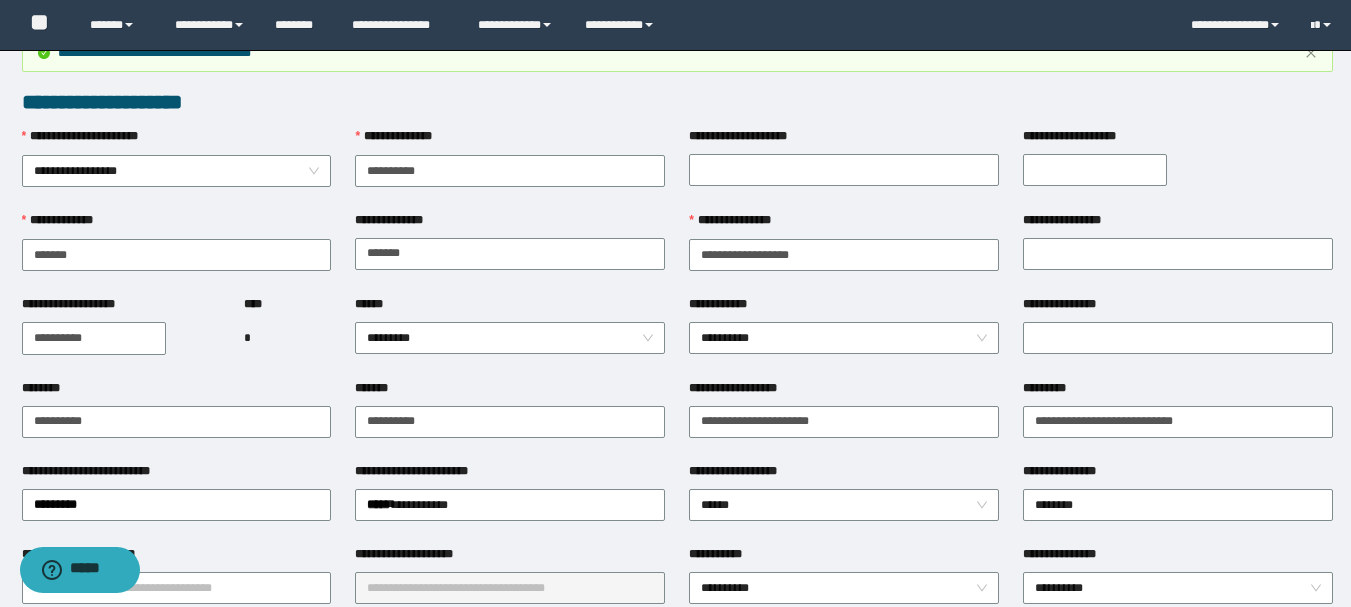 scroll, scrollTop: 0, scrollLeft: 0, axis: both 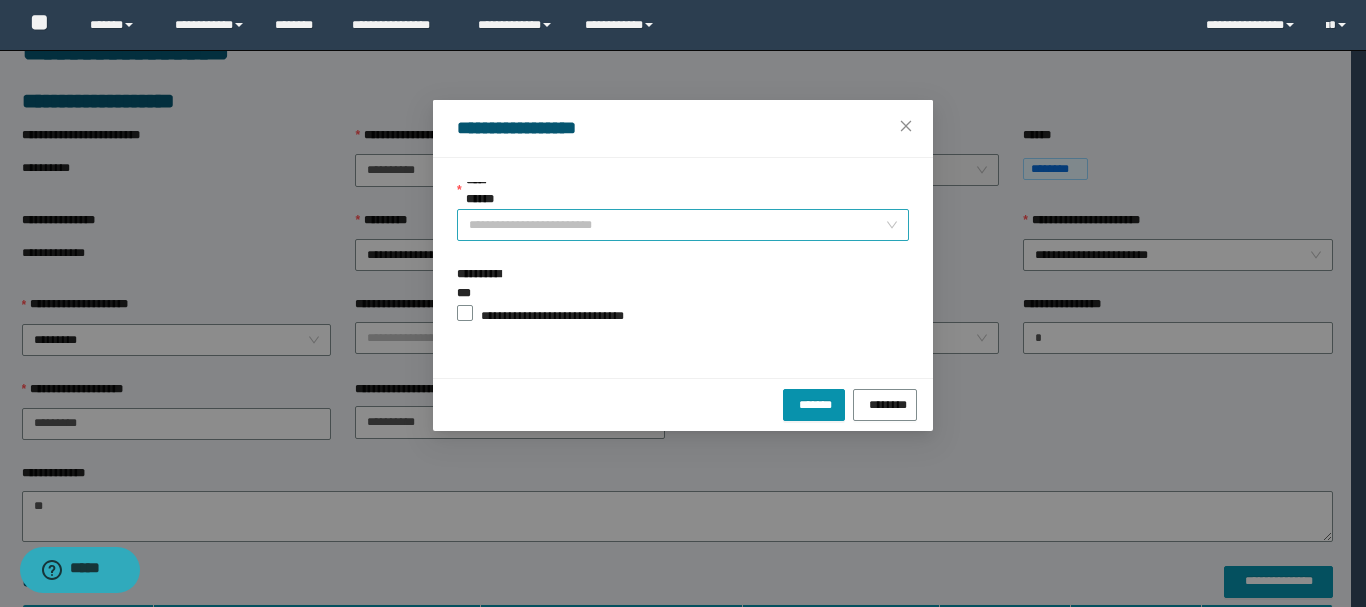 click on "**********" at bounding box center (677, 225) 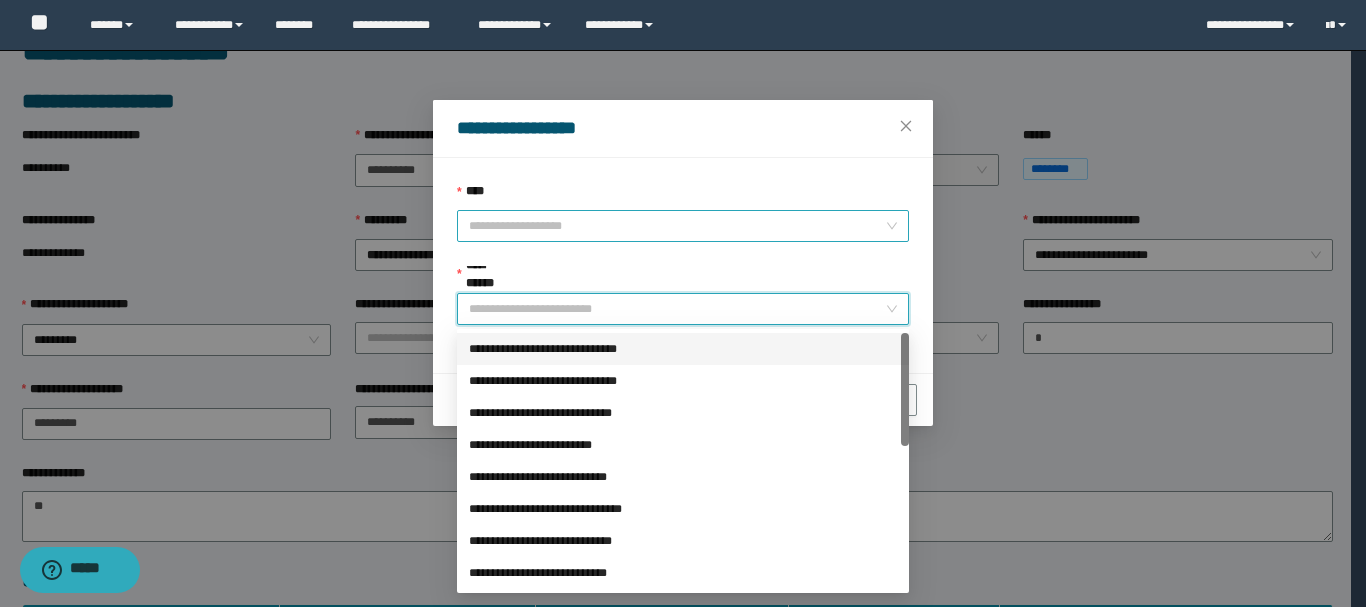 click on "****" at bounding box center [677, 226] 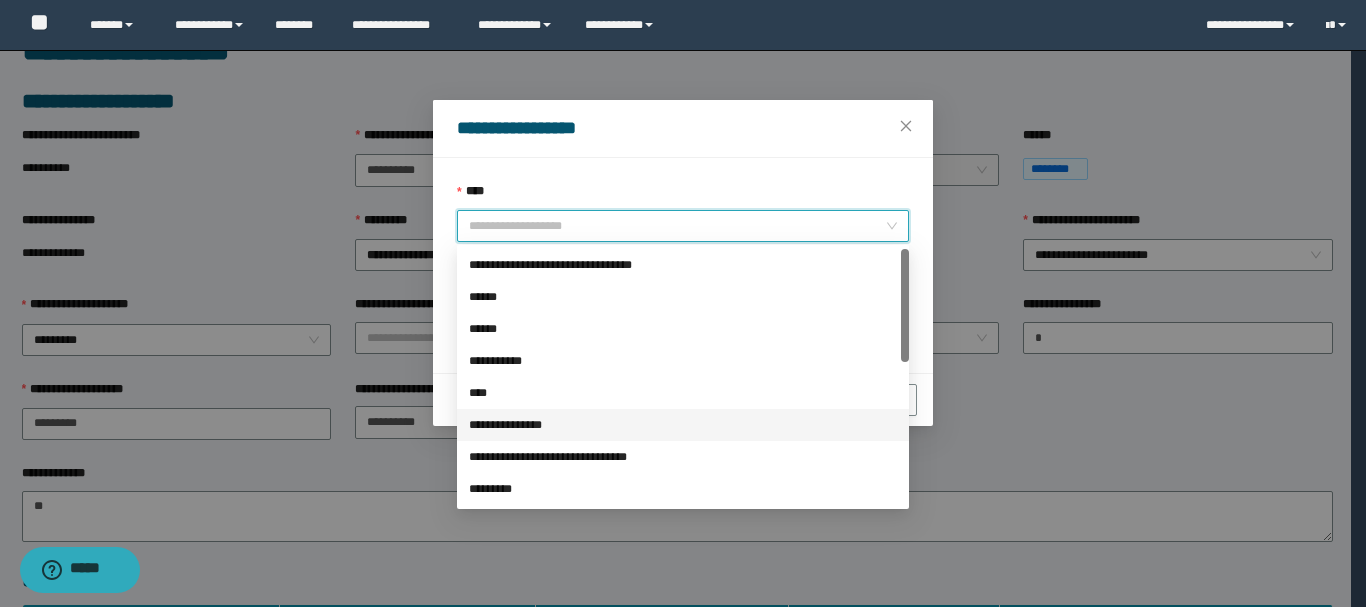 click on "**********" at bounding box center (683, 425) 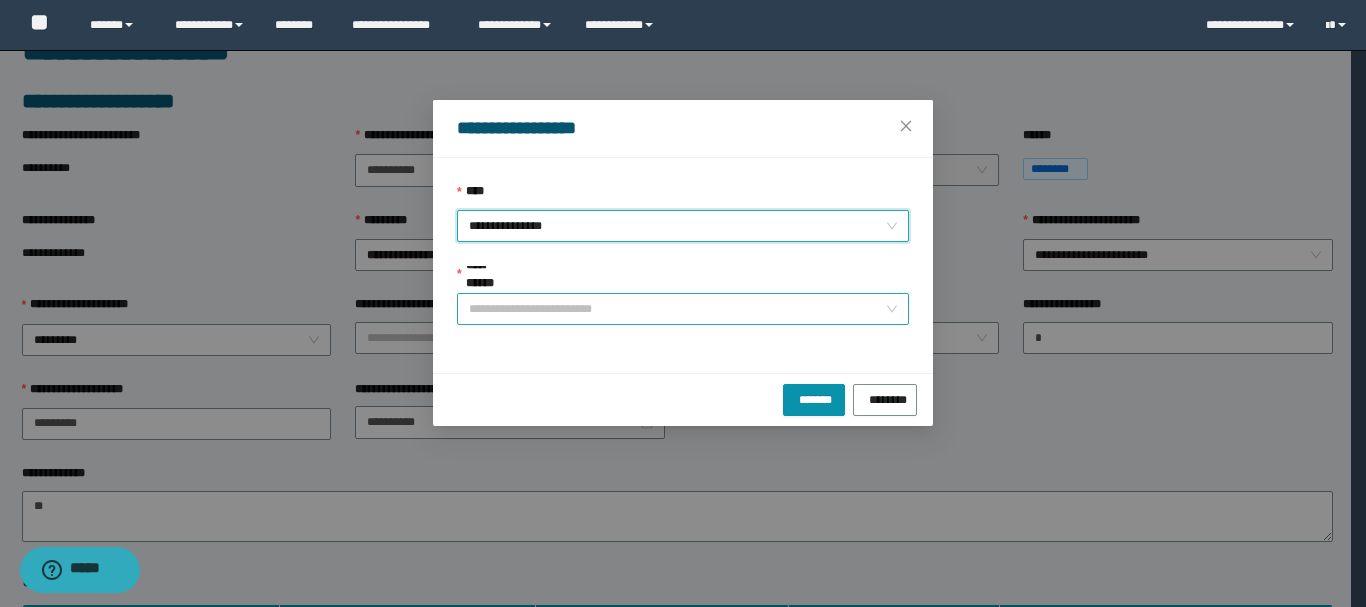 click on "**********" at bounding box center [677, 309] 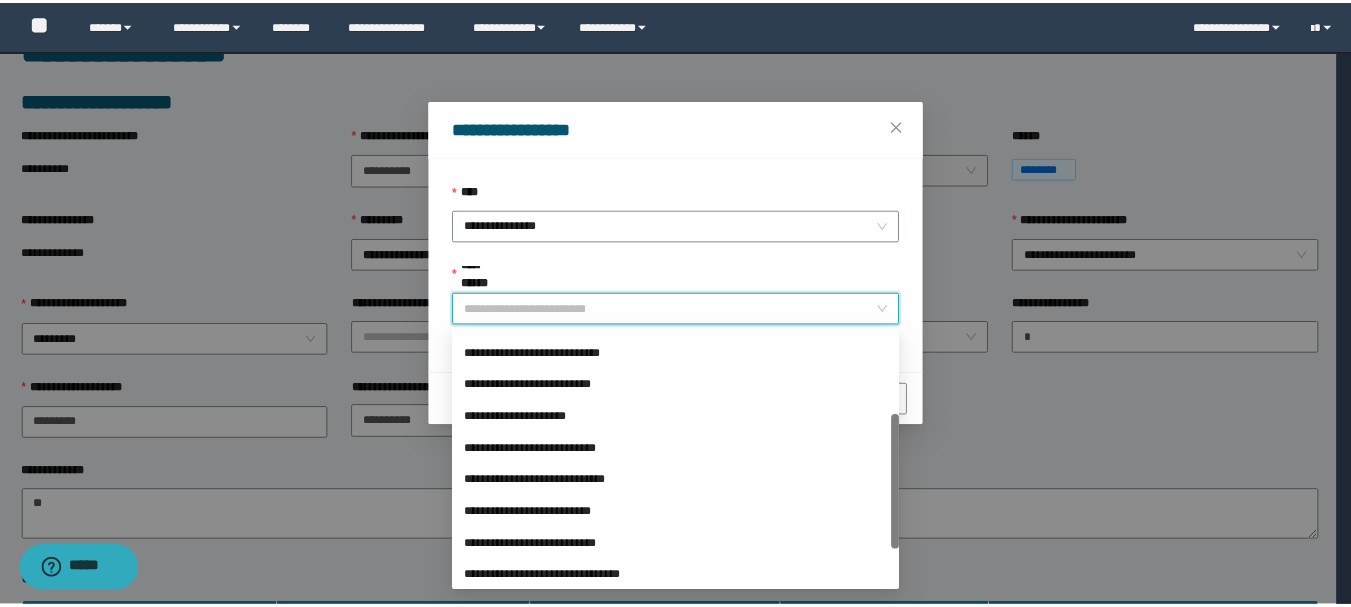 scroll, scrollTop: 224, scrollLeft: 0, axis: vertical 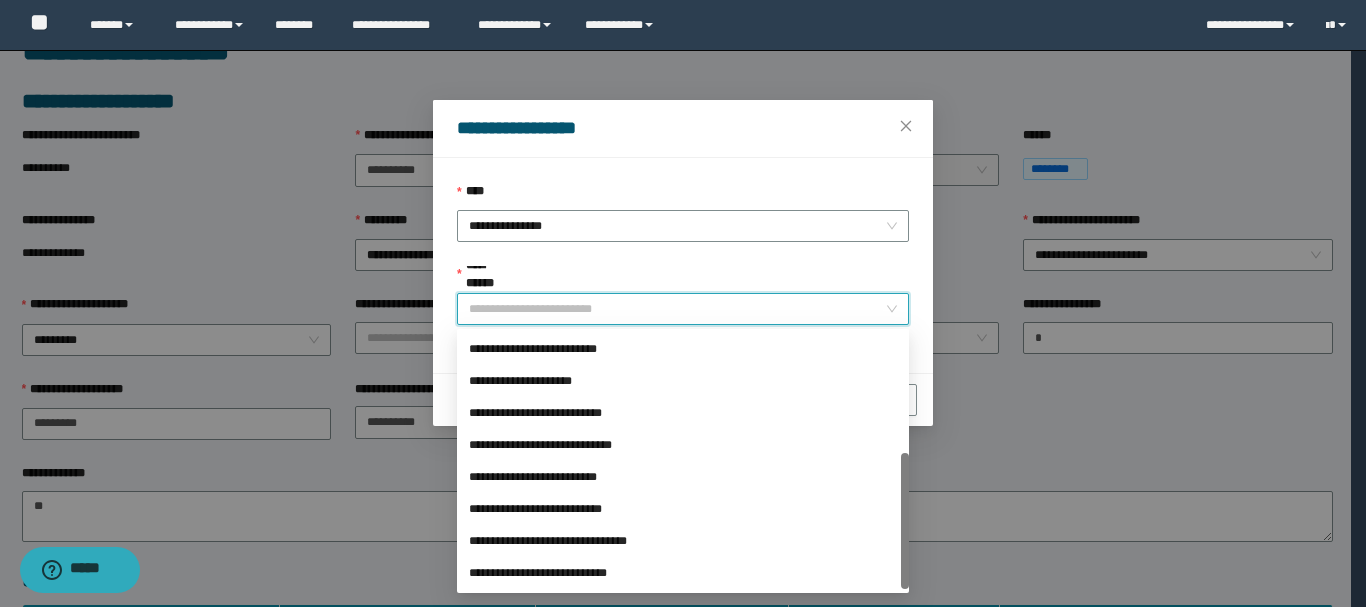 drag, startPoint x: 904, startPoint y: 352, endPoint x: 894, endPoint y: 521, distance: 169.2956 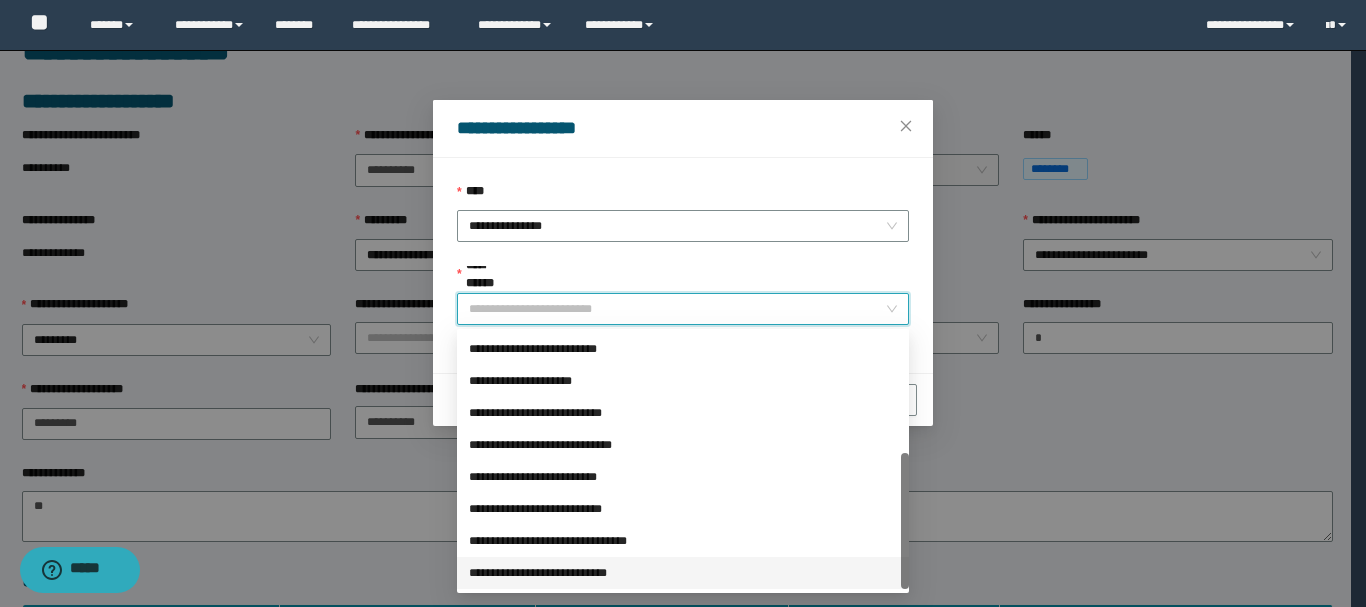 click on "**********" at bounding box center [683, 573] 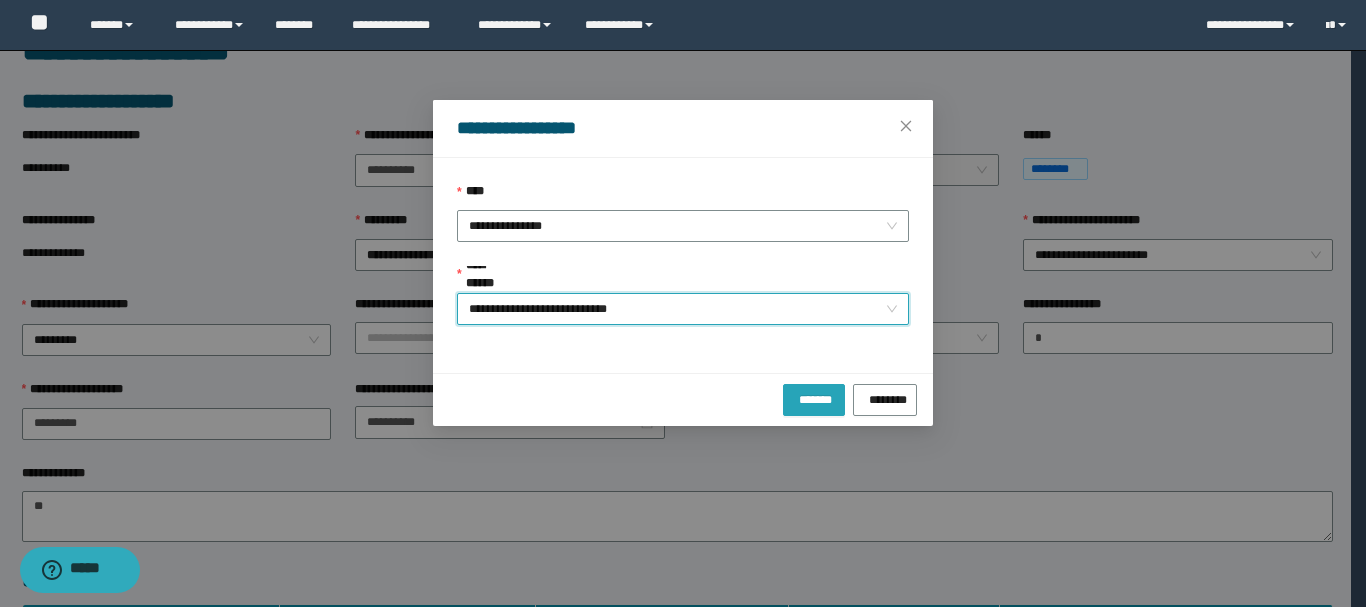 click on "*******" at bounding box center (814, 397) 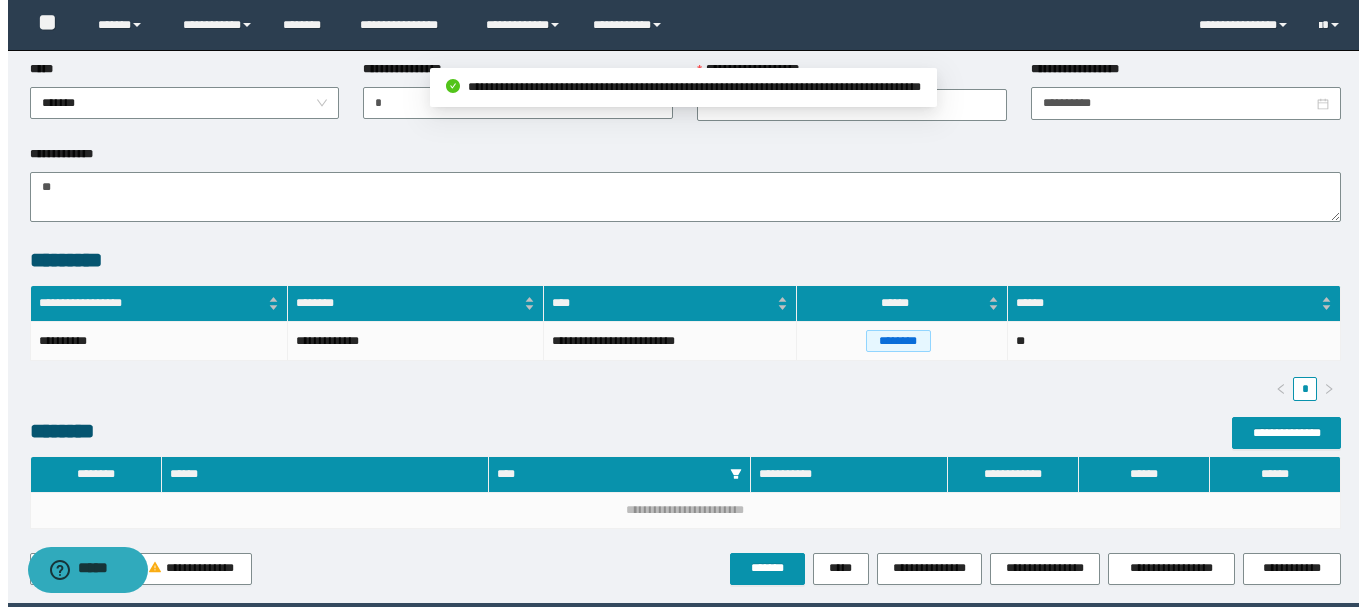 scroll, scrollTop: 480, scrollLeft: 0, axis: vertical 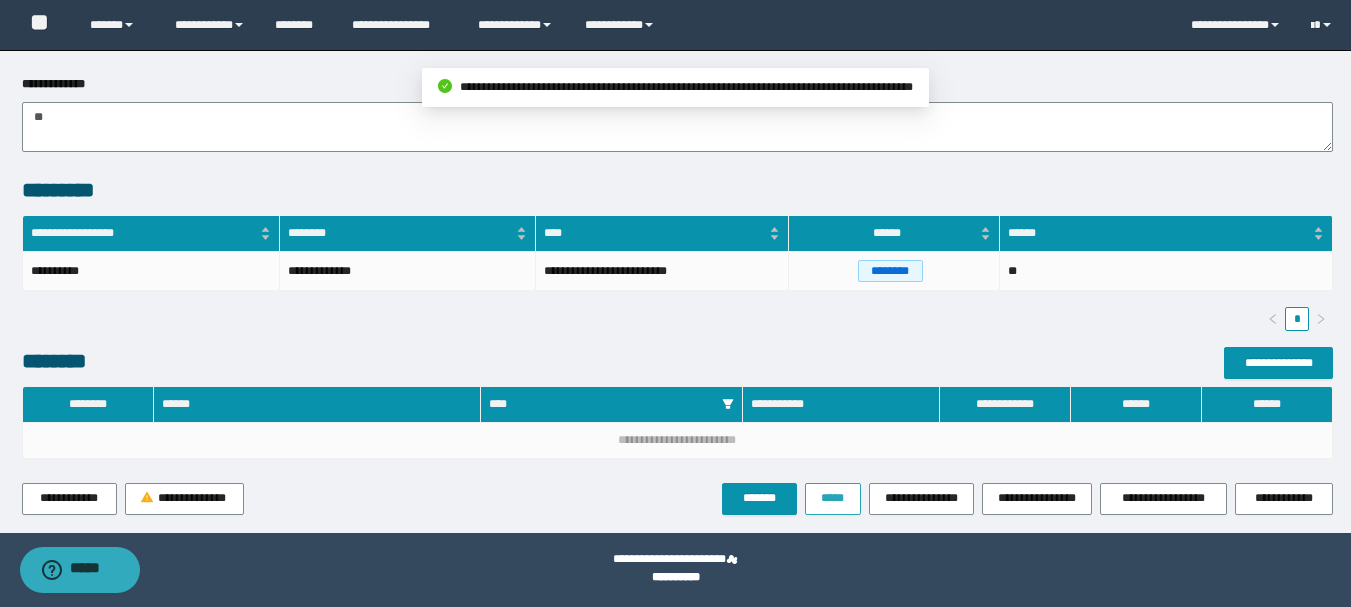 click on "*****" at bounding box center [833, 498] 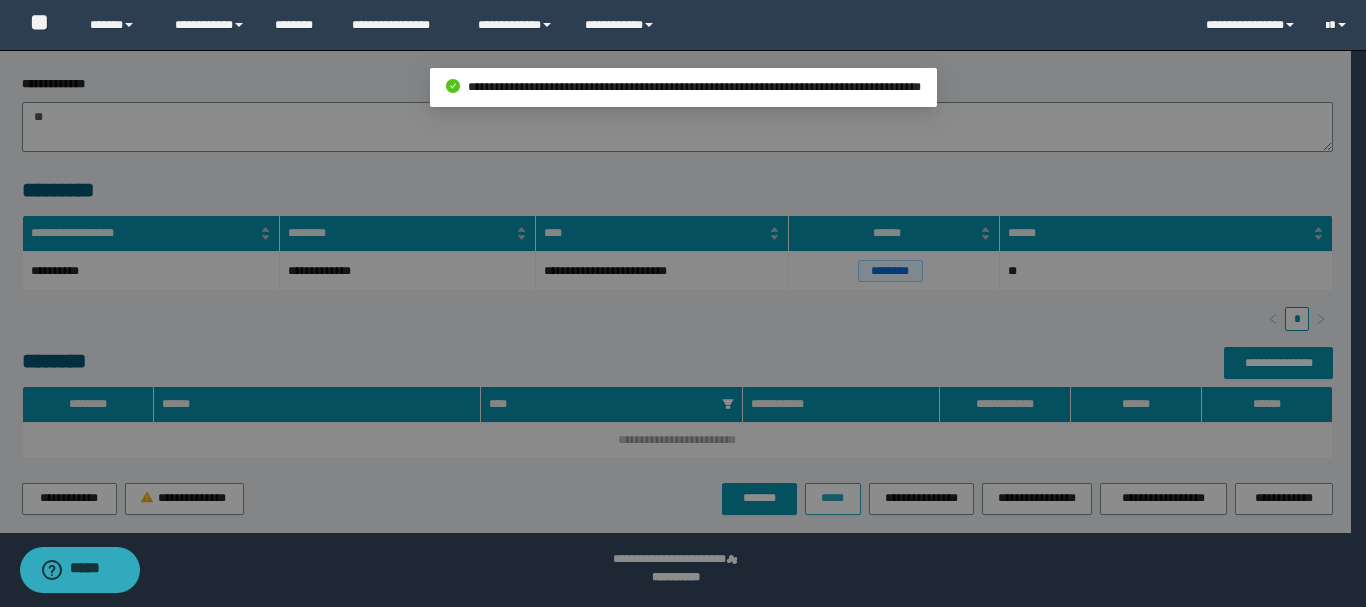 type on "**********" 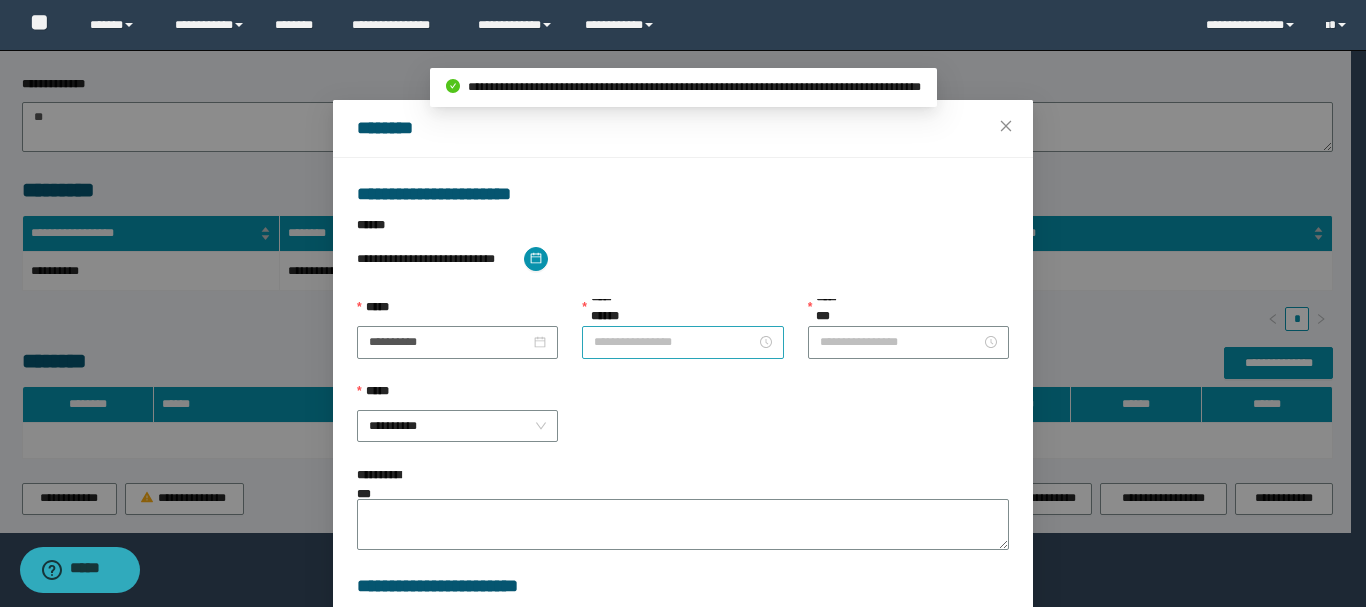 click on "**********" at bounding box center (674, 342) 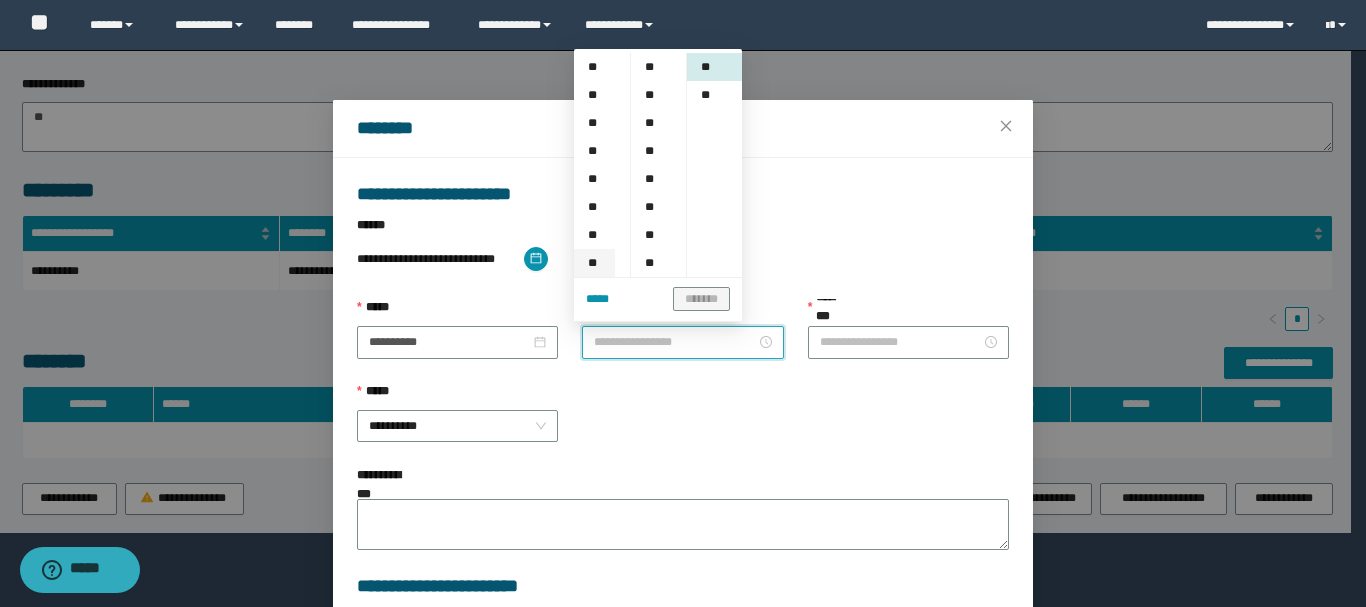 click on "**" at bounding box center (594, 263) 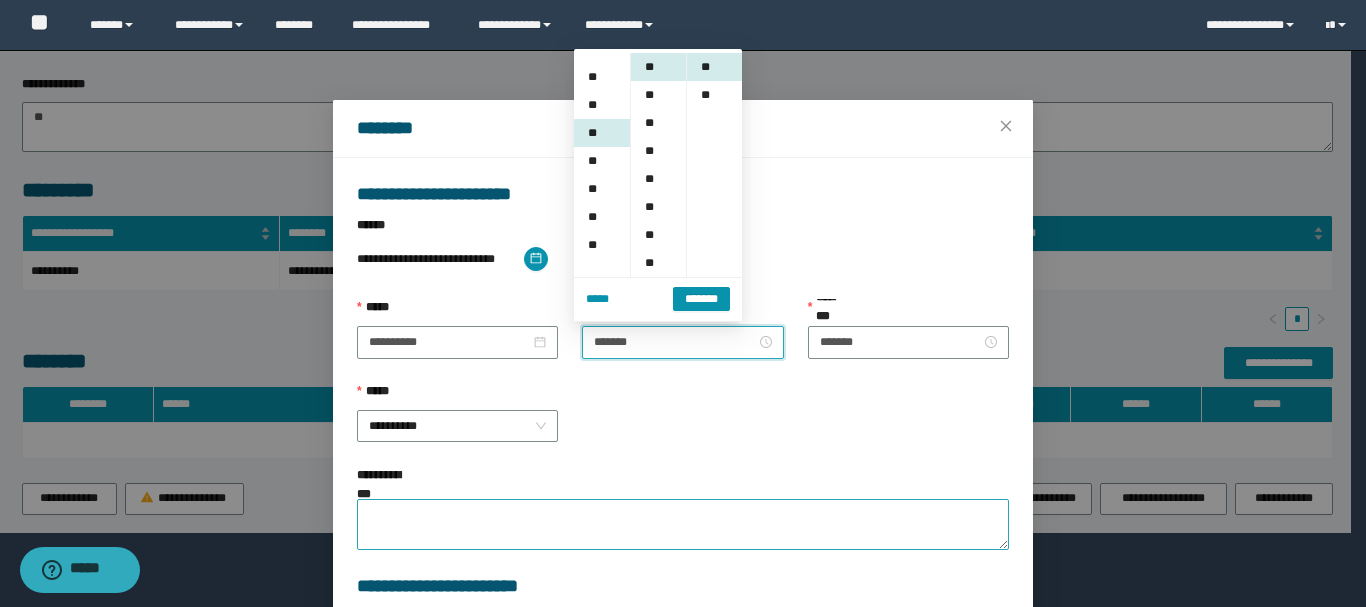 scroll, scrollTop: 196, scrollLeft: 0, axis: vertical 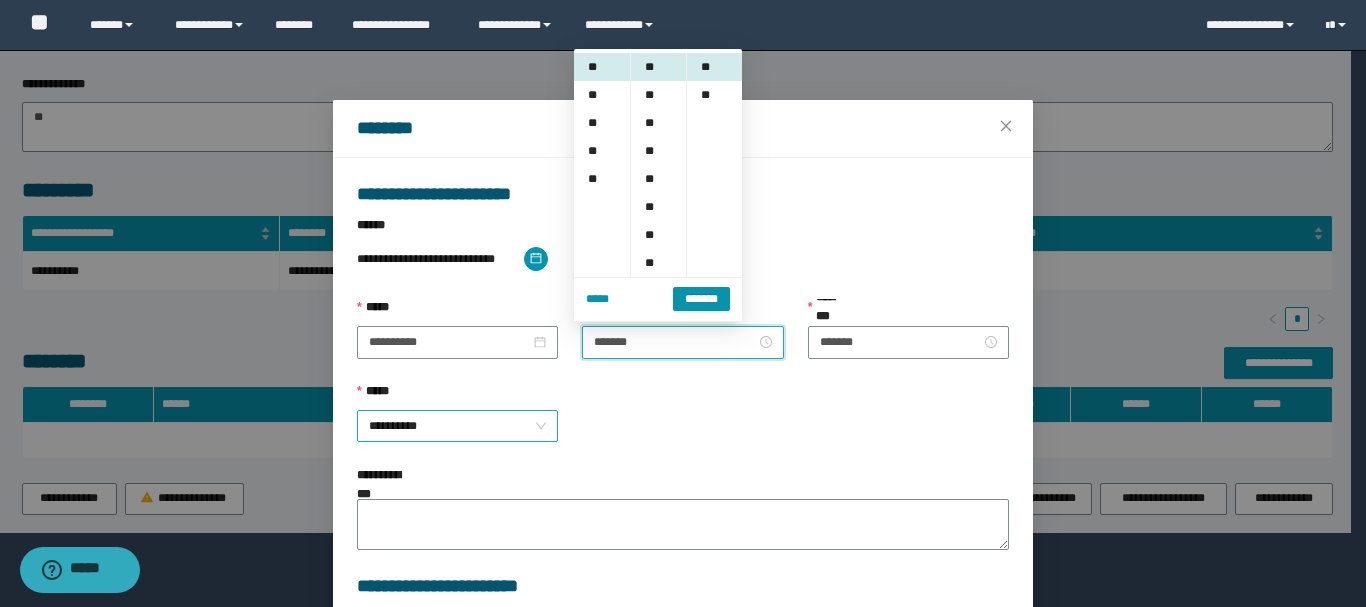click on "**********" at bounding box center (457, 426) 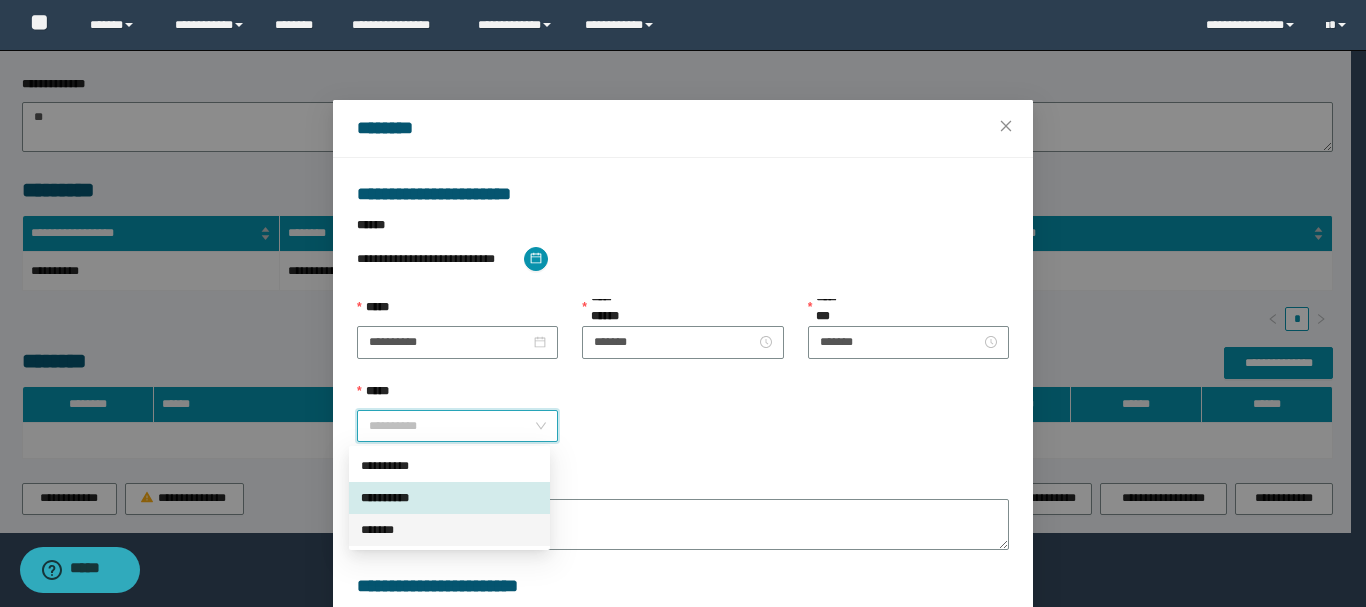 click on "*******" at bounding box center [449, 530] 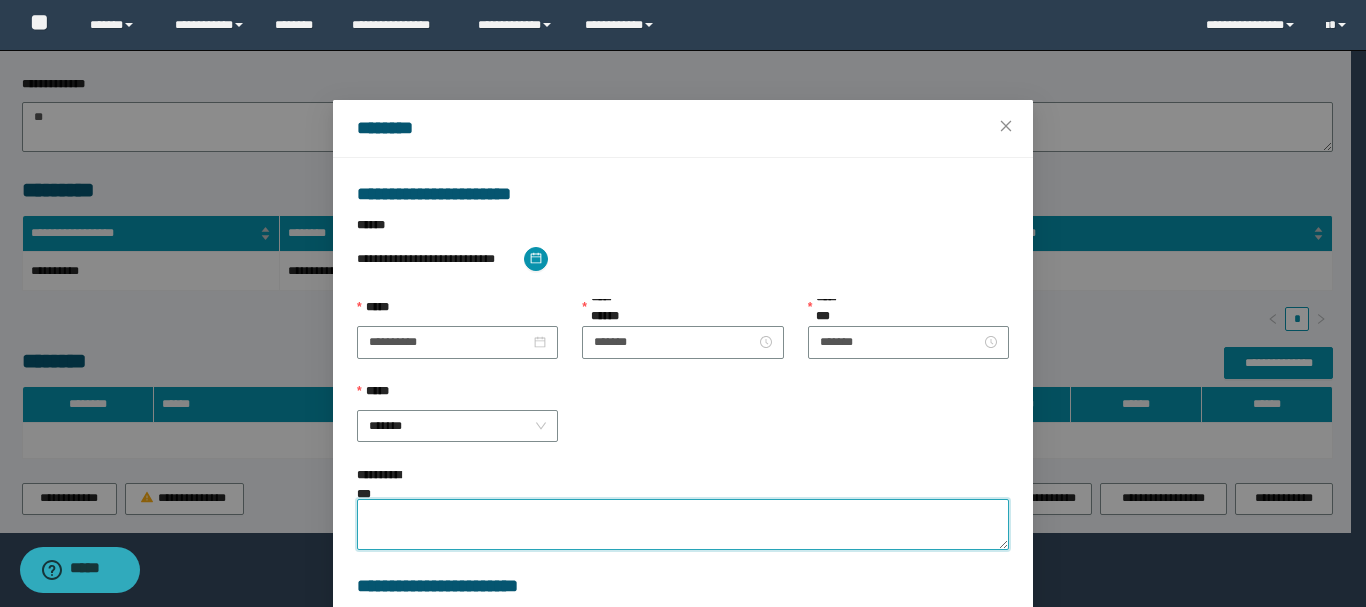 click on "**********" at bounding box center [683, 524] 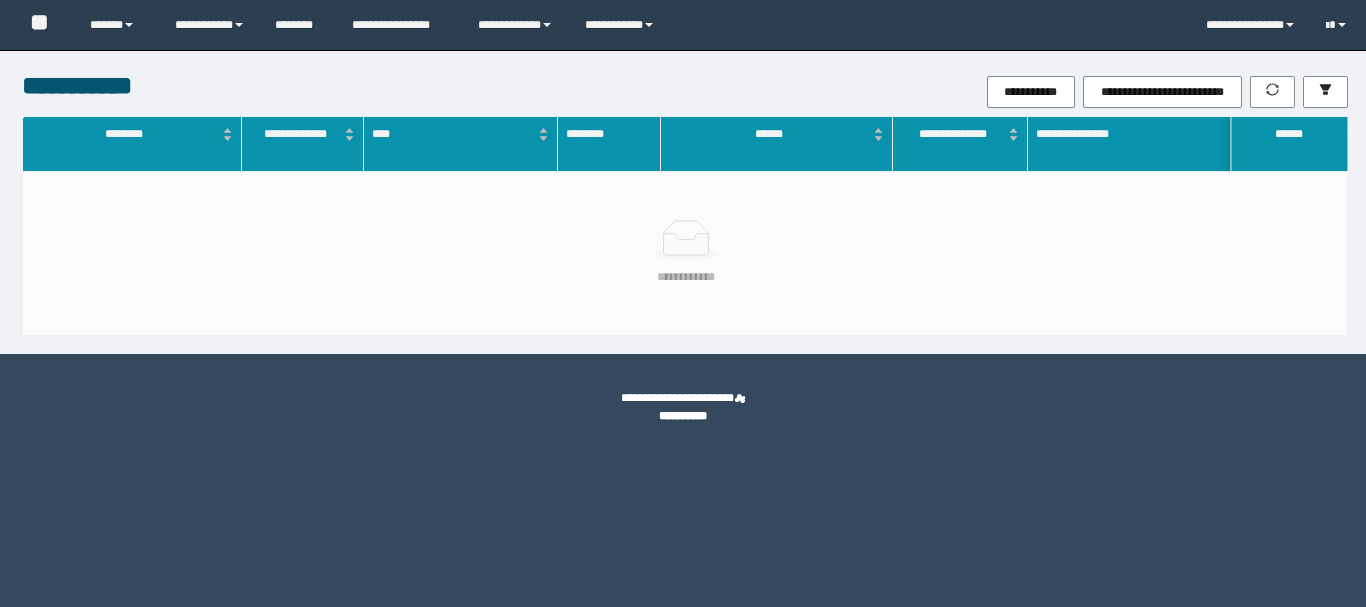 scroll, scrollTop: 0, scrollLeft: 0, axis: both 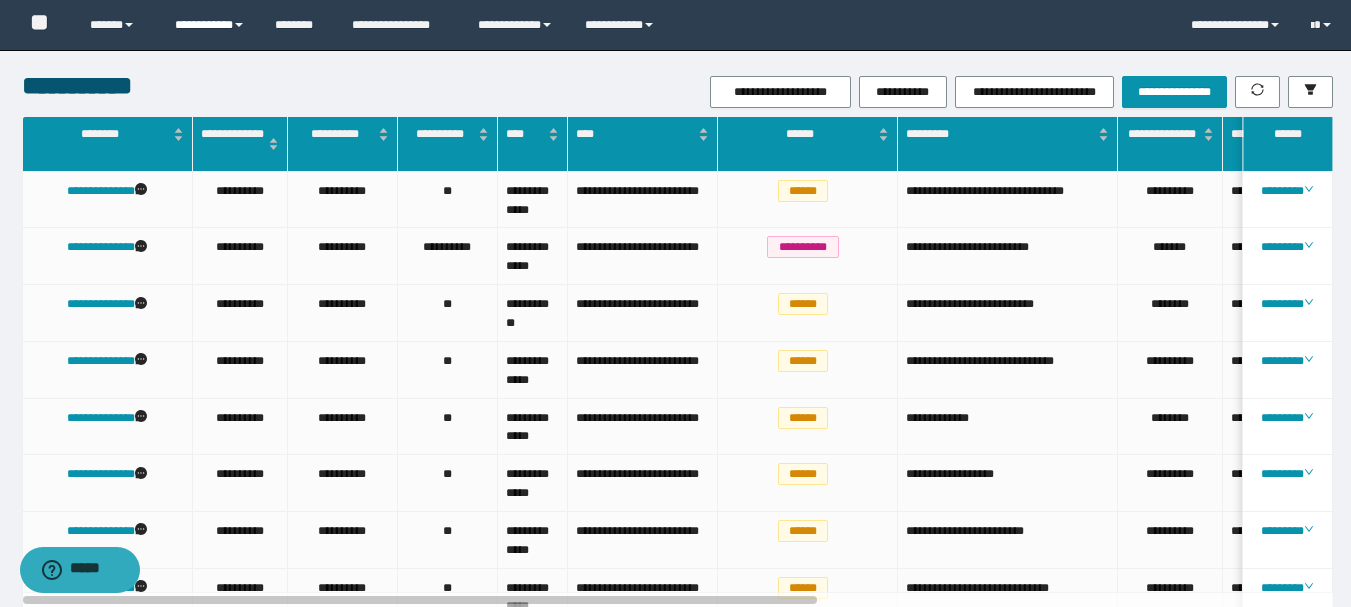 click on "**********" at bounding box center [210, 25] 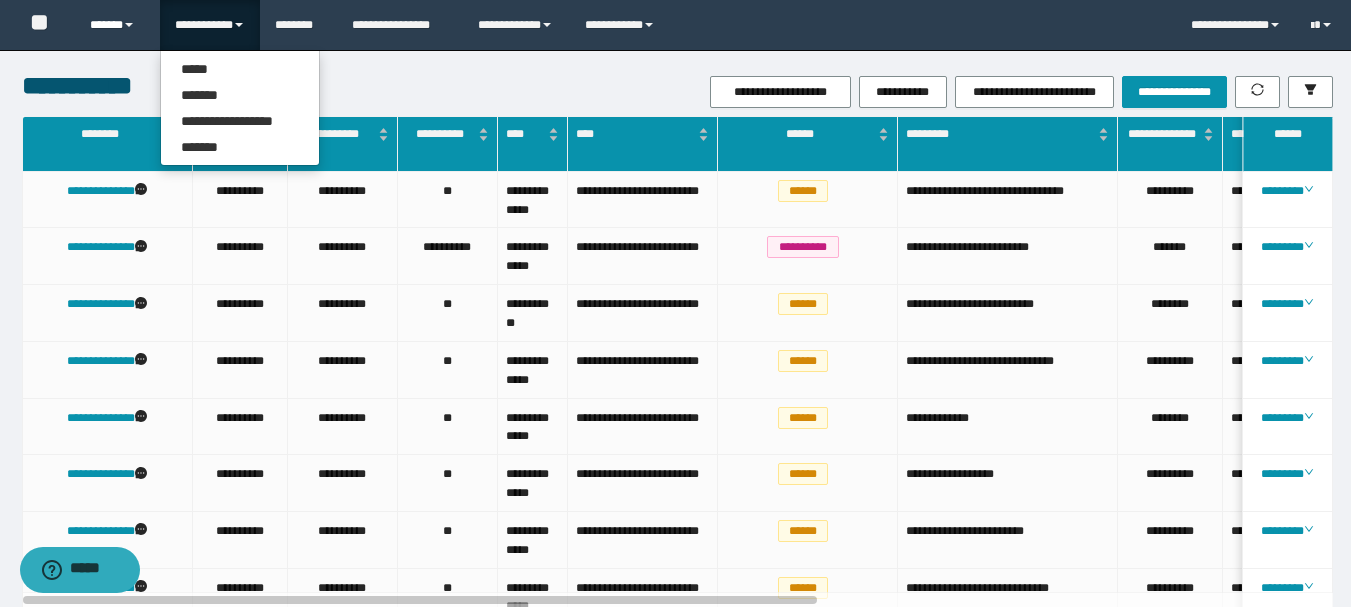 click on "******" at bounding box center [117, 25] 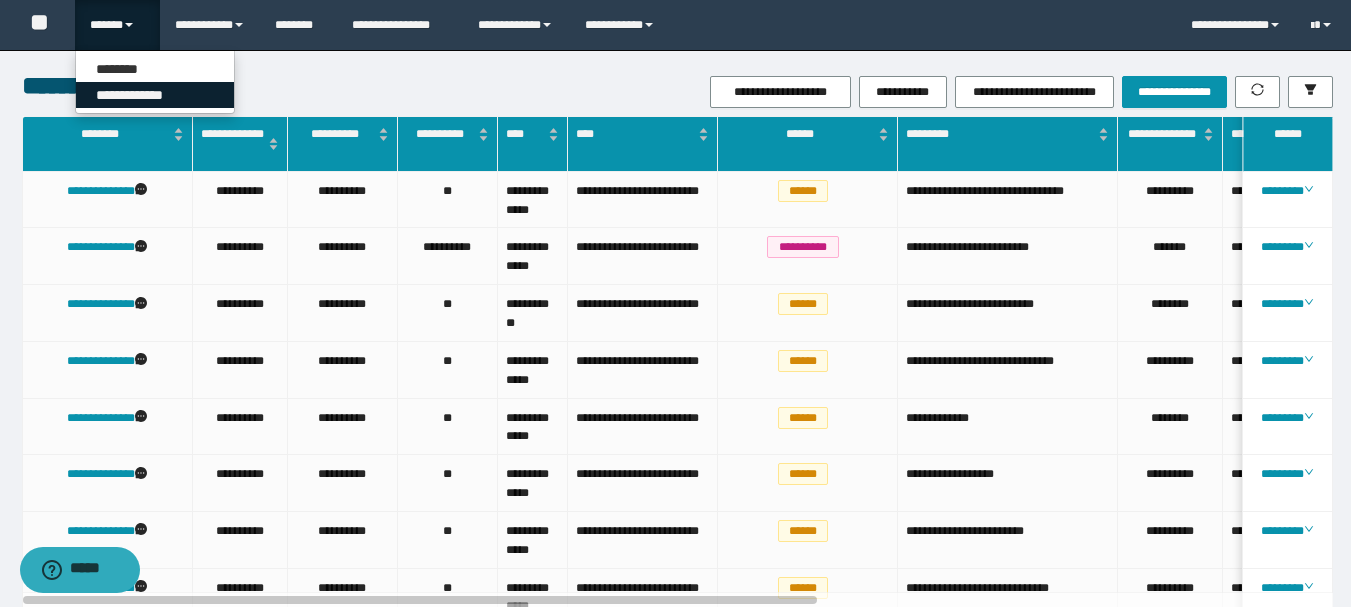 click on "**********" at bounding box center [155, 95] 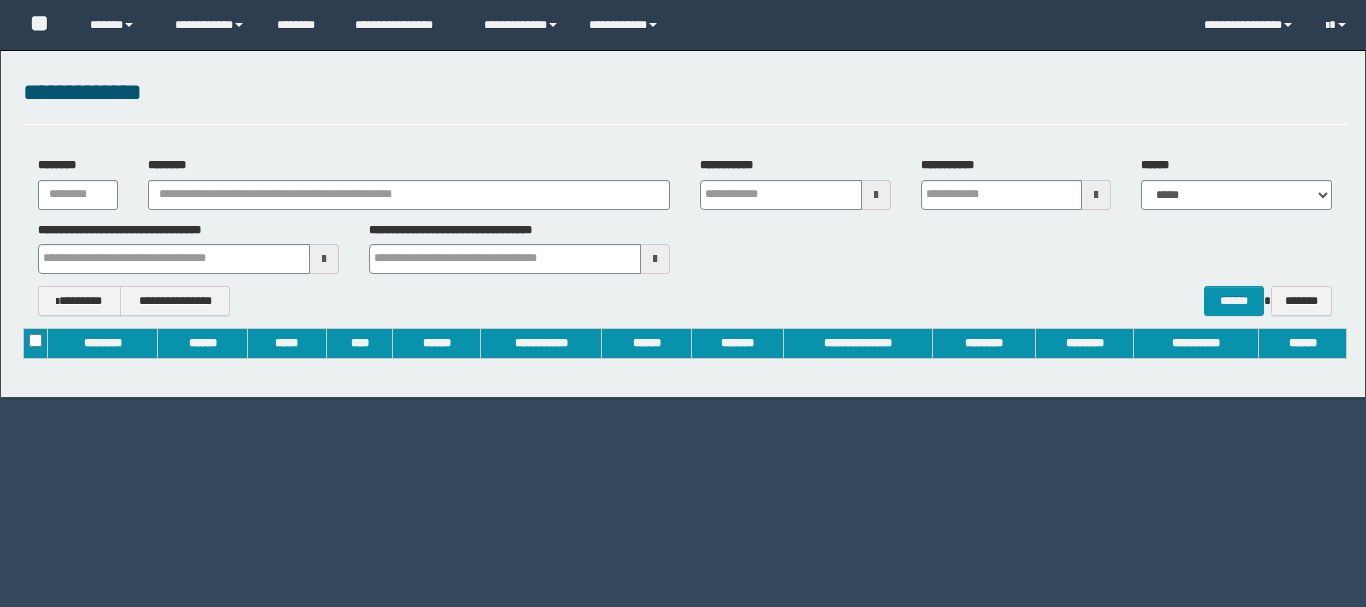 scroll, scrollTop: 0, scrollLeft: 0, axis: both 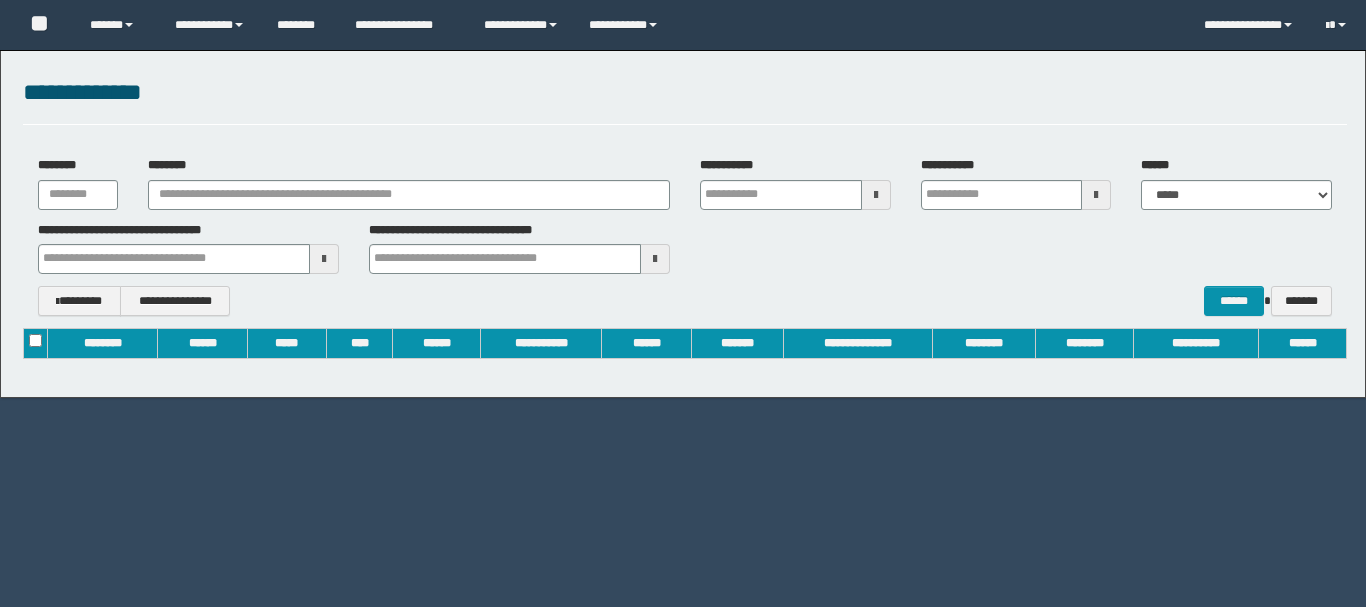 type on "**********" 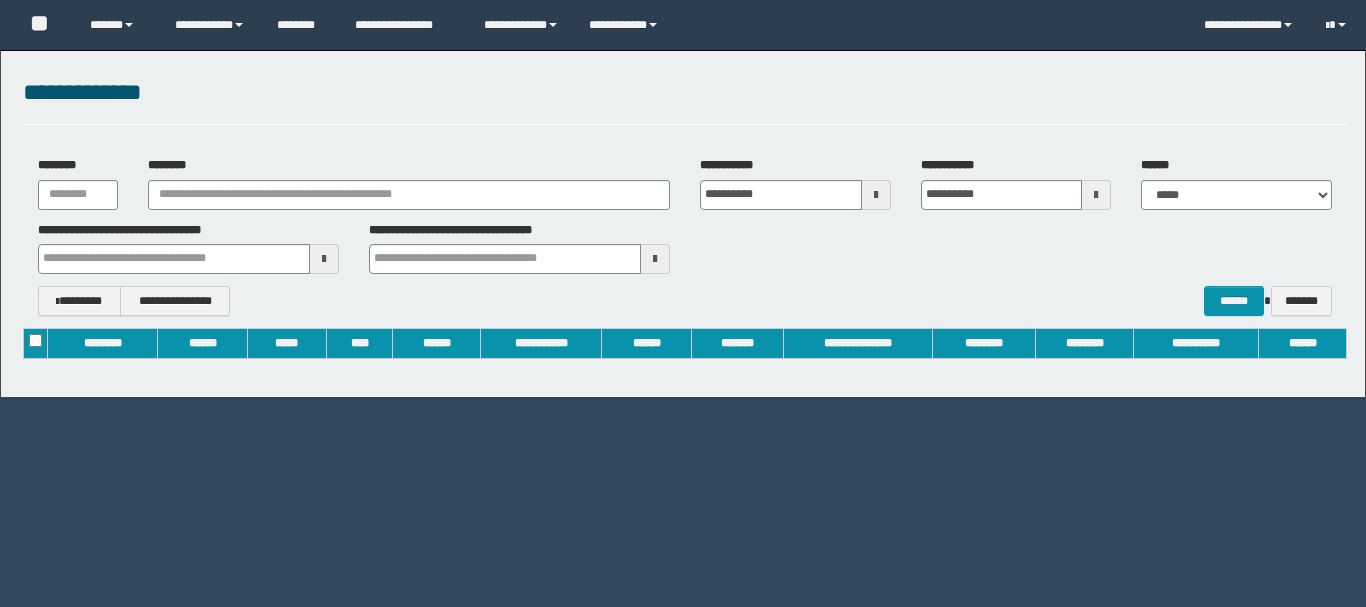 type 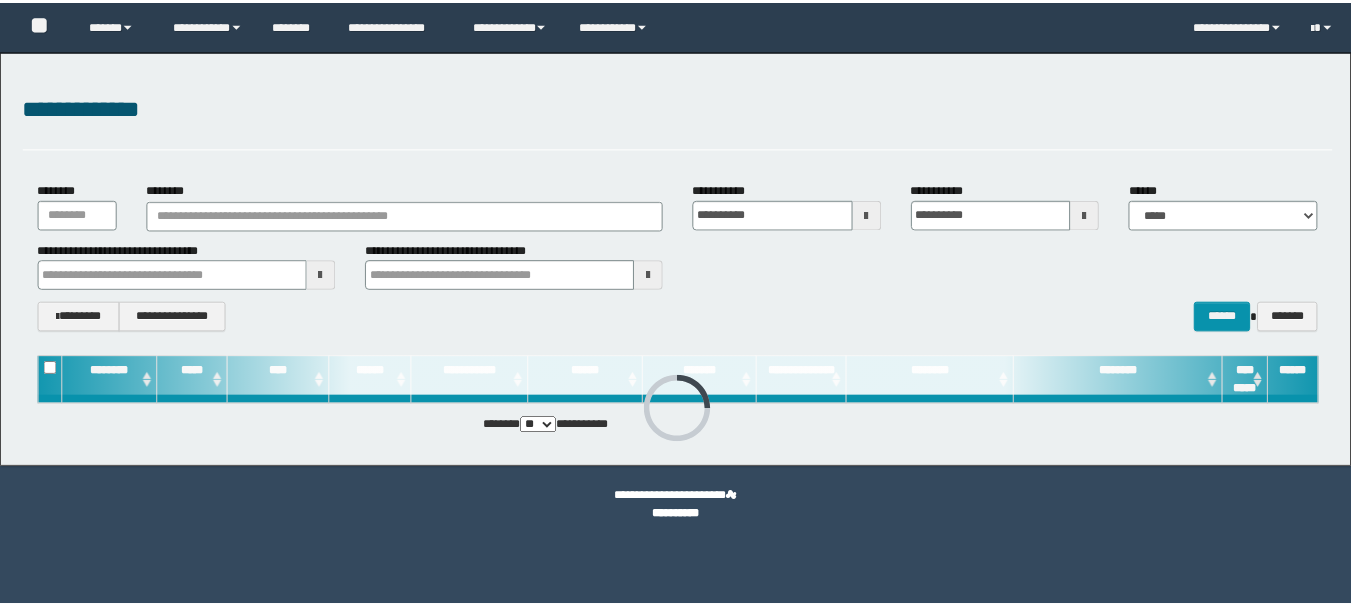 scroll, scrollTop: 0, scrollLeft: 0, axis: both 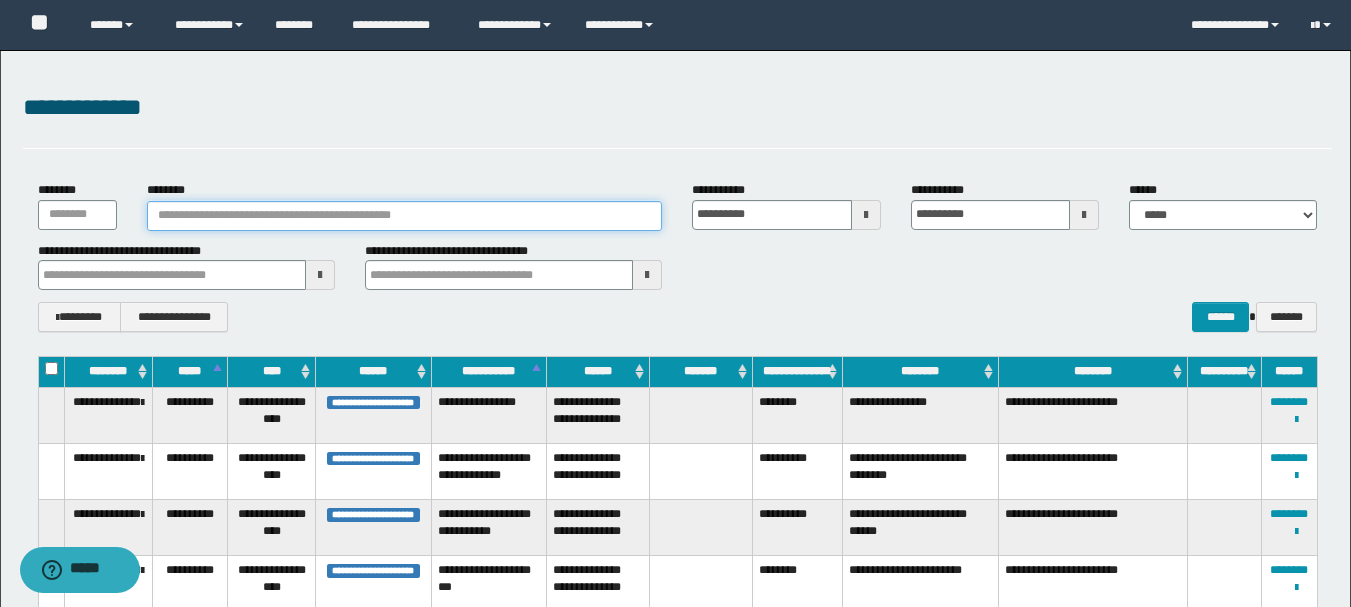 type 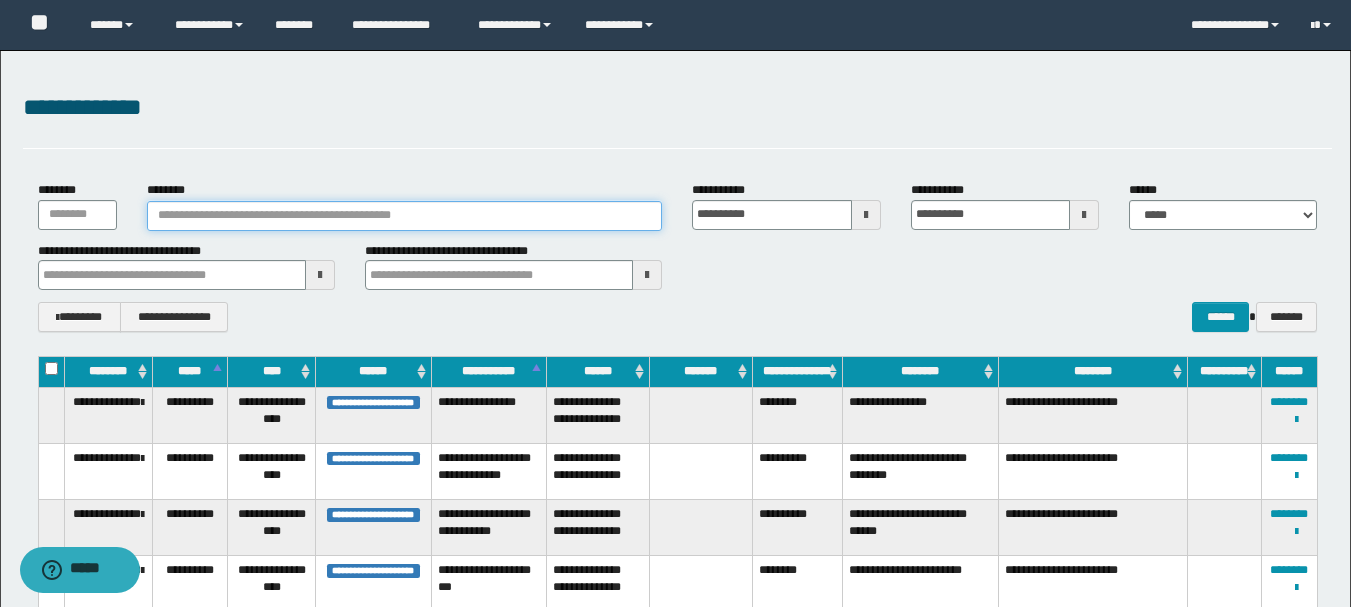 paste on "**********" 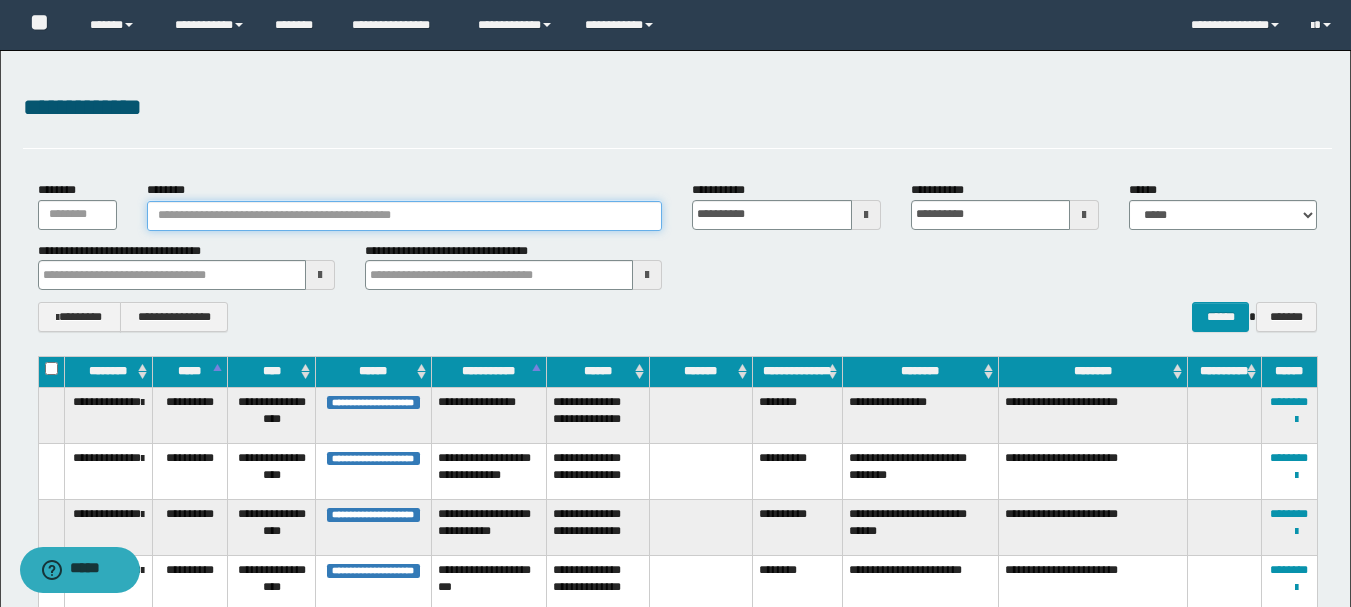 type on "**********" 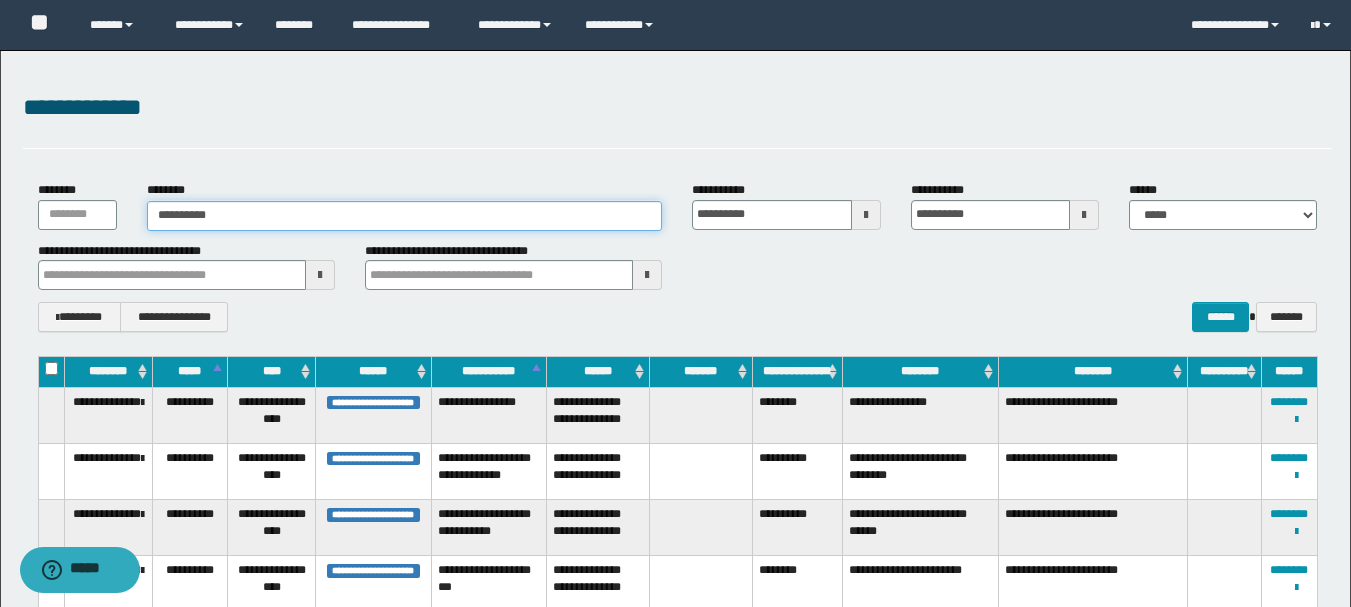 type on "**********" 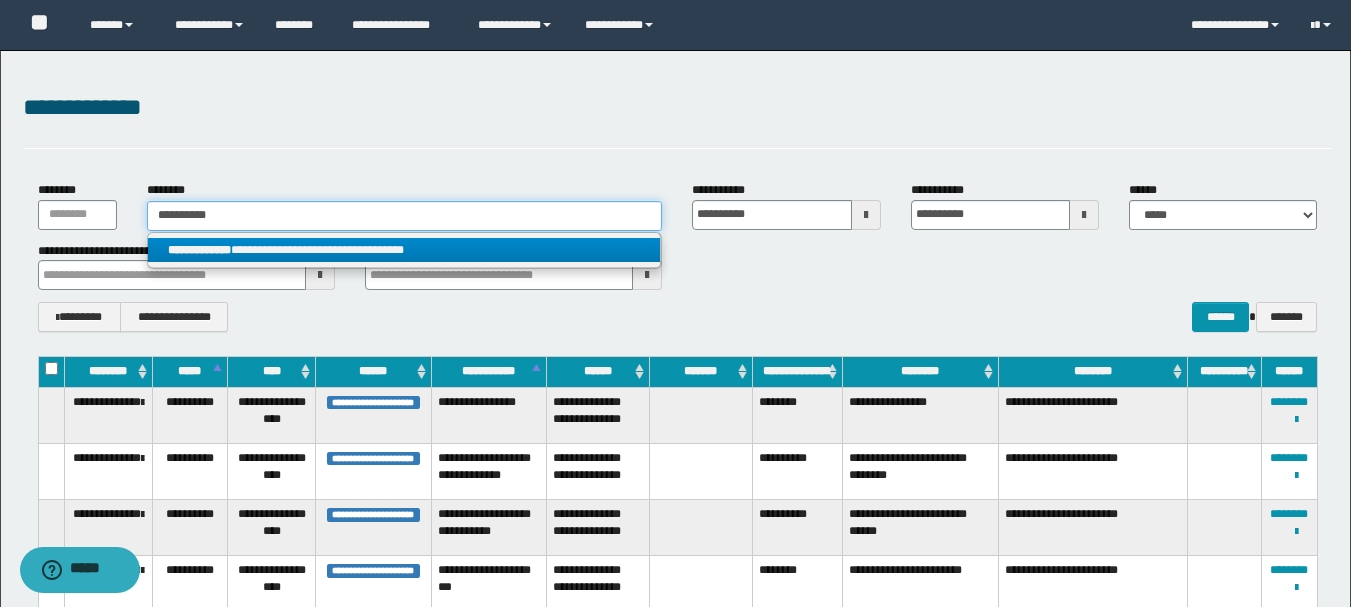 type on "**********" 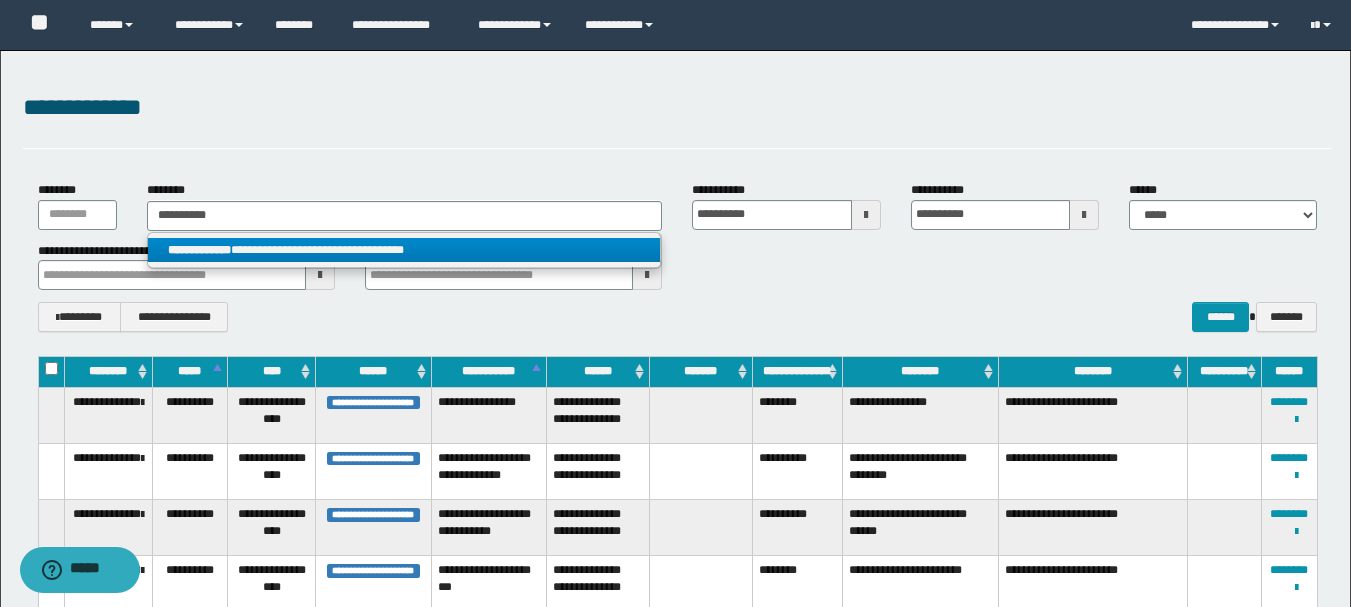 click on "**********" at bounding box center [404, 250] 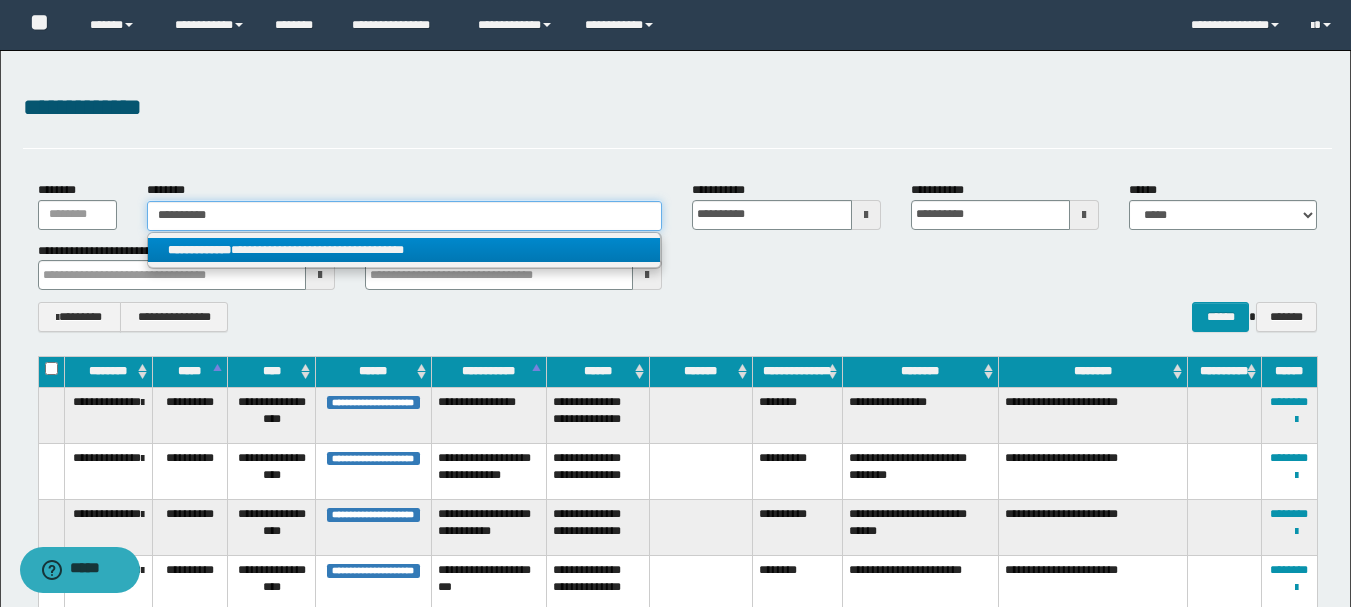 type 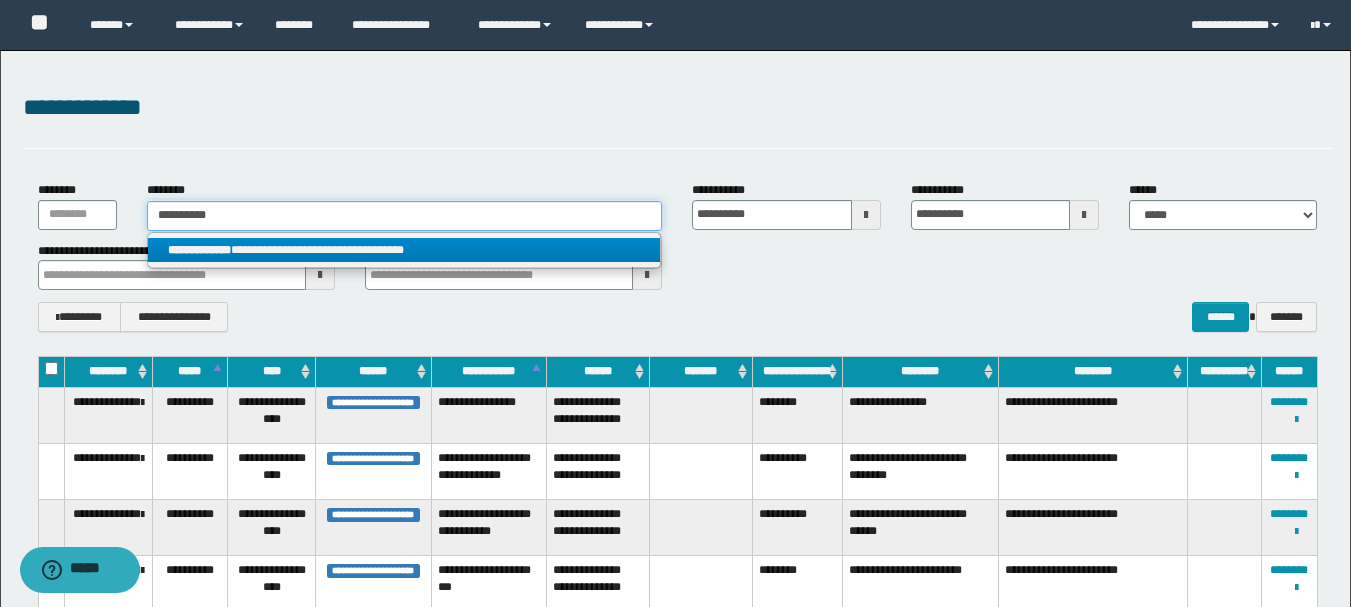 type 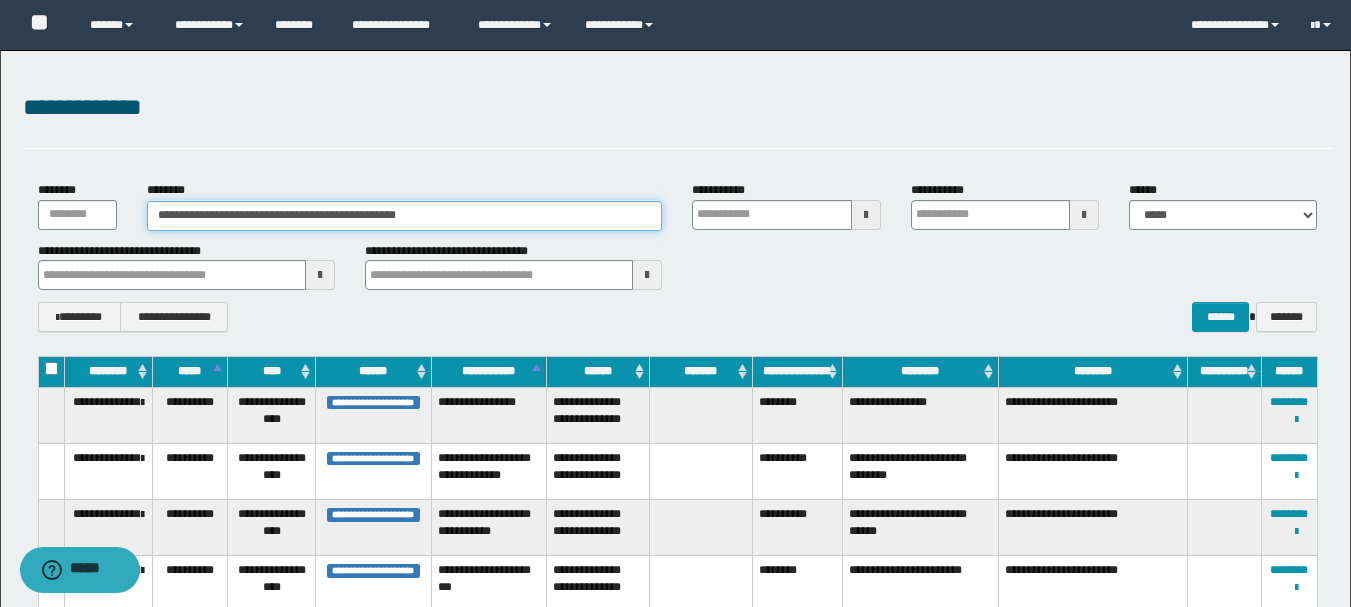 type 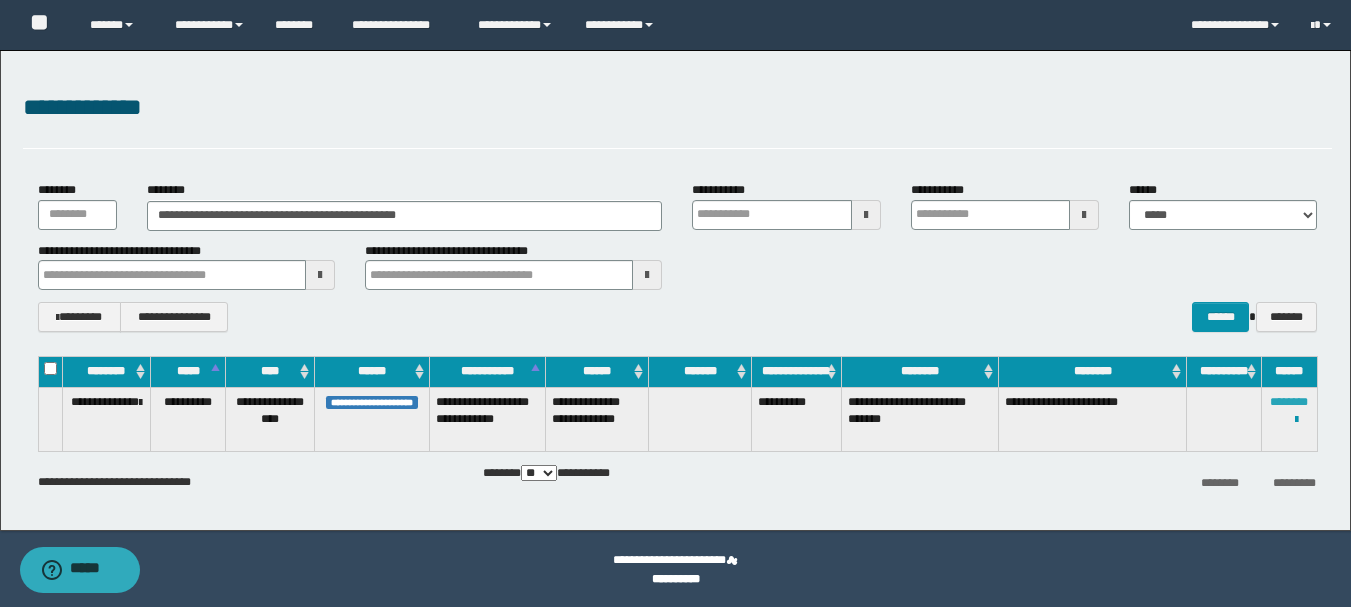 click on "********" at bounding box center [1289, 402] 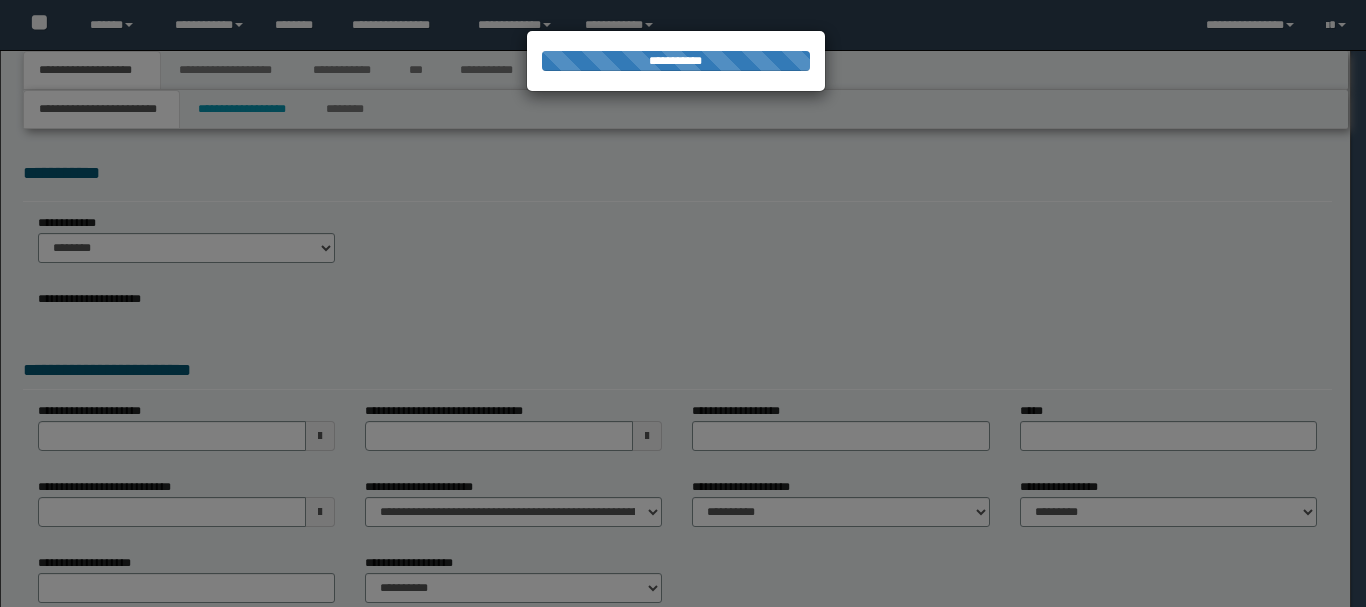 scroll, scrollTop: 0, scrollLeft: 0, axis: both 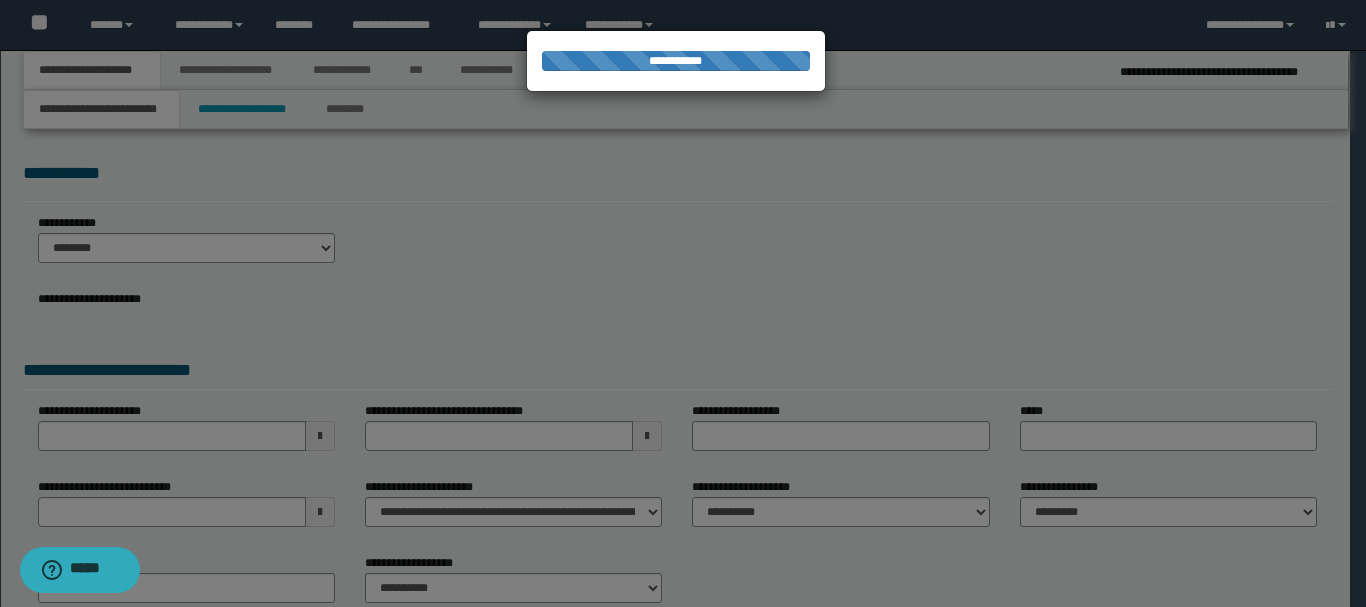 select on "*" 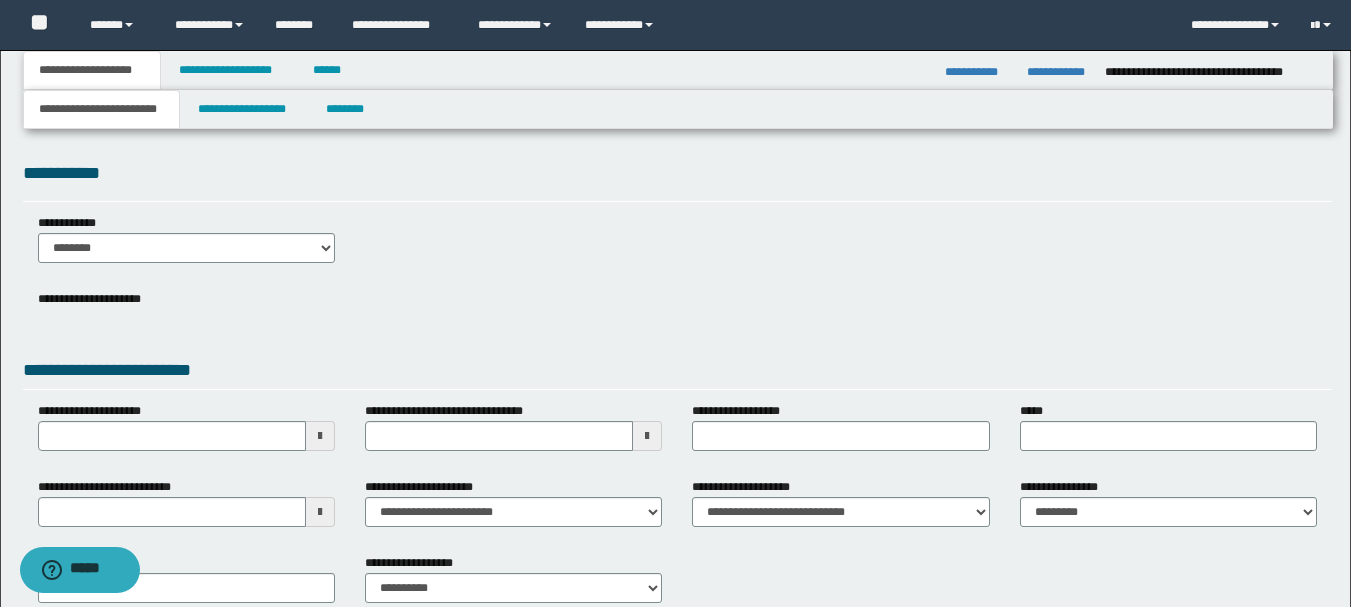 click at bounding box center (320, 512) 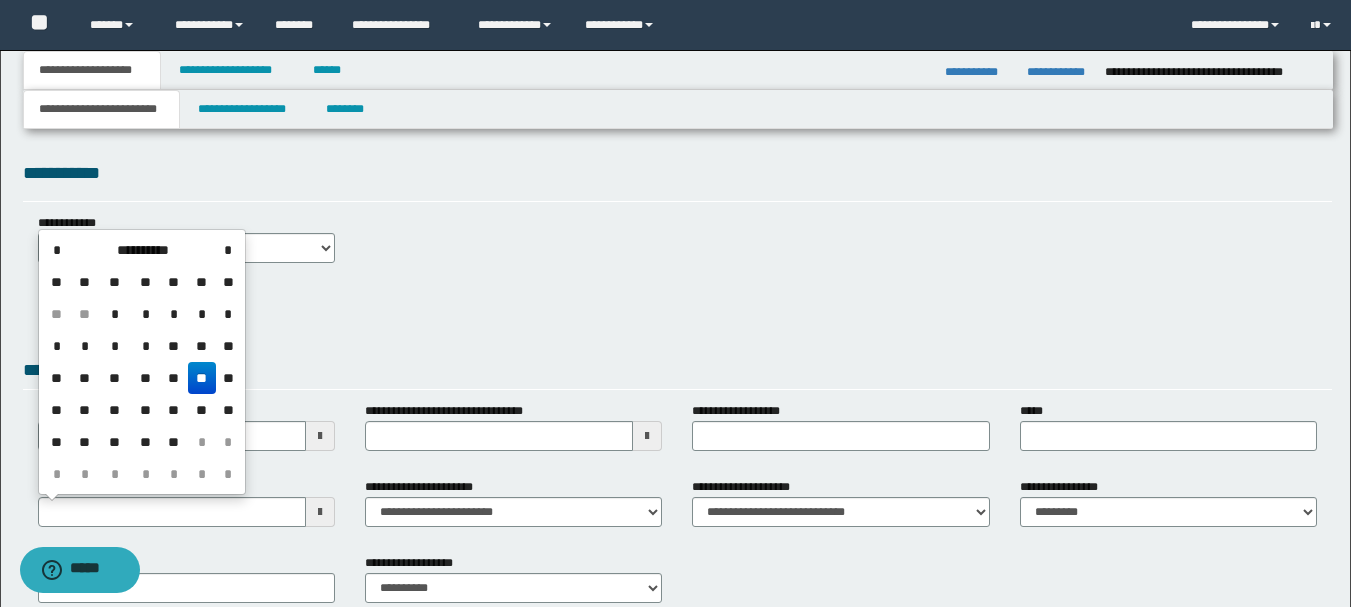 click on "**" at bounding box center (202, 378) 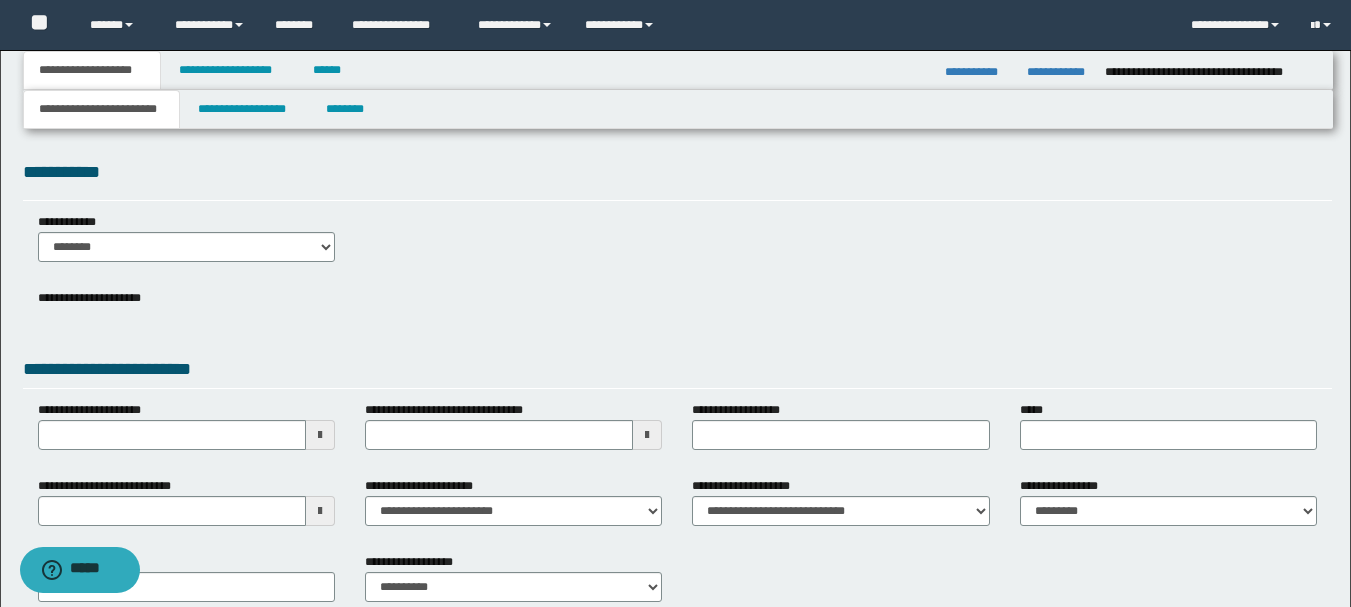 scroll, scrollTop: 0, scrollLeft: 0, axis: both 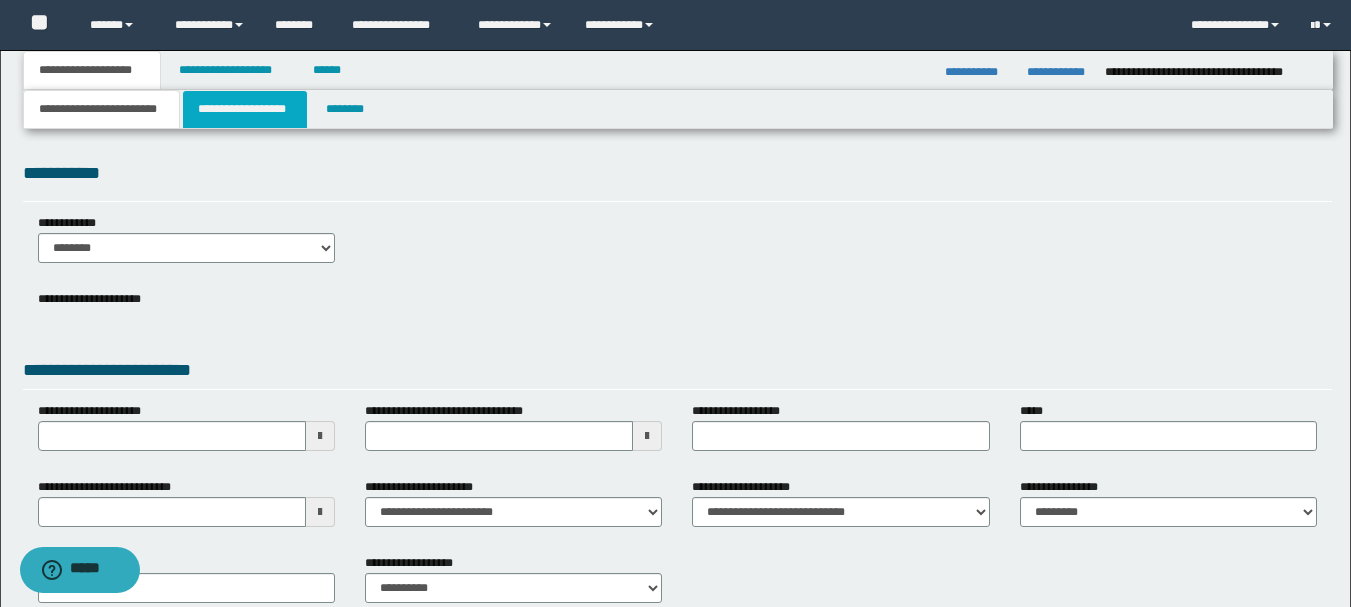 click on "**********" at bounding box center [245, 109] 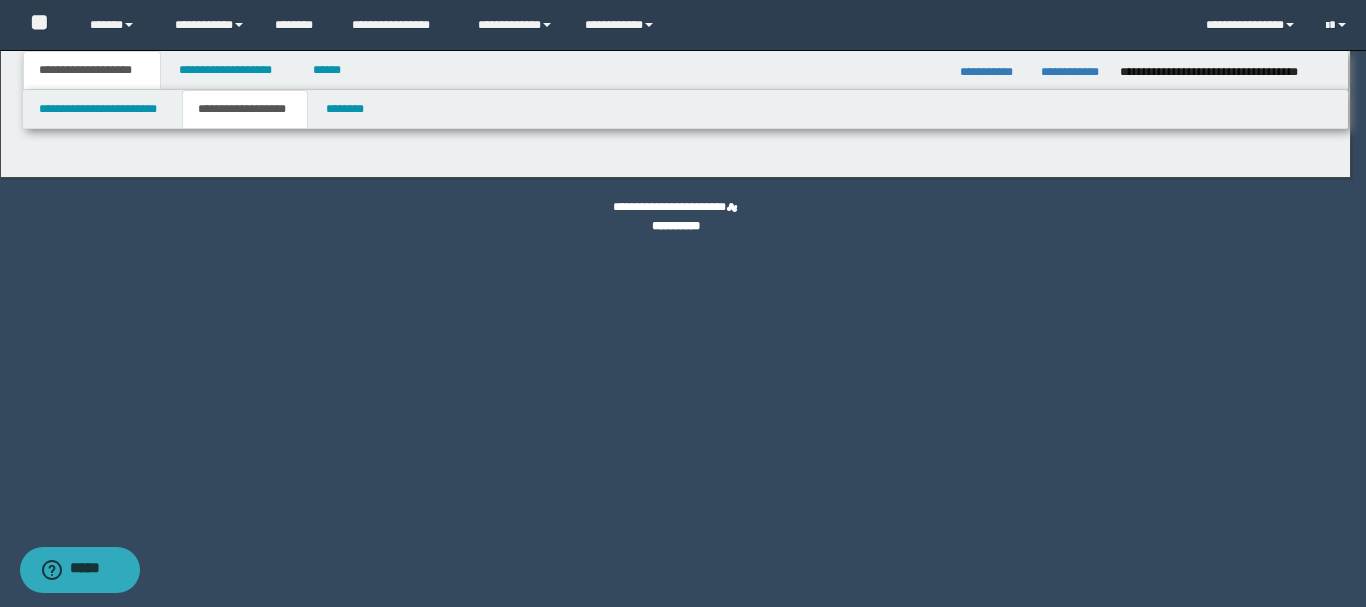type on "**********" 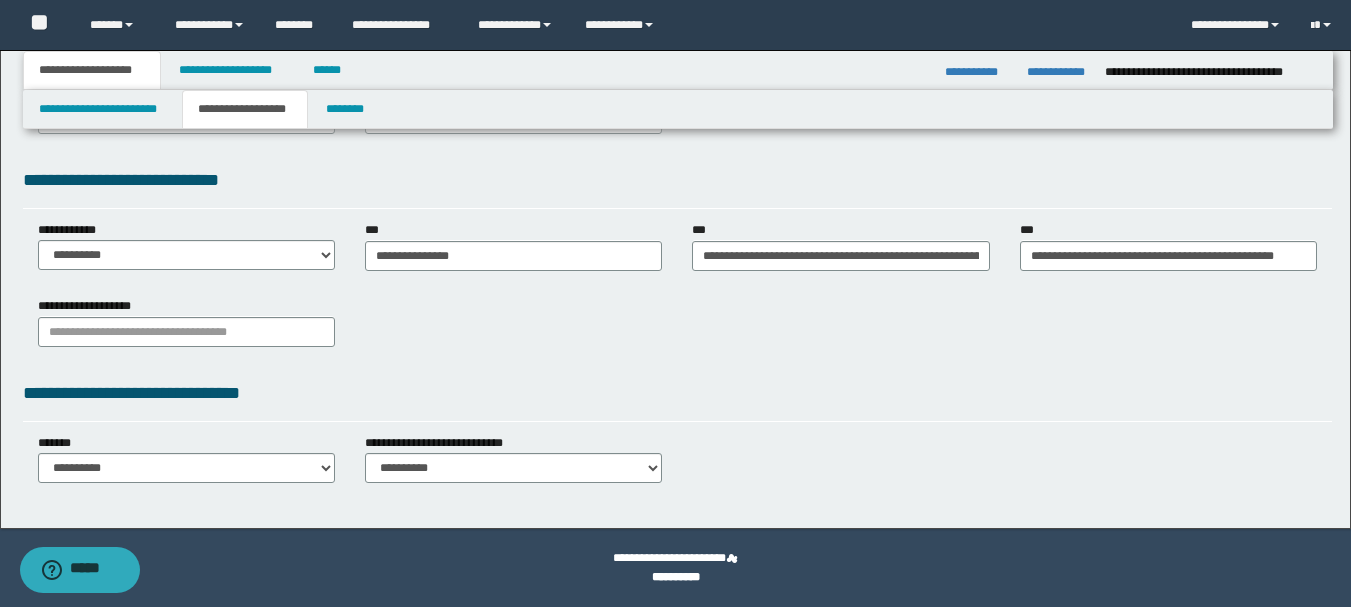 scroll, scrollTop: 0, scrollLeft: 0, axis: both 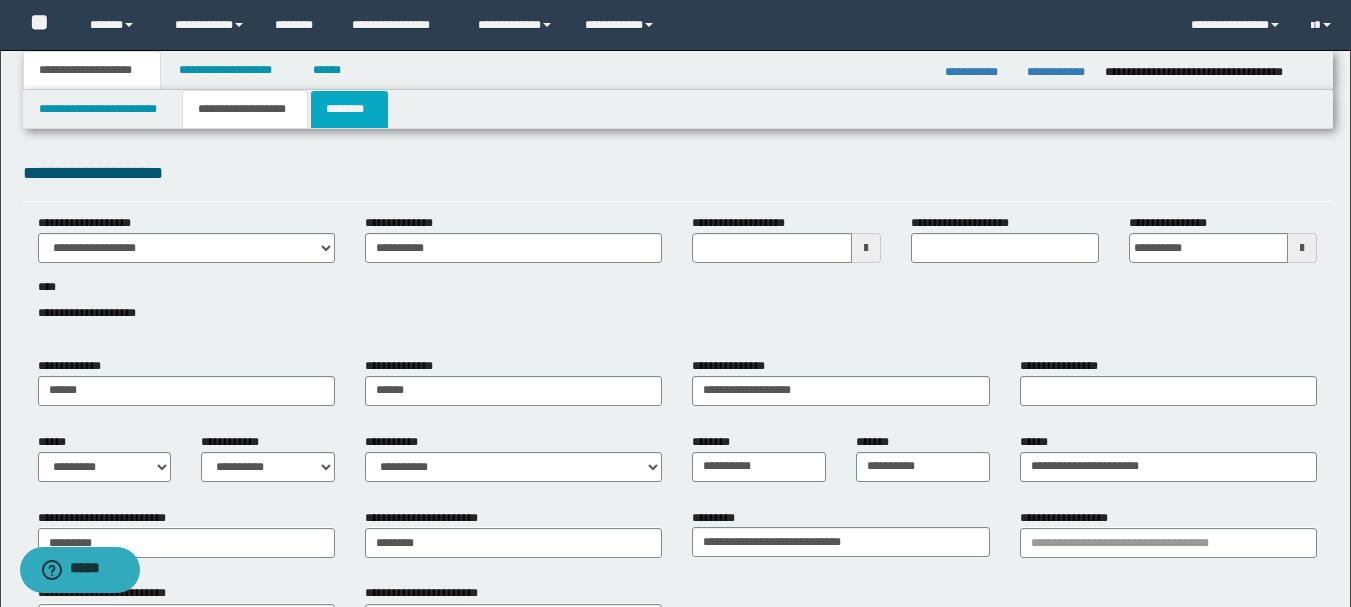 click on "********" at bounding box center (349, 109) 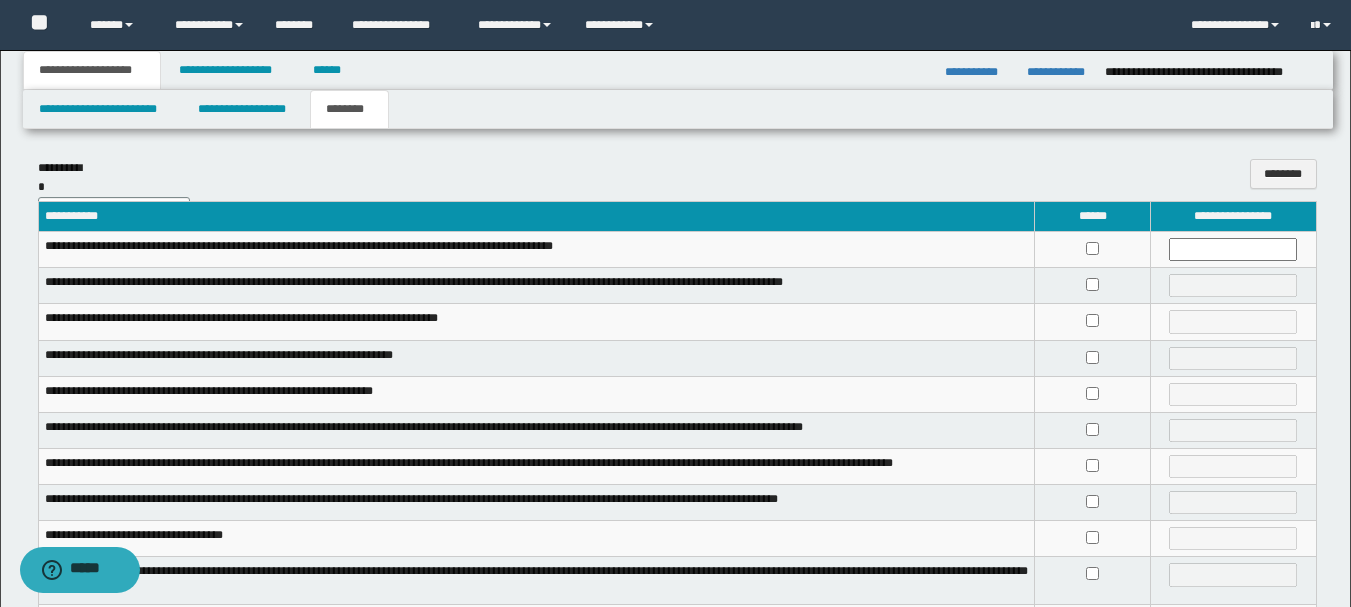 click at bounding box center [1093, 286] 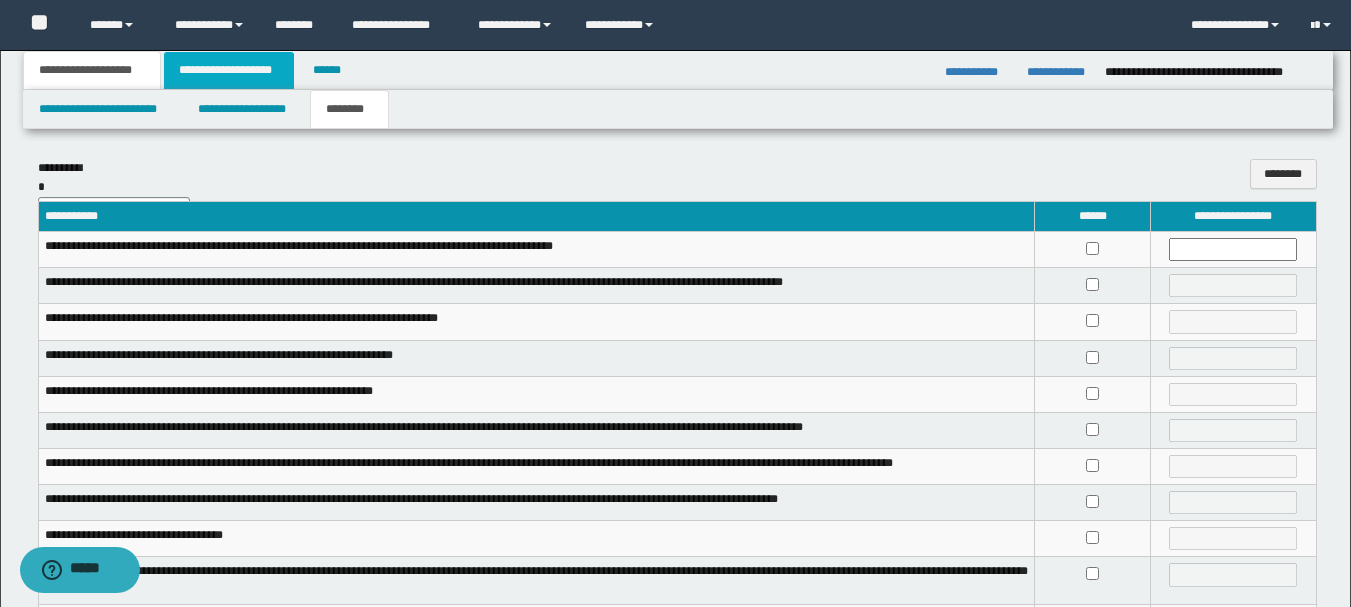 click on "**********" at bounding box center (229, 70) 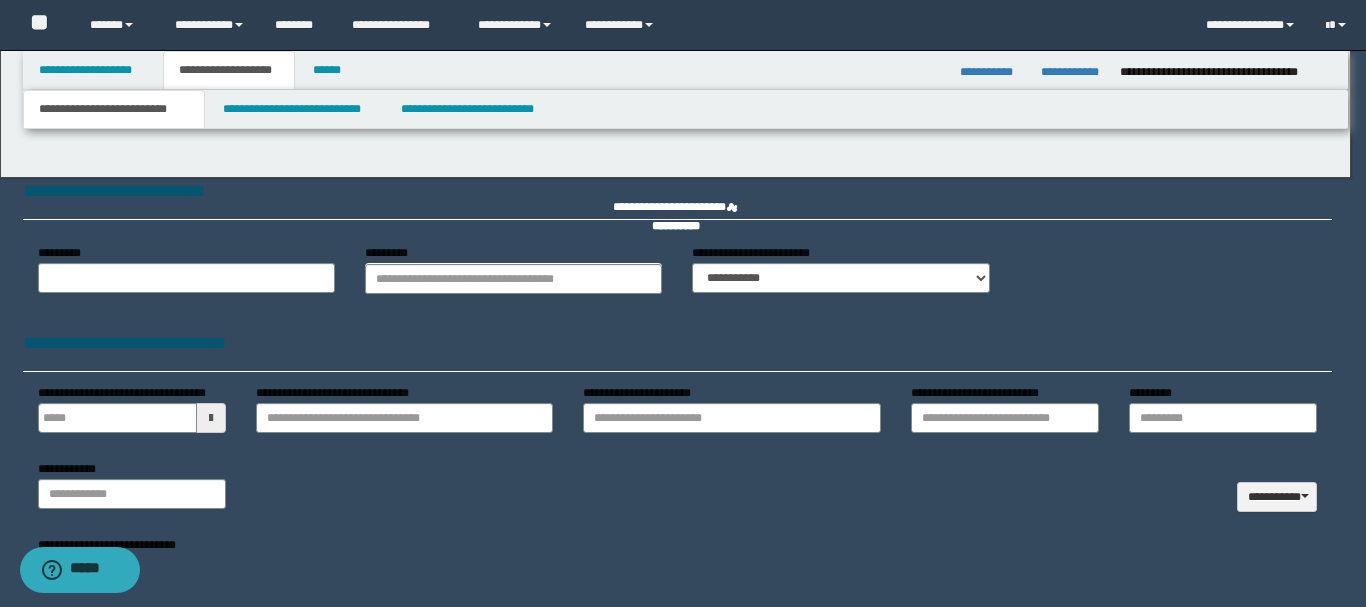 type on "**********" 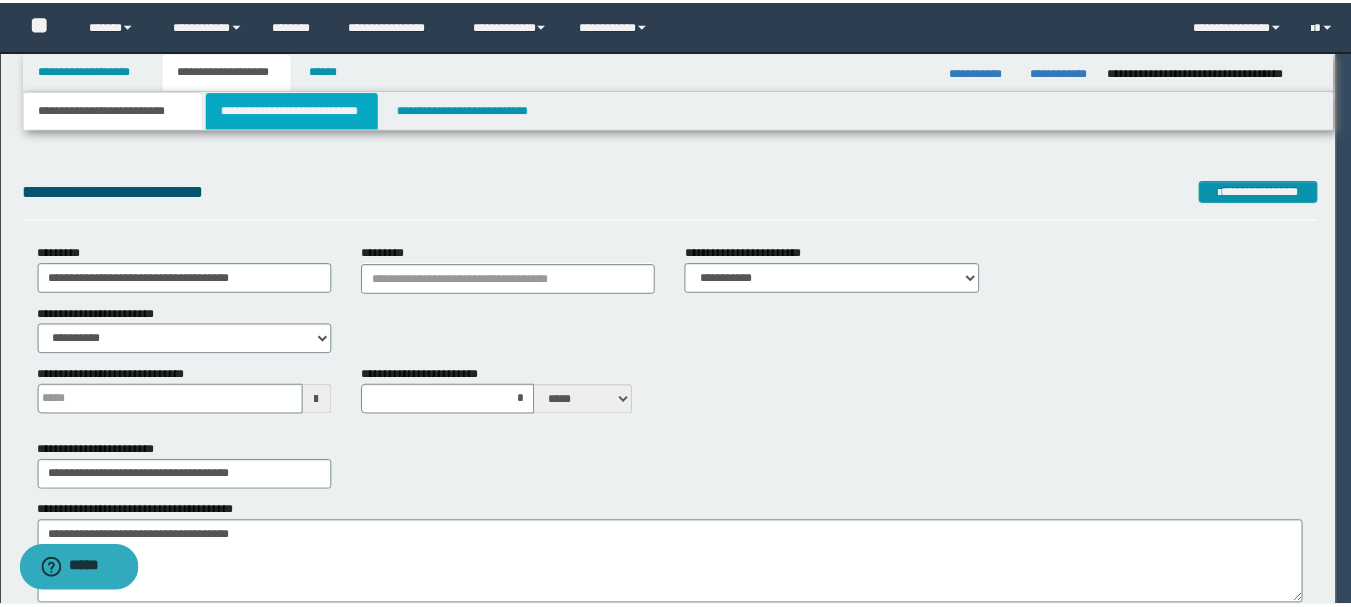 scroll, scrollTop: 0, scrollLeft: 0, axis: both 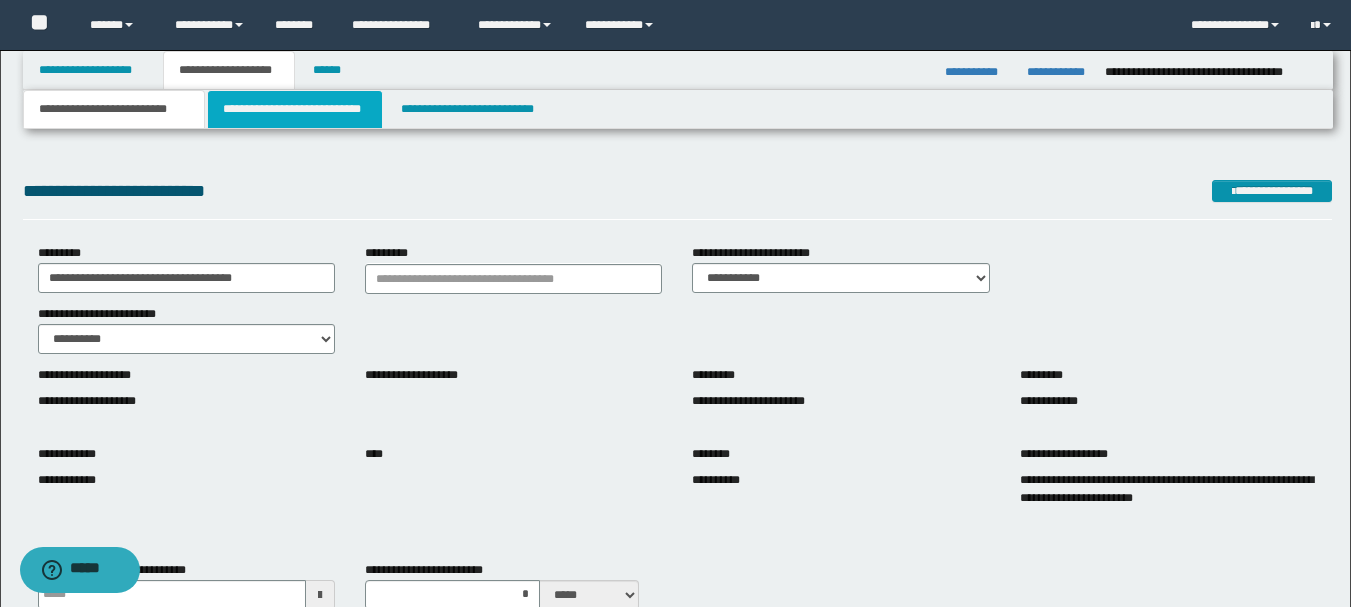click on "**********" at bounding box center (295, 109) 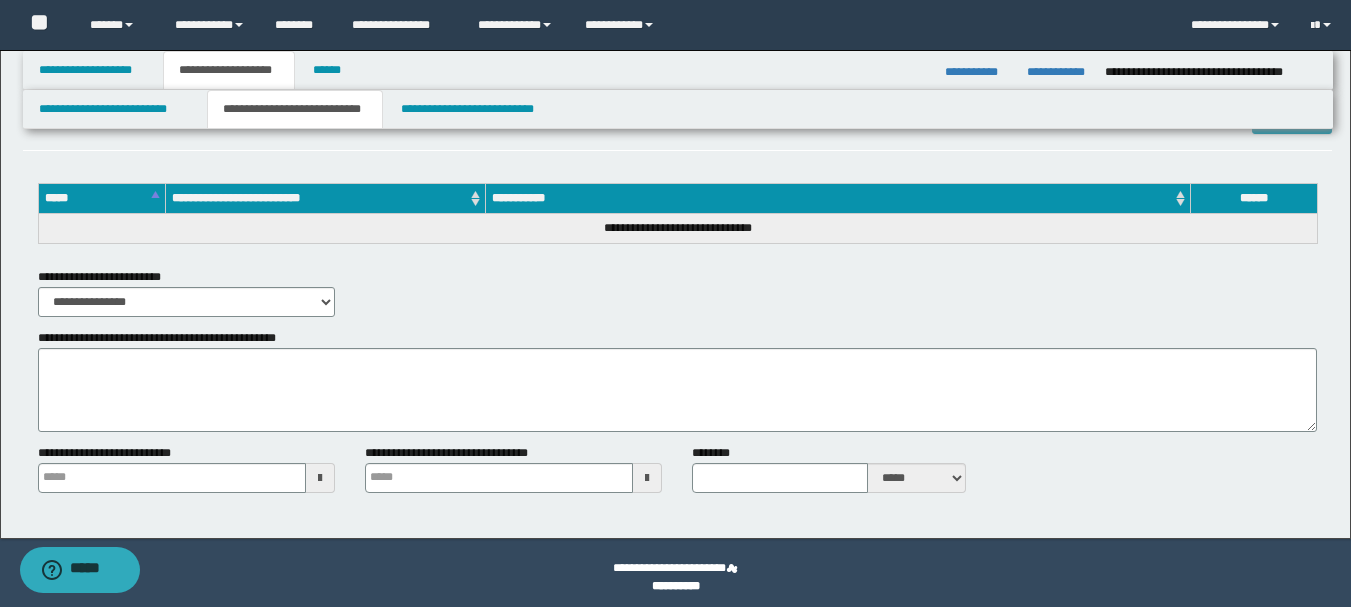 scroll, scrollTop: 630, scrollLeft: 0, axis: vertical 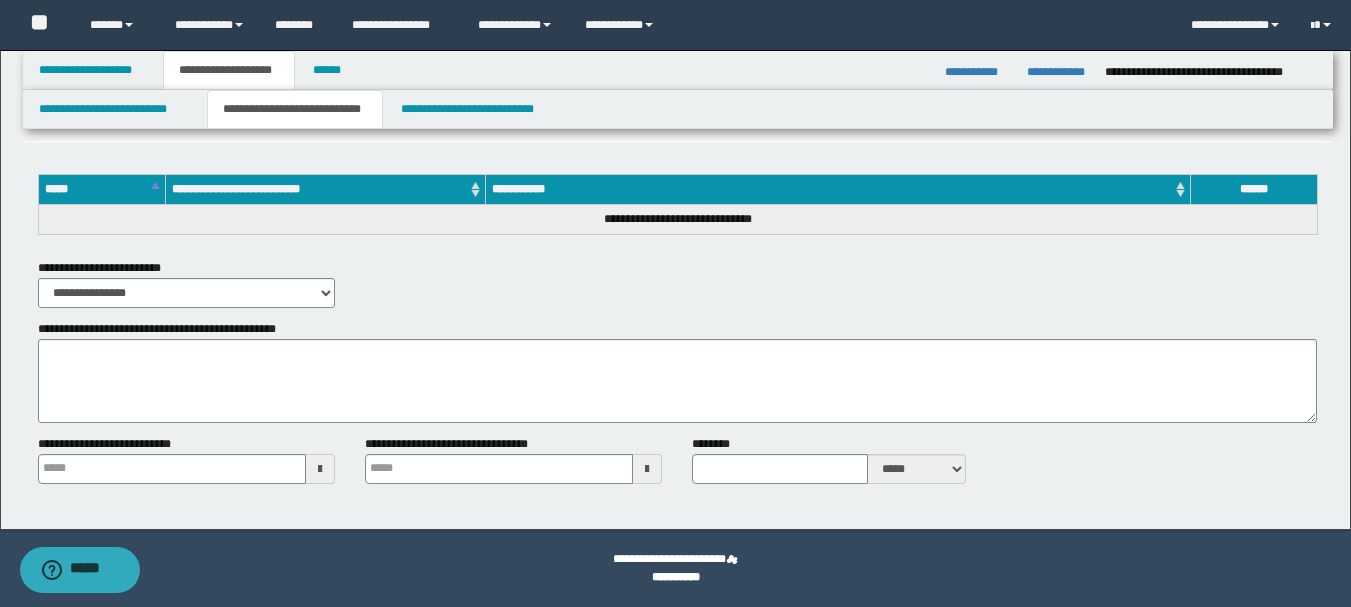 type 